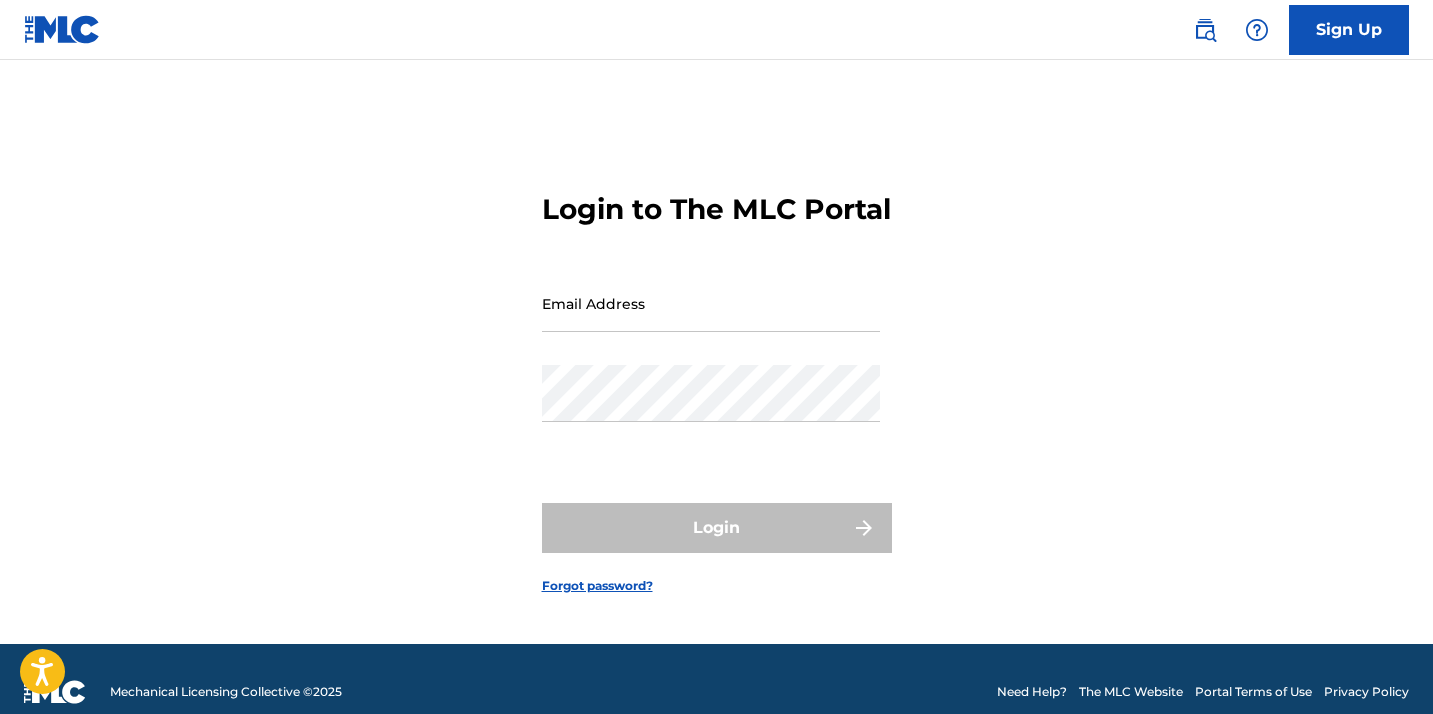 scroll, scrollTop: 29, scrollLeft: 0, axis: vertical 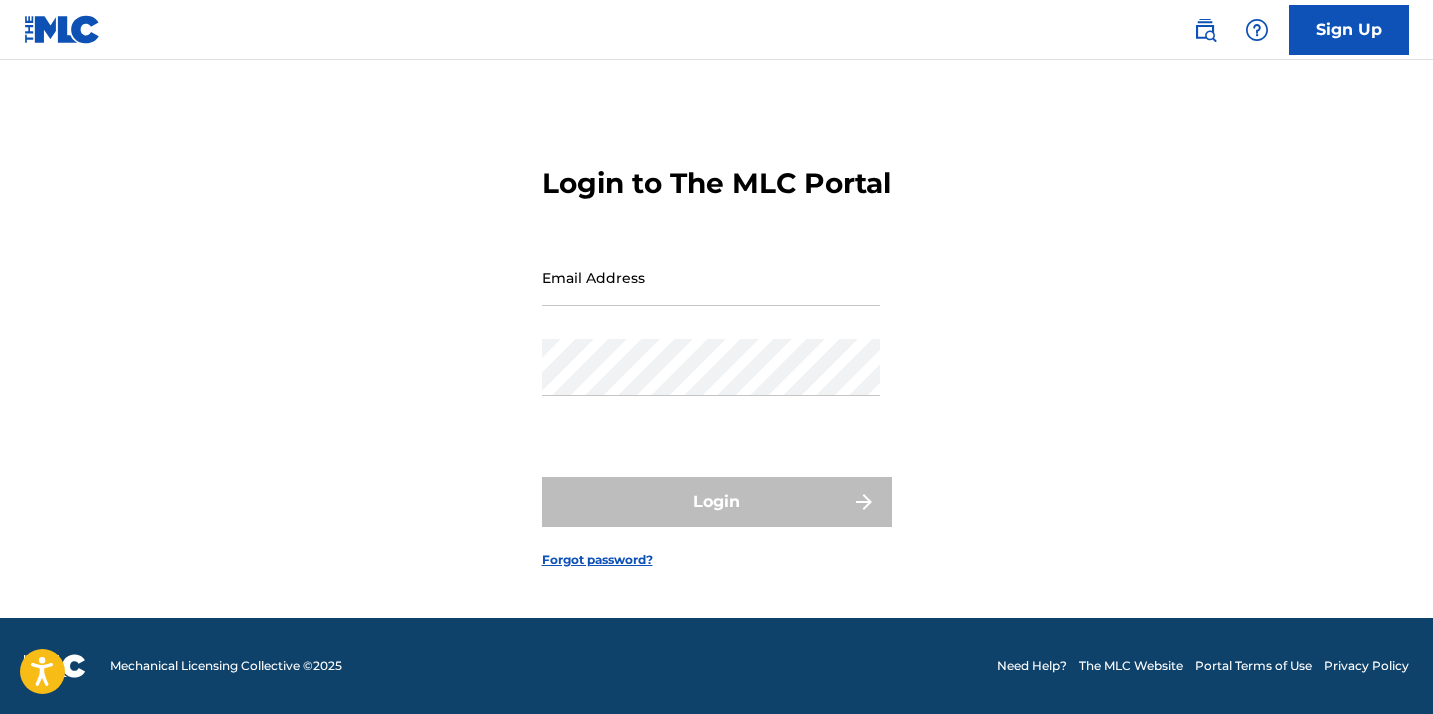 click on "Email Address" at bounding box center [711, 277] 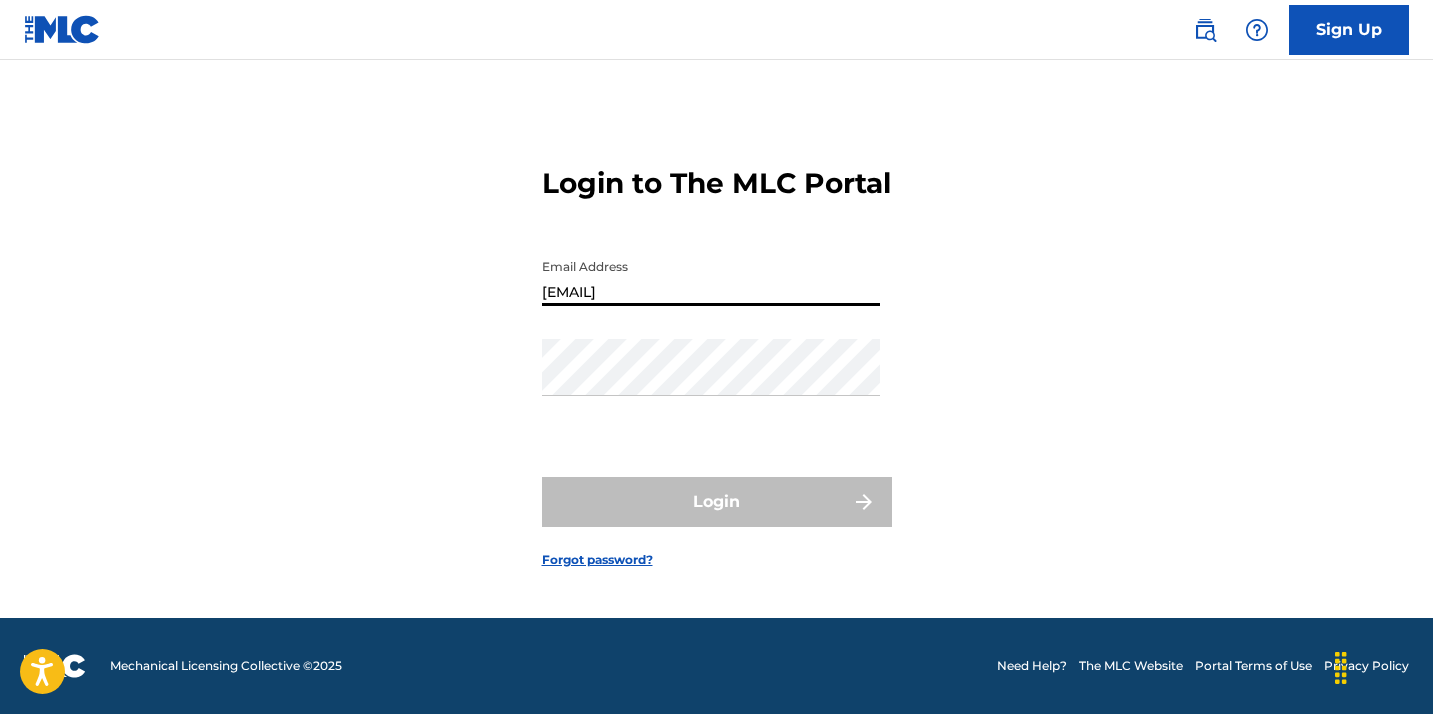 type on "[EMAIL]" 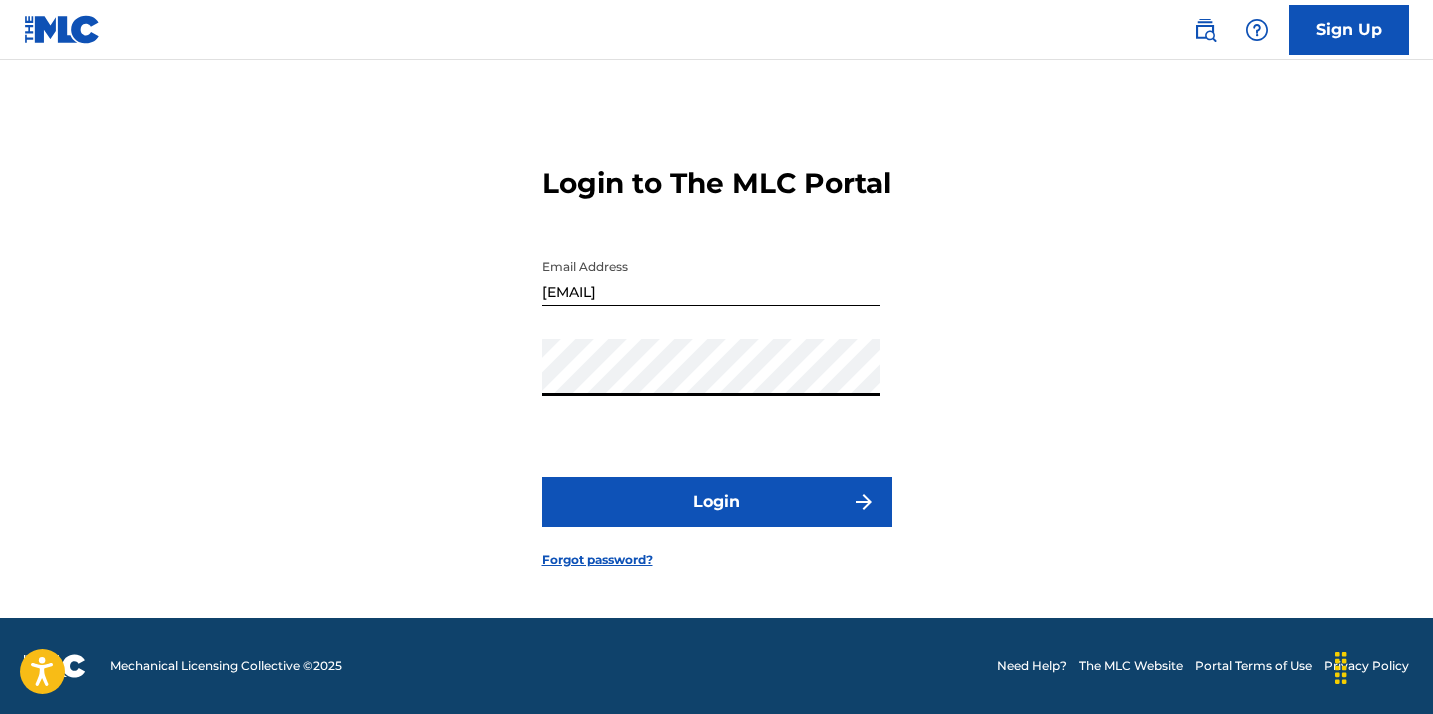 click on "Login" at bounding box center [717, 502] 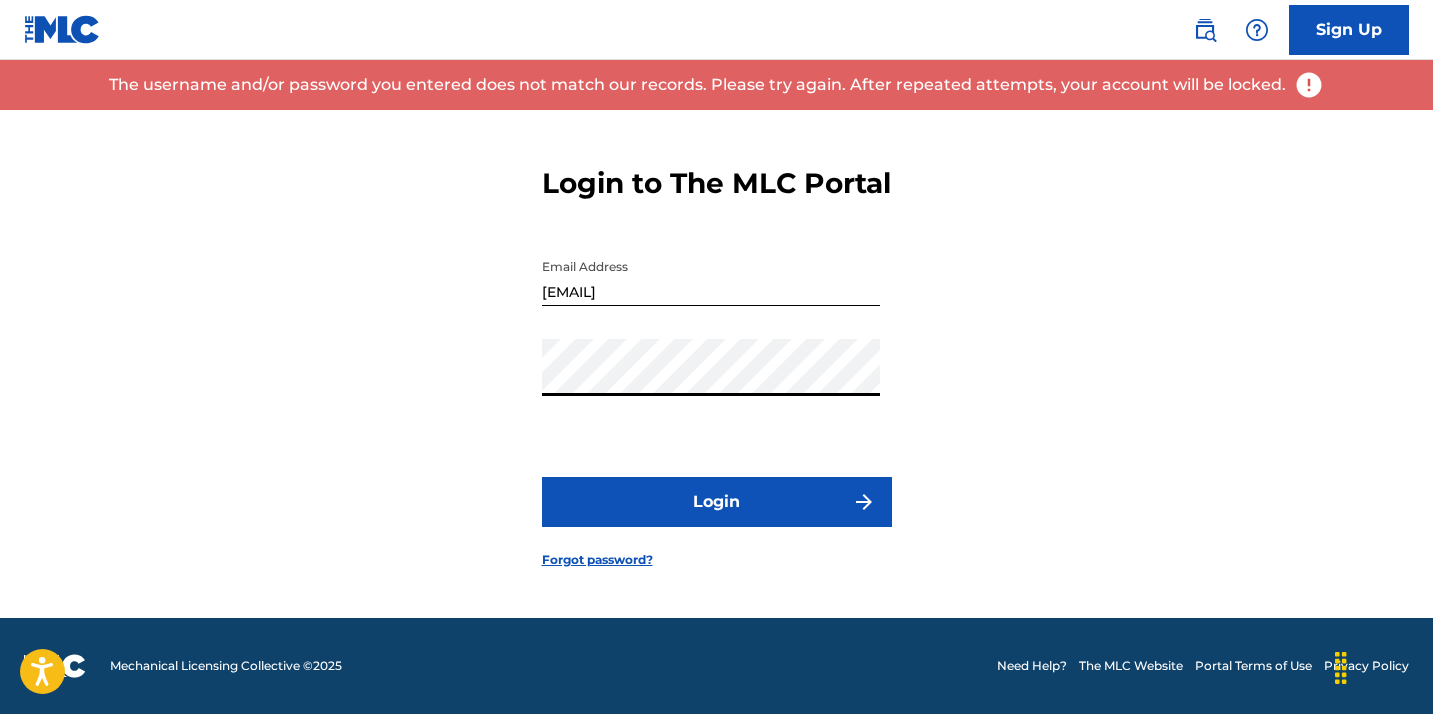 click on "Sign Up" at bounding box center (1349, 30) 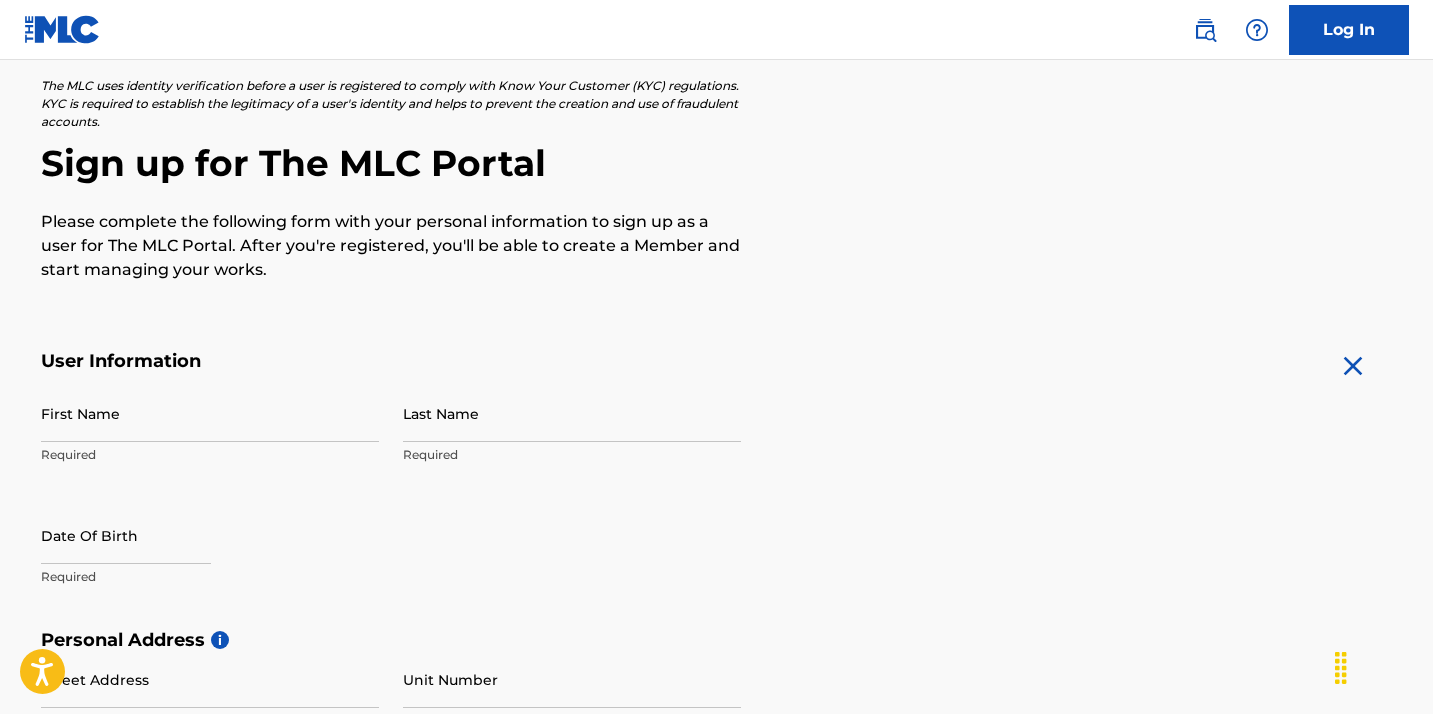 scroll, scrollTop: 125, scrollLeft: 0, axis: vertical 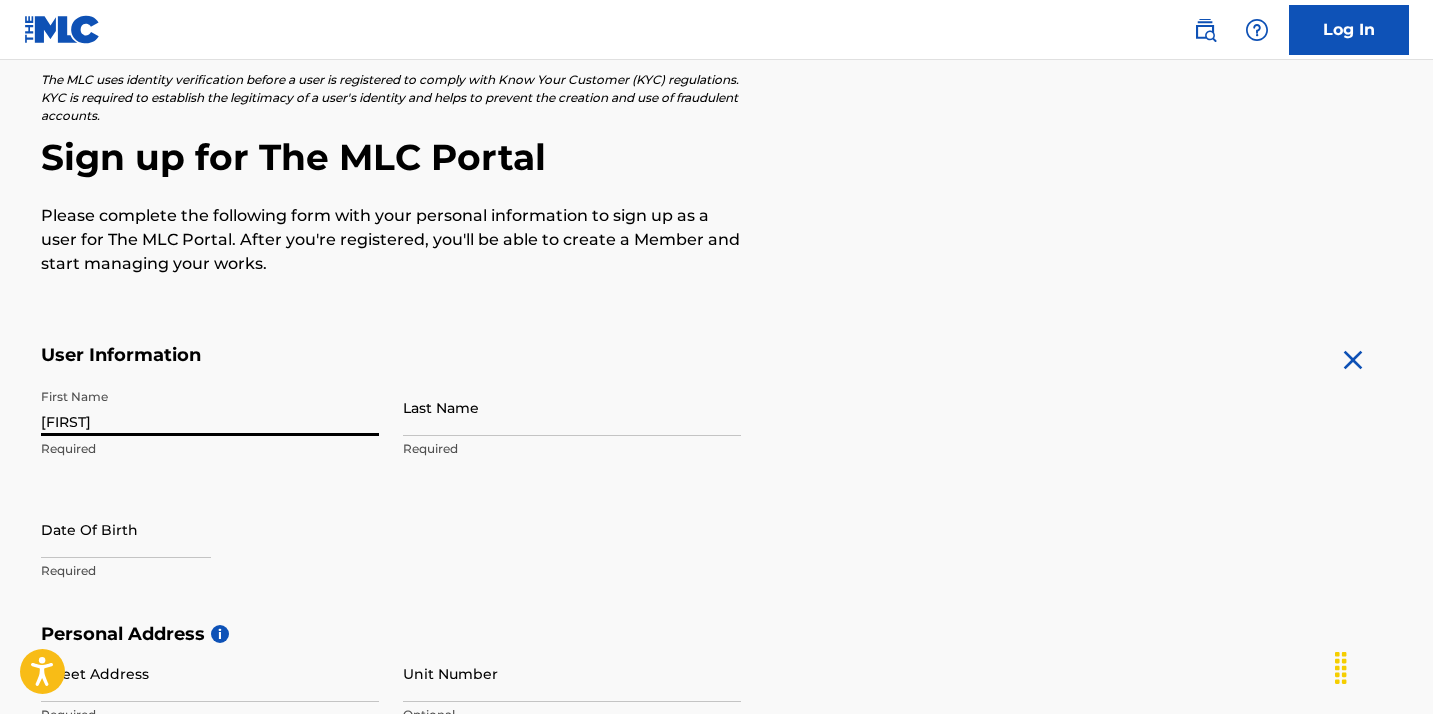type on "[FIRST]" 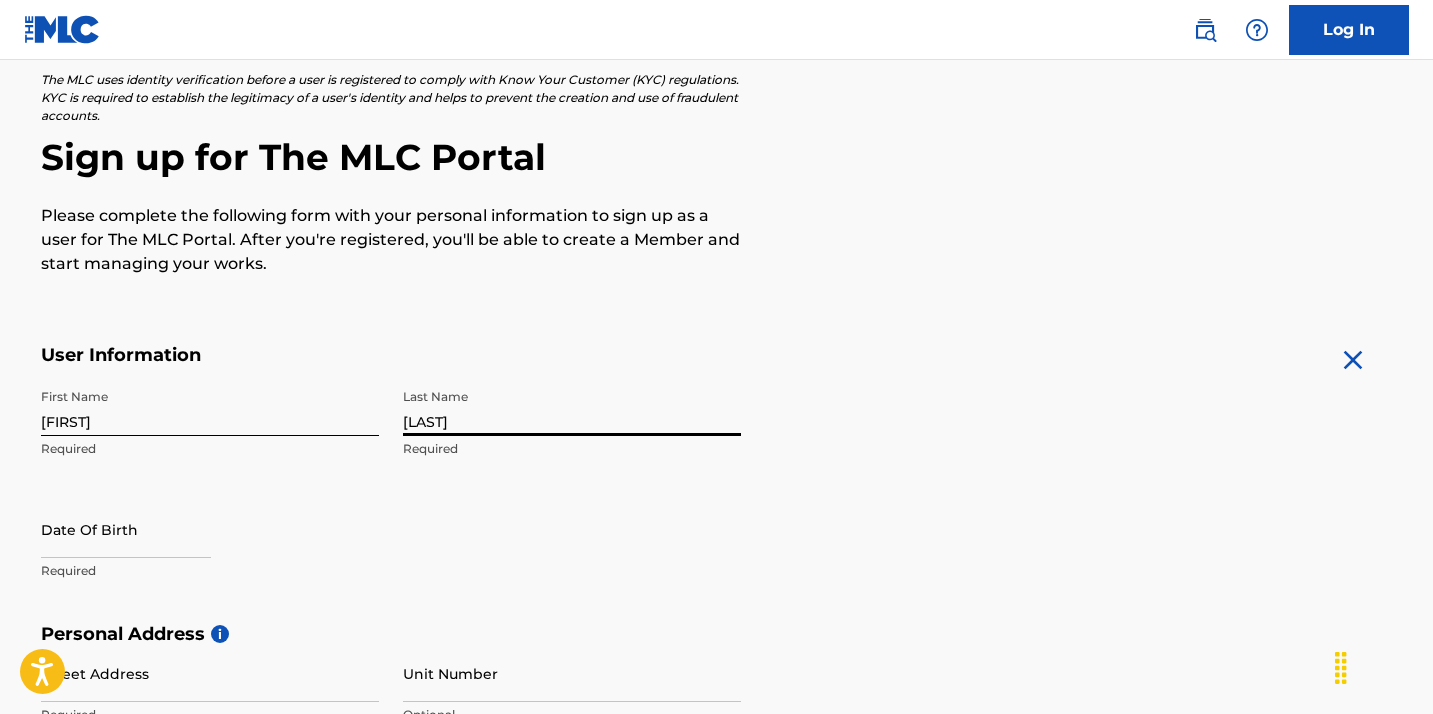 type on "[LAST]" 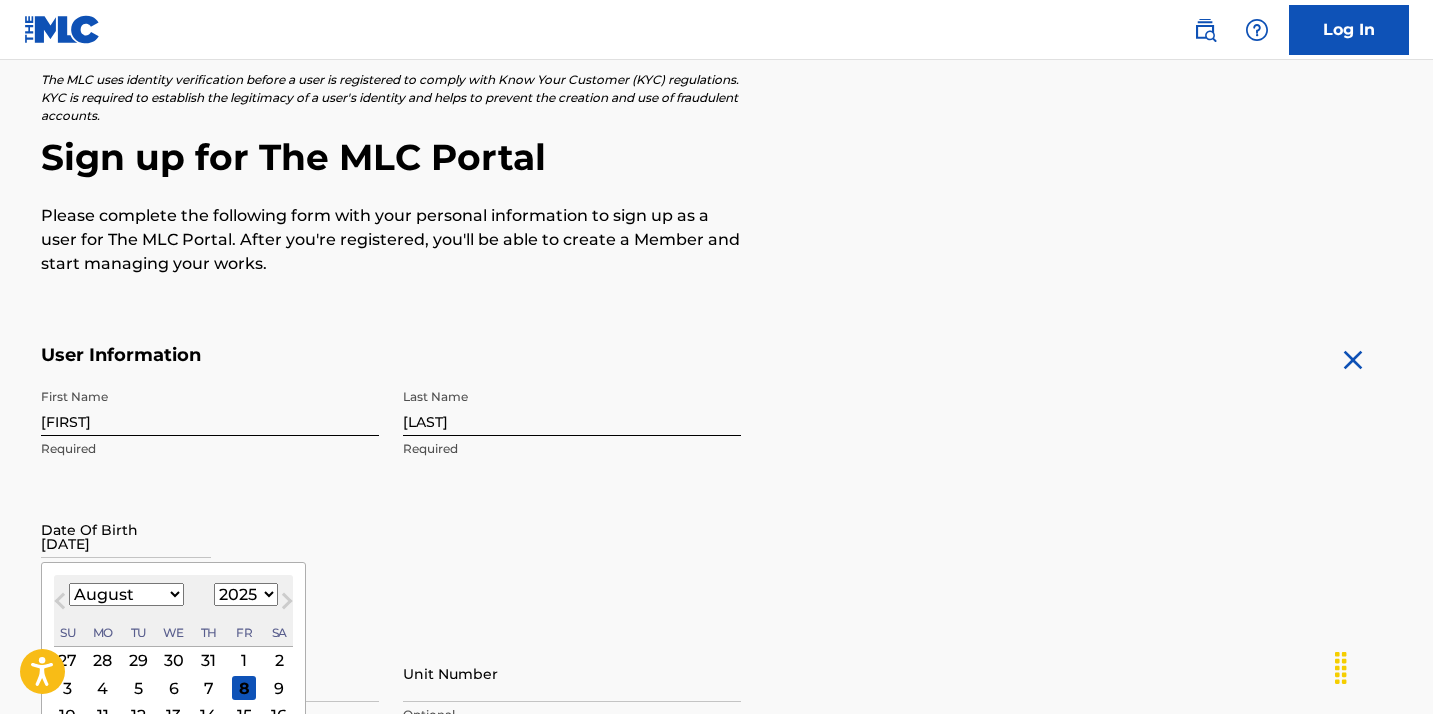 type on "[DATE]" 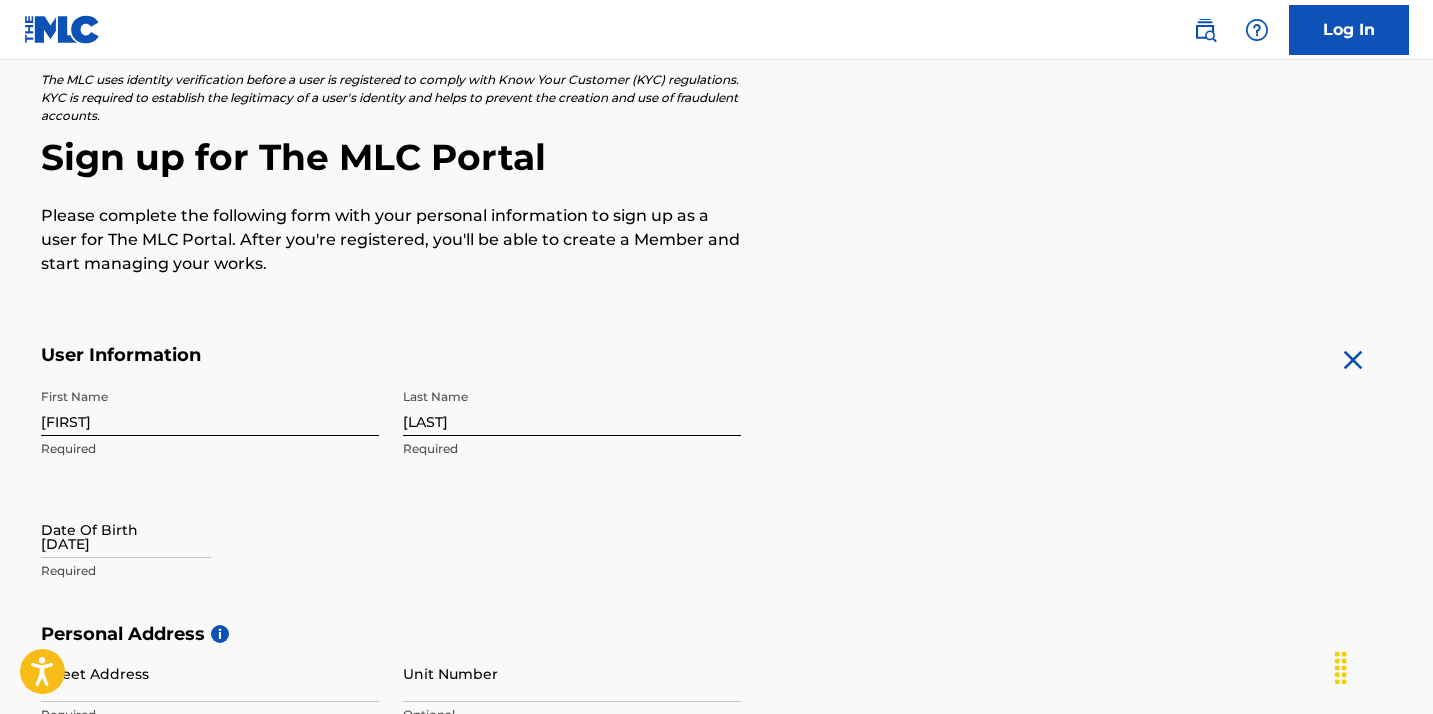 type 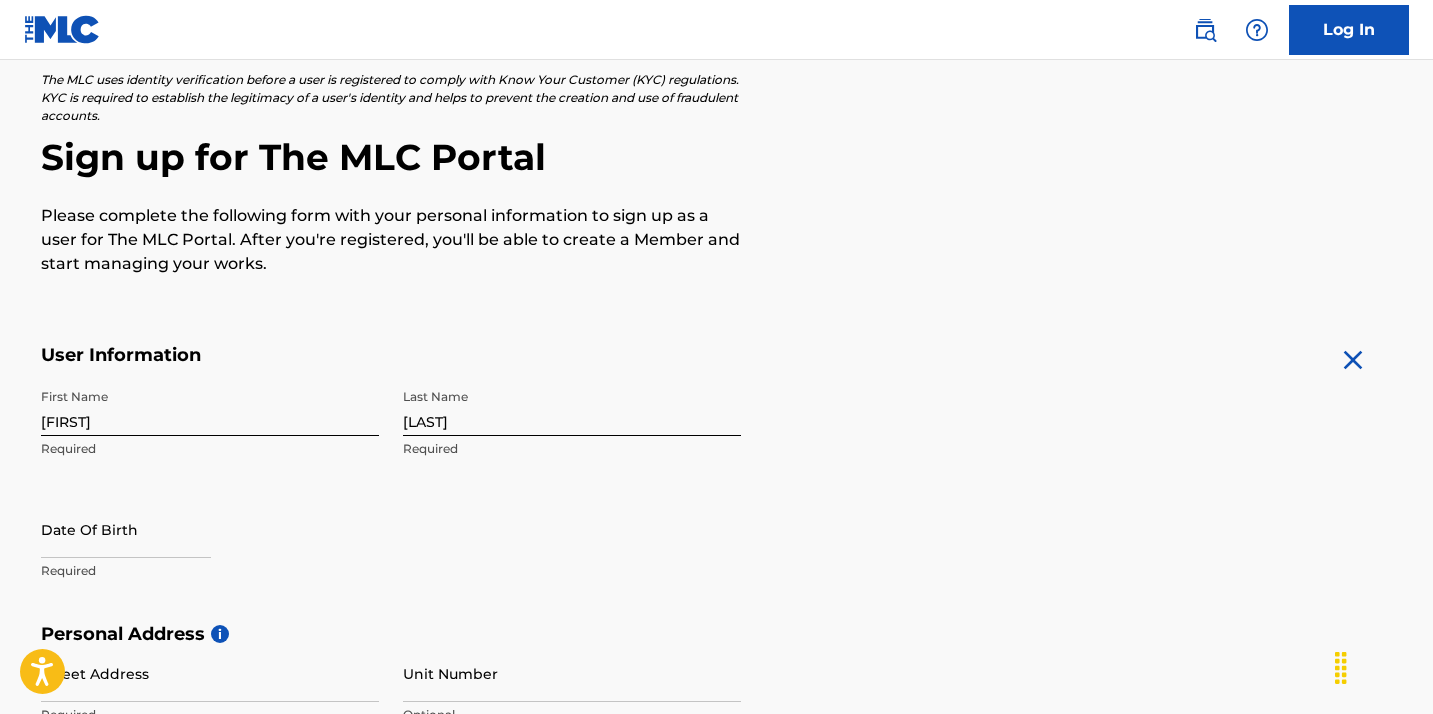click on "First Name Olivia Required Last Name McClendon Required Date Of Birth Required" at bounding box center (391, 501) 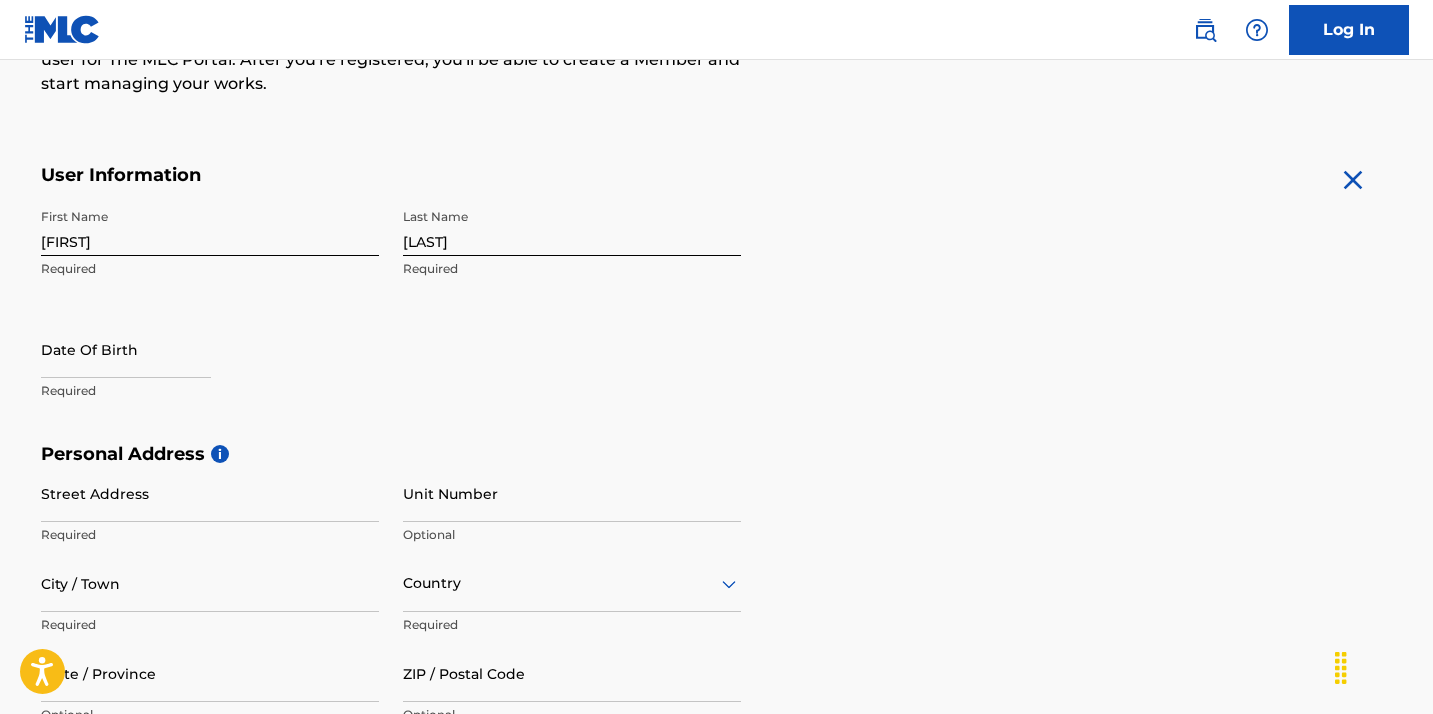 scroll, scrollTop: 311, scrollLeft: 0, axis: vertical 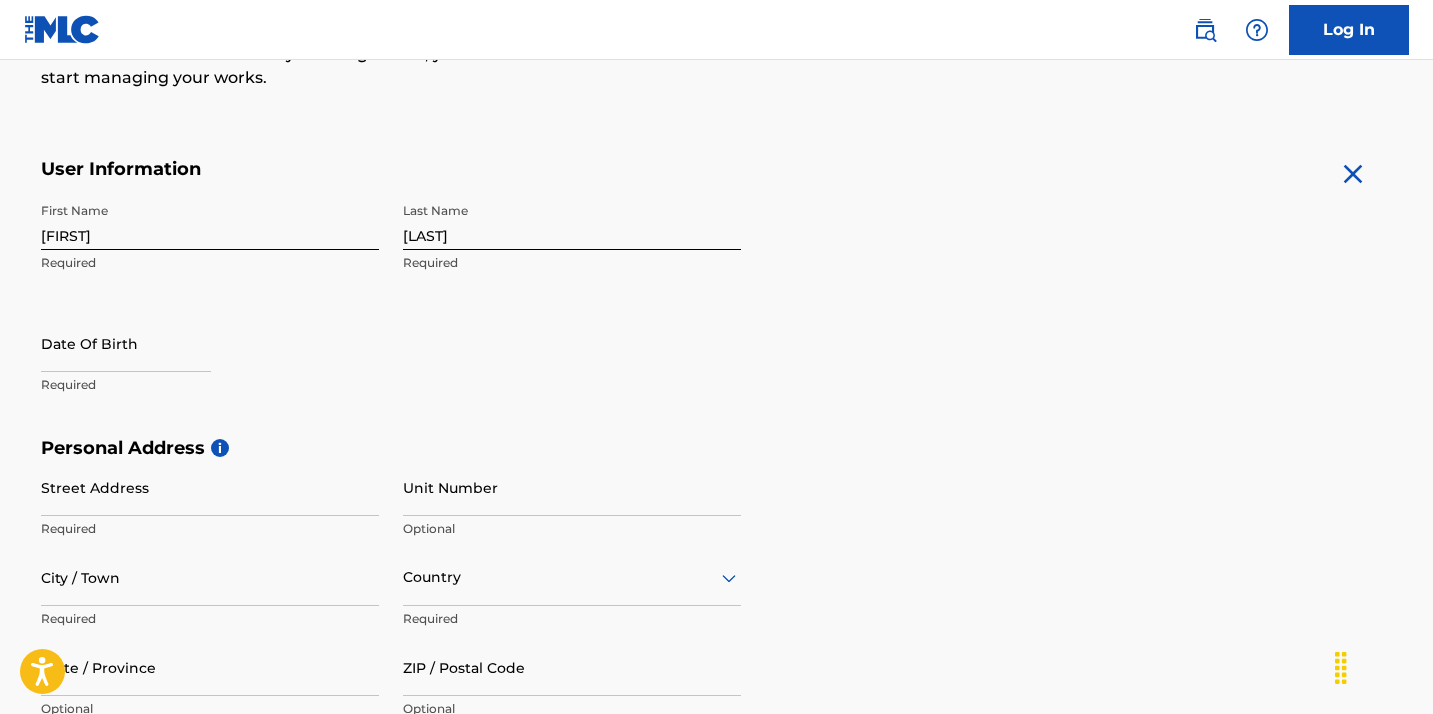 click at bounding box center [126, 343] 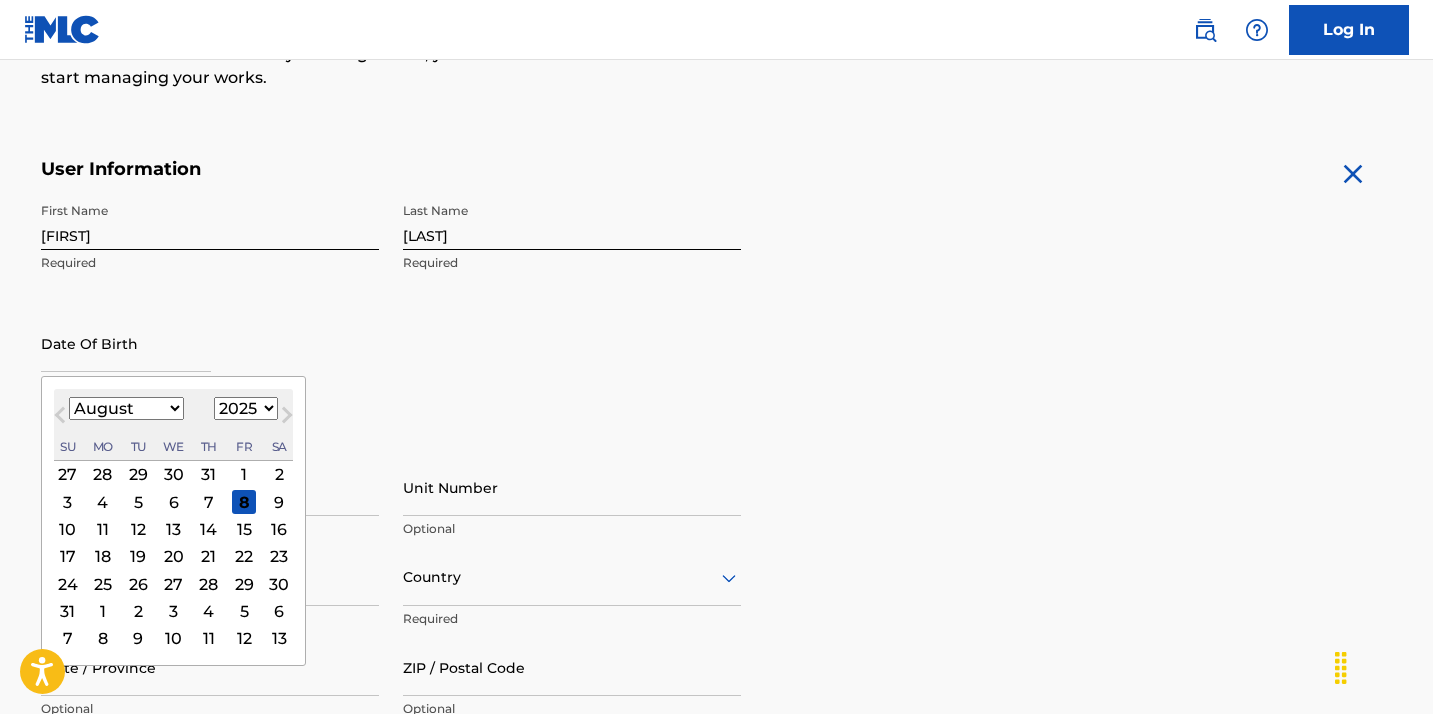 select on "1991" 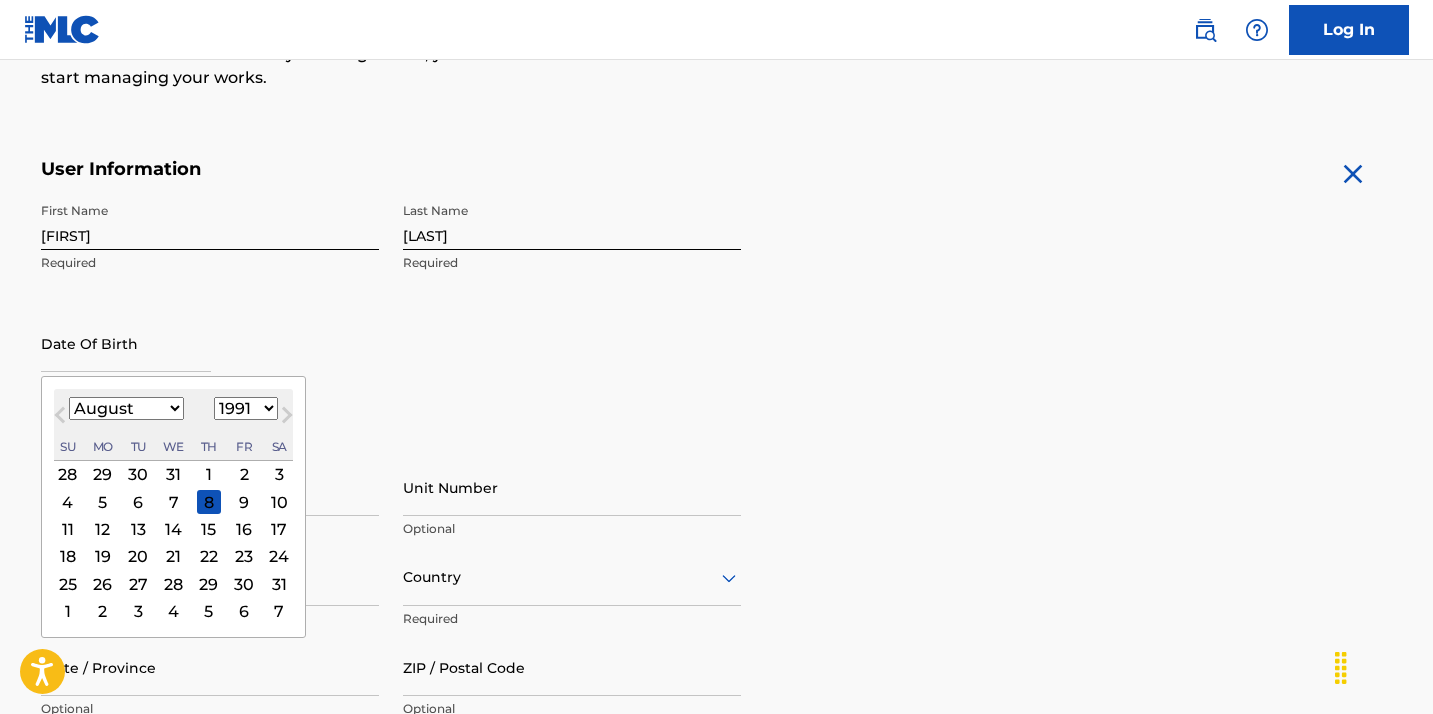 select on "4" 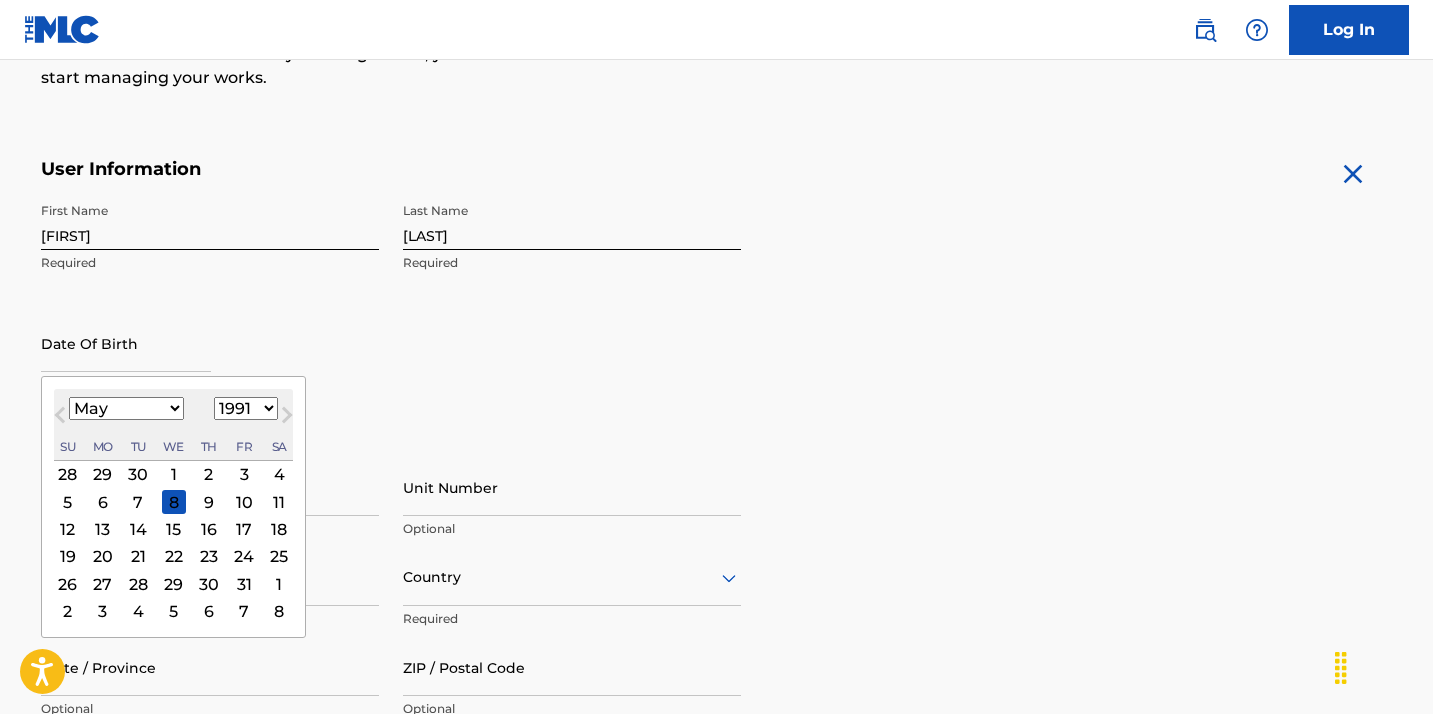 click on "22" at bounding box center (173, 556) 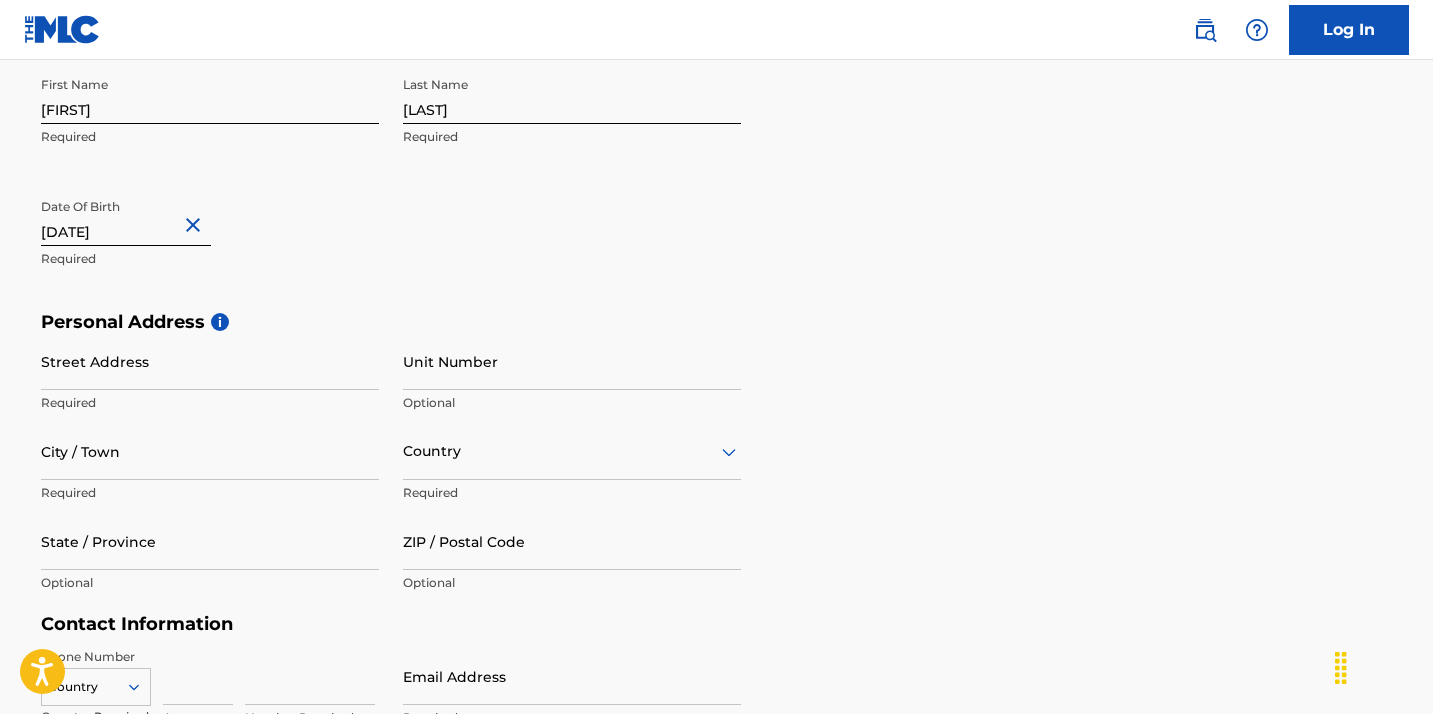 scroll, scrollTop: 444, scrollLeft: 0, axis: vertical 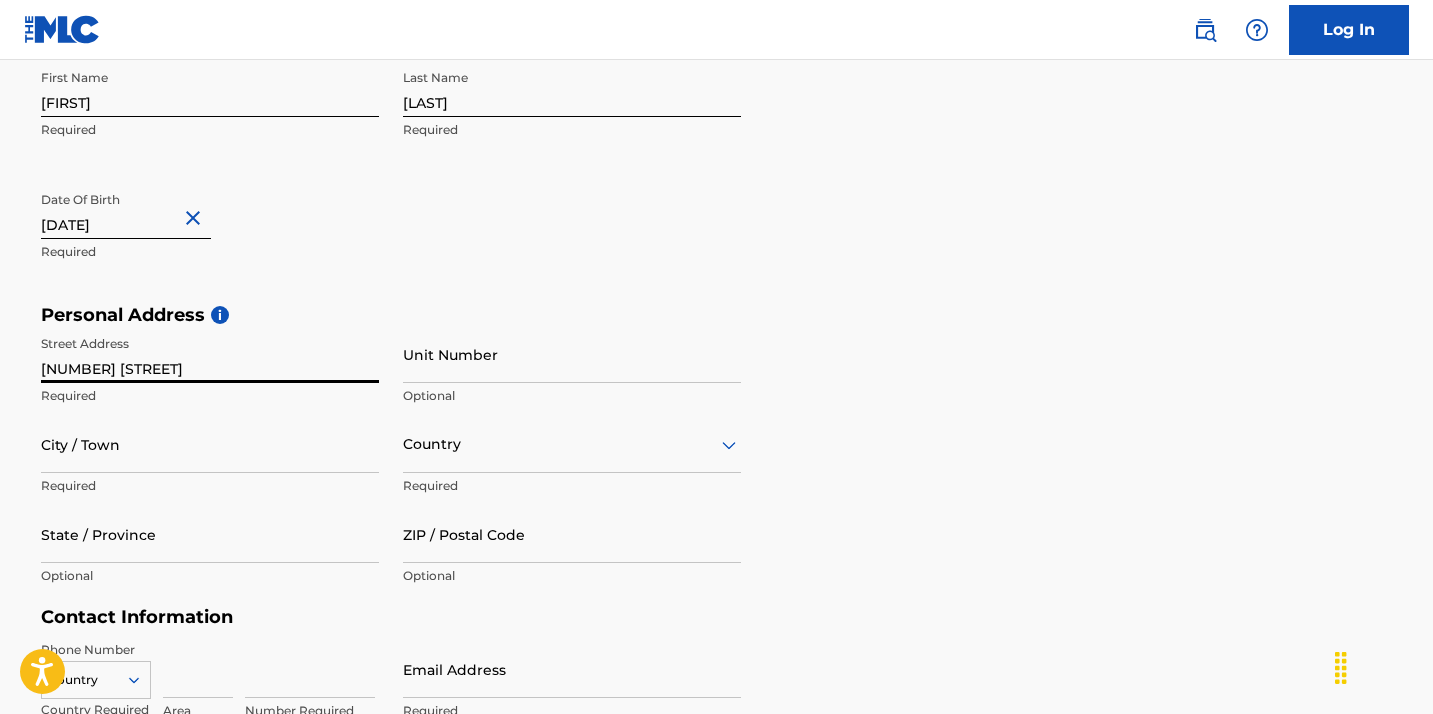 type on "[NUMBER] [STREET]" 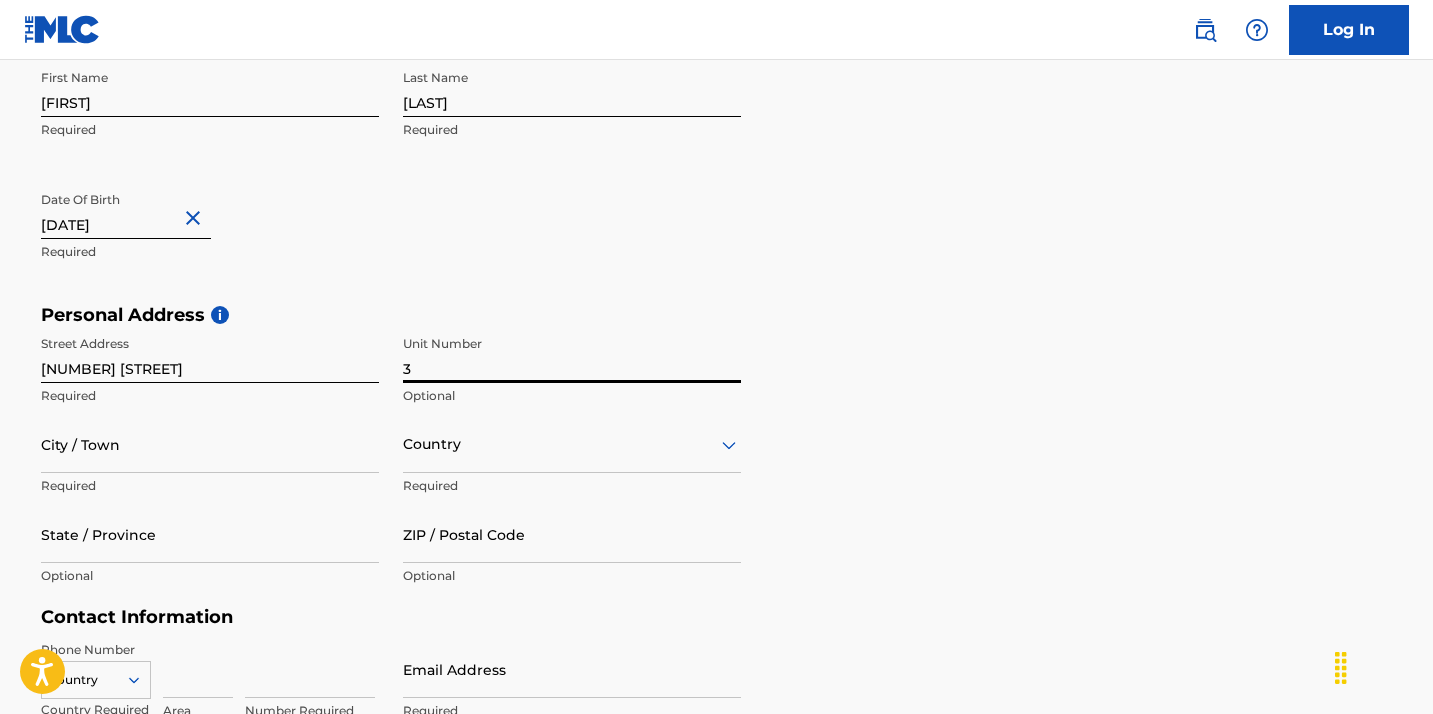 type on "3" 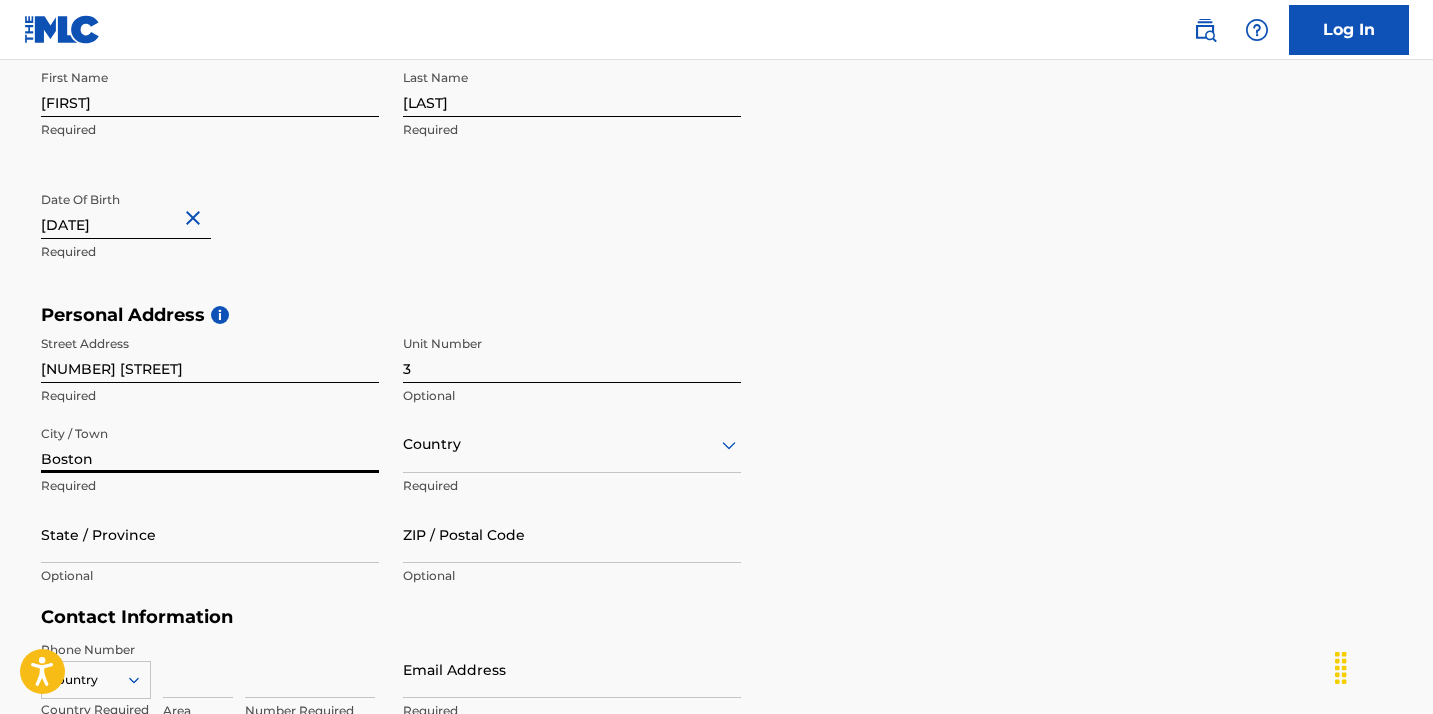 type on "Boston" 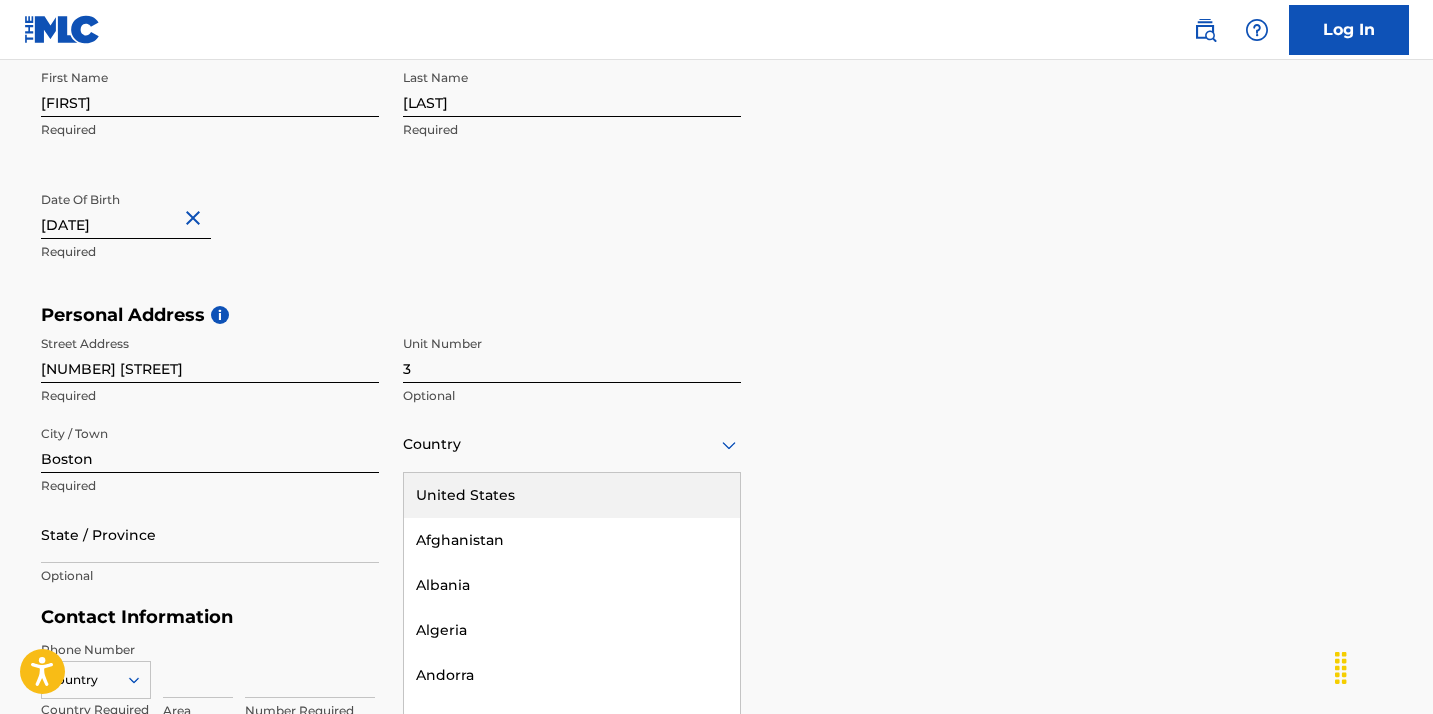 scroll, scrollTop: 503, scrollLeft: 0, axis: vertical 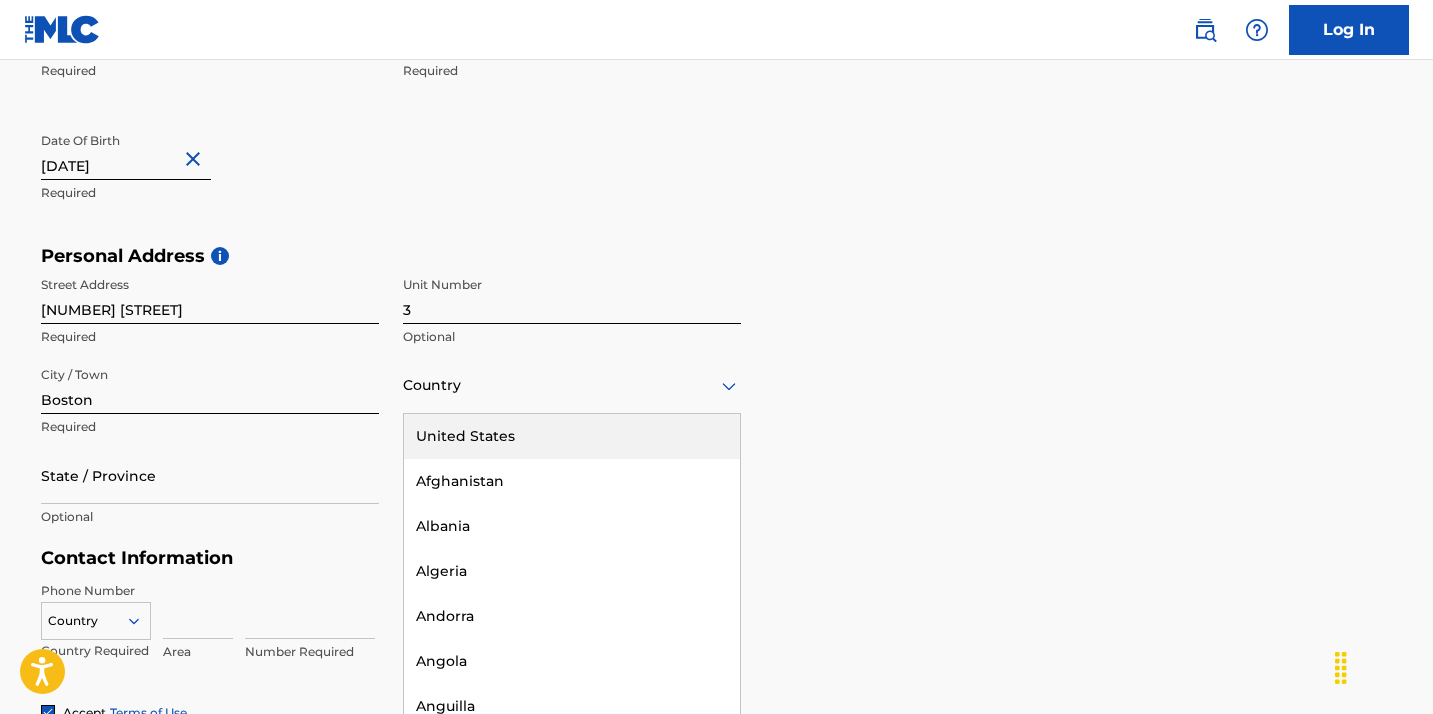 click on "United States, 1 of 223. 223 results available. Use Up and Down to choose options, press Enter to select the currently focused option, press Escape to exit the menu, press Tab to select the option and exit the menu. Country United States Afghanistan Albania Algeria Andorra Angola Anguilla Antigua and Barbuda Argentina Armenia Aruba Australia Austria Azerbaijan Bahamas Bahrain Bangladesh Barbados Belarus Belgium Belize Benin Bermuda Bhutan Bolivia Bosnia and Herzegovina Botswana Brazil Brunei Darussalam Bulgaria Burkina Faso Burundi Cambodia Cameroon Canada Cape Verde Cayman Islands Central African Republic Chad Chile China Colombia Comoros Congo Congo, the Democratic Republic of the Cook Islands Costa Rica Cote D'Ivoire Croatia Cuba Cyprus Czech Republic Denmark Djibouti Dominica Dominican Republic Ecuador Egypt El Salvador Equatorial Guinea Eritrea Estonia Ethiopia Falkland Islands (Malvinas) Faroe Islands Fiji Finland France French Guiana French Polynesia Gabon Gambia Georgia Germany Ghana Gibraltar Greece" at bounding box center (572, 385) 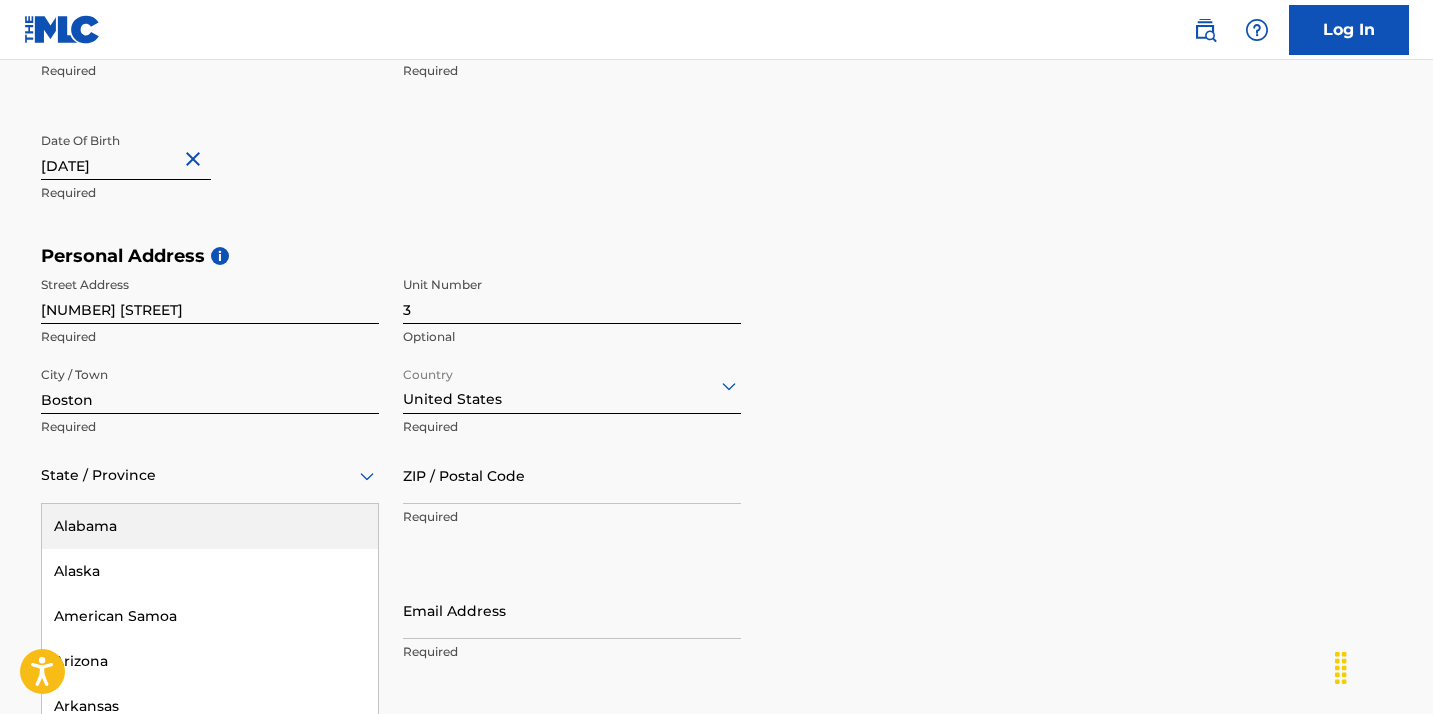 scroll, scrollTop: 593, scrollLeft: 0, axis: vertical 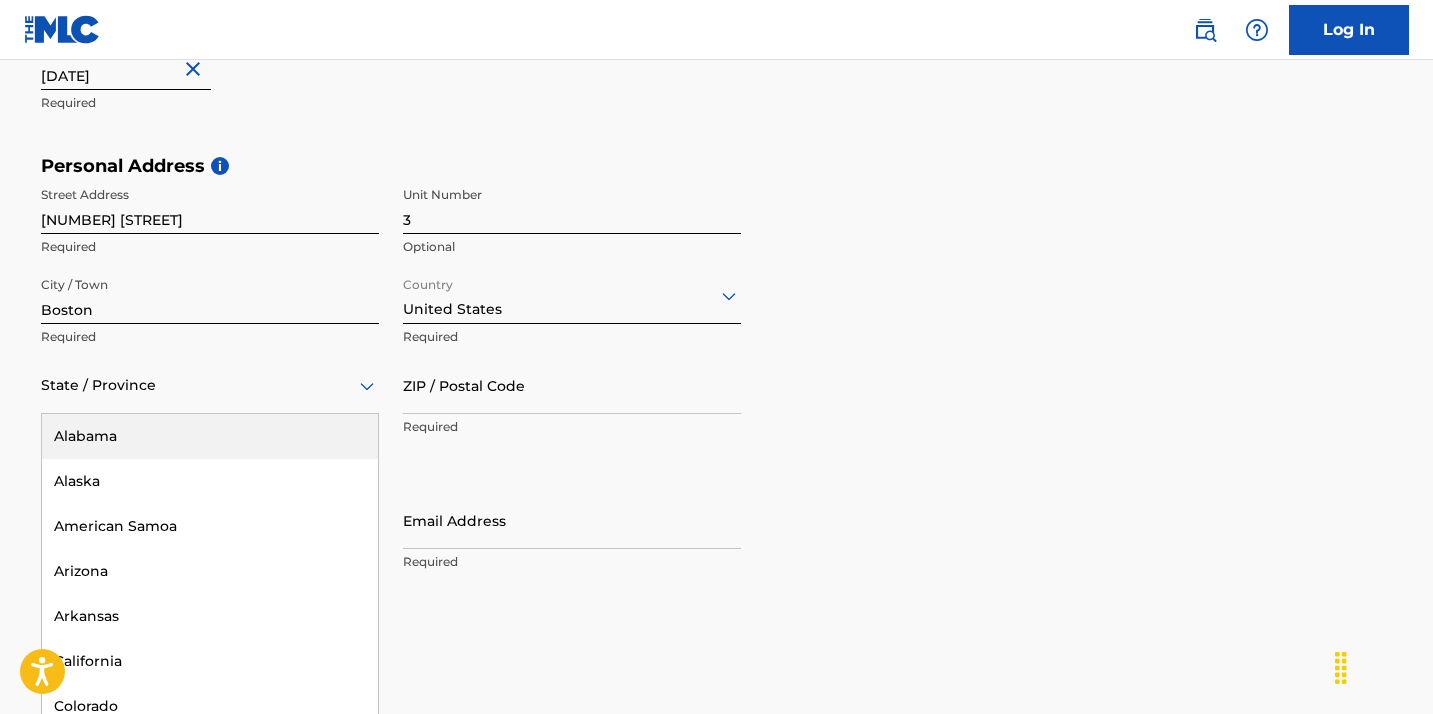 click on "Alabama, 1 of 57. 57 results available. Use Up and Down to choose options, press Enter to select the currently focused option, press Escape to exit the menu, press Tab to select the option and exit the menu. State / Province Alabama Alaska American Samoa Arizona Arkansas California Colorado Connecticut Delaware District of Columbia Florida Georgia Guam Hawaii Idaho Illinois Indiana Iowa Kansas Kentucky Louisiana Maine Maryland Massachusetts Michigan Minnesota Mississippi Missouri Montana Nebraska Nevada New Hampshire New Jersey New Mexico New York North Carolina North Dakota Northern Mariana Islands Ohio Oklahoma Oregon Pennsylvania Puerto Rico Puerto Rico Rhode Island South Carolina South Dakota Tennessee Texas Utah Vermont Virgin Islands, U.S. Virginia Washington West Virginia Wisconsin Wyoming" at bounding box center (210, 385) 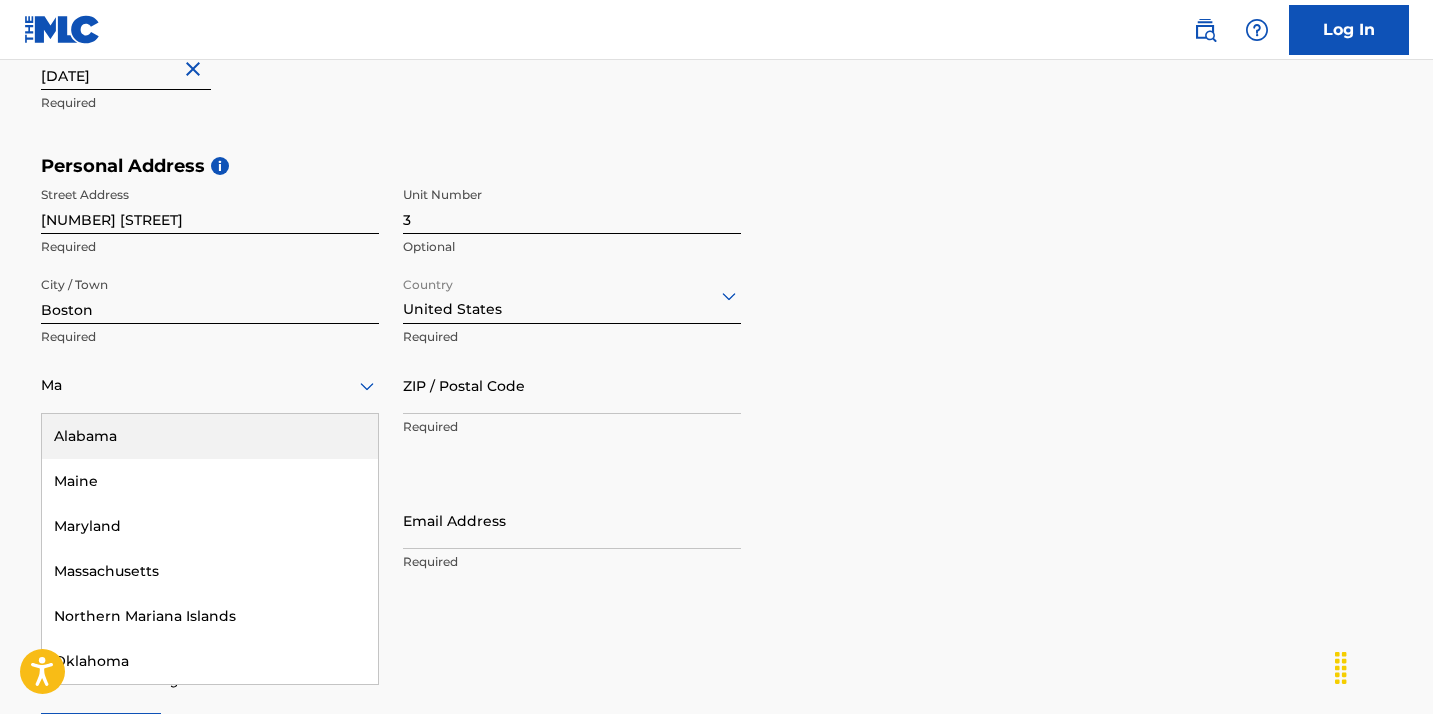type on "Mas" 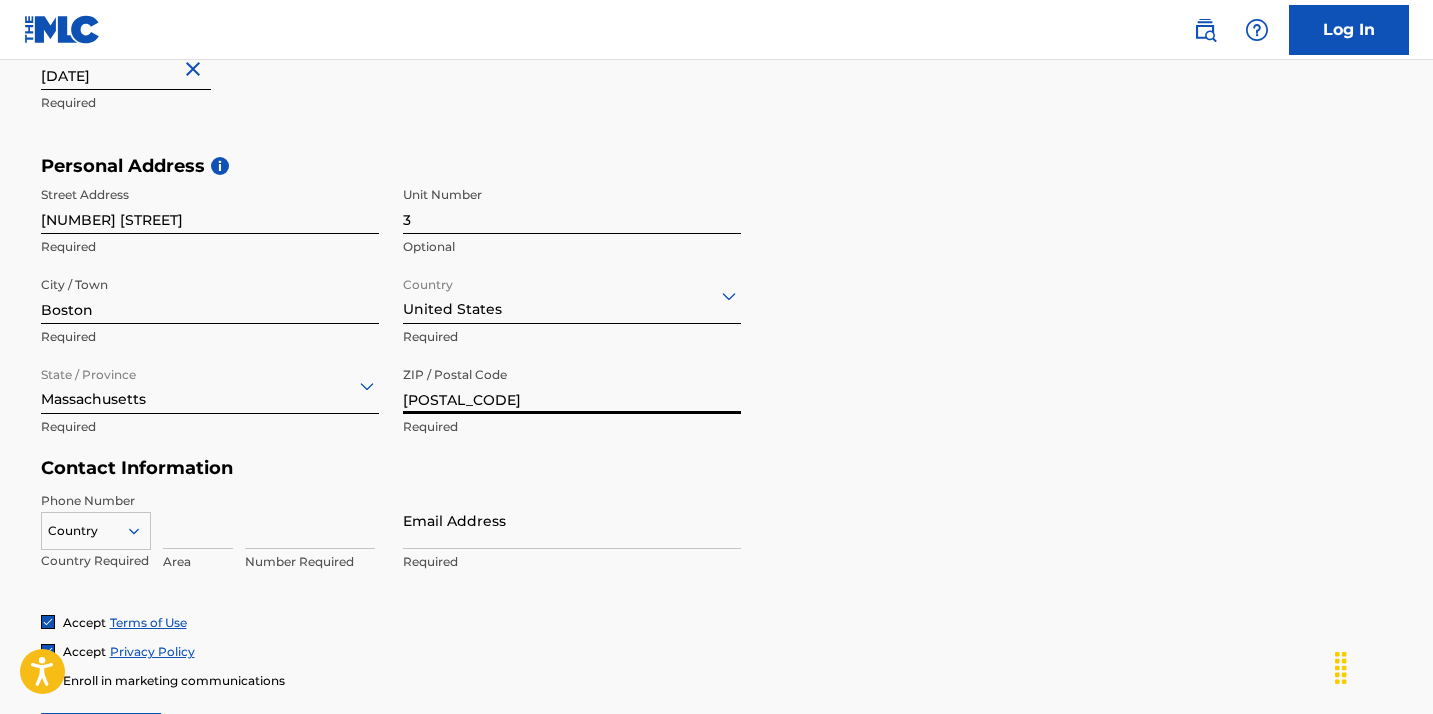 type on "[POSTAL_CODE]" 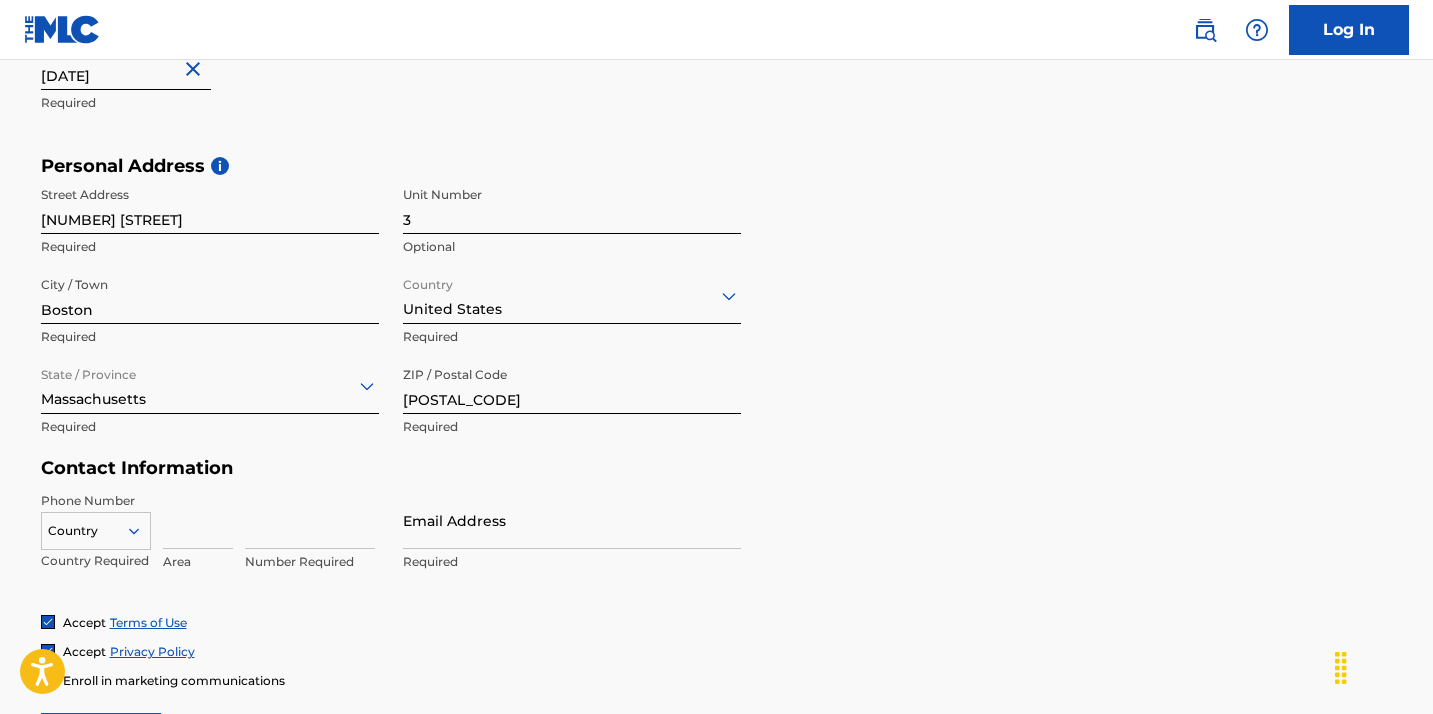 click at bounding box center [198, 520] 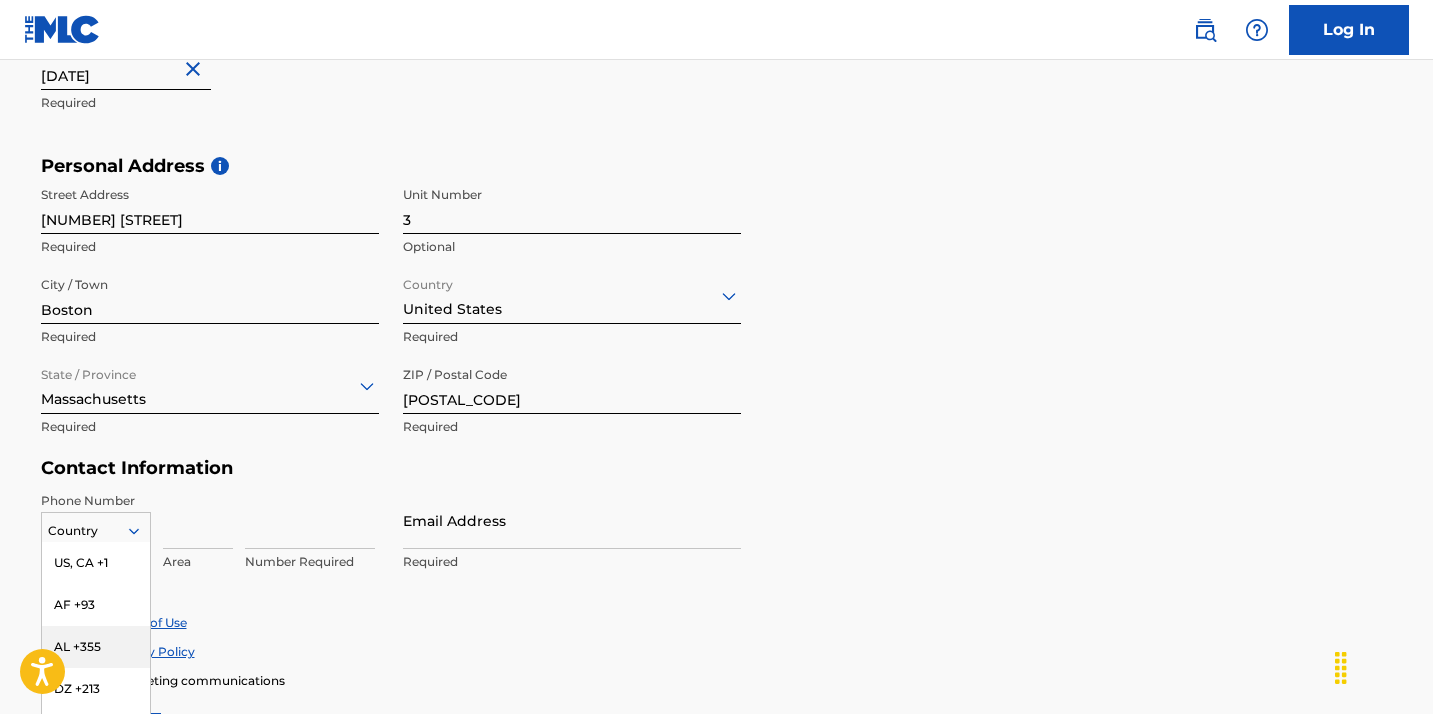 scroll, scrollTop: 720, scrollLeft: 0, axis: vertical 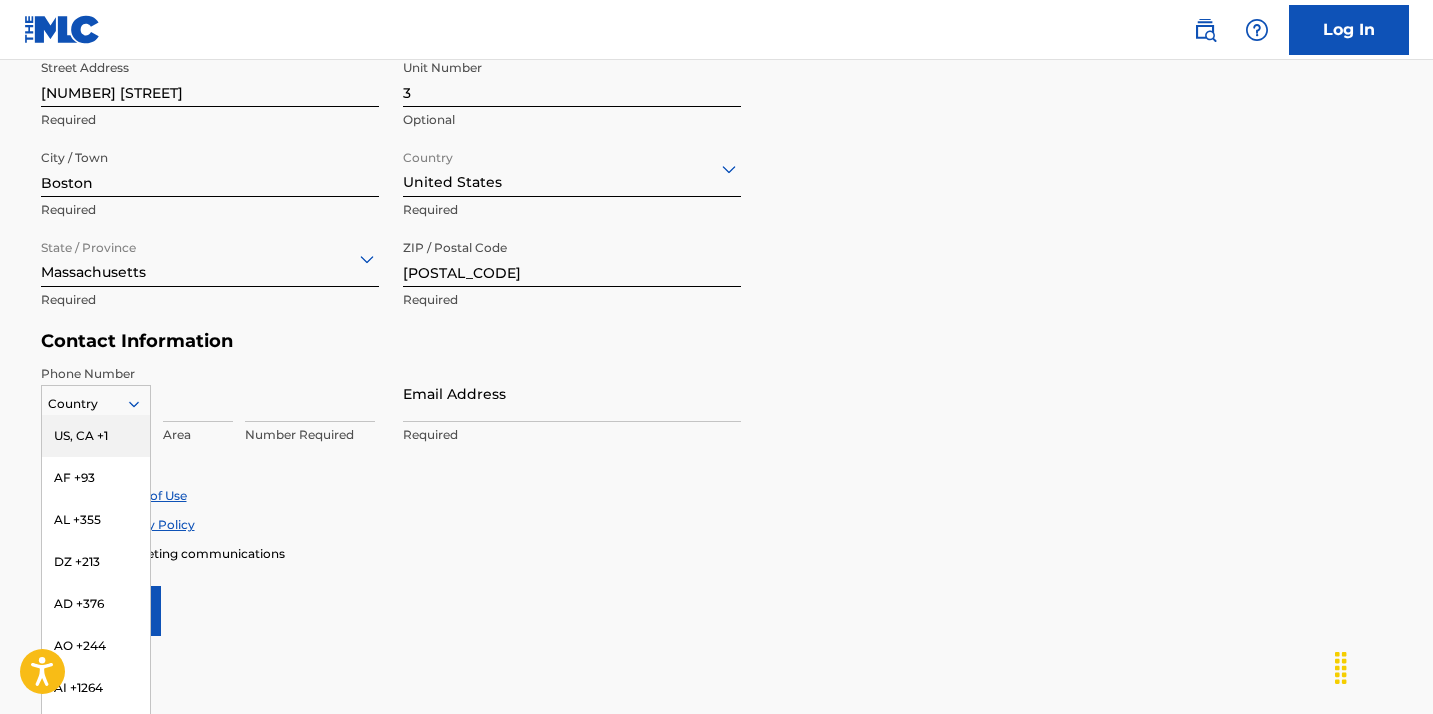 click on "US, CA +1" at bounding box center (96, 436) 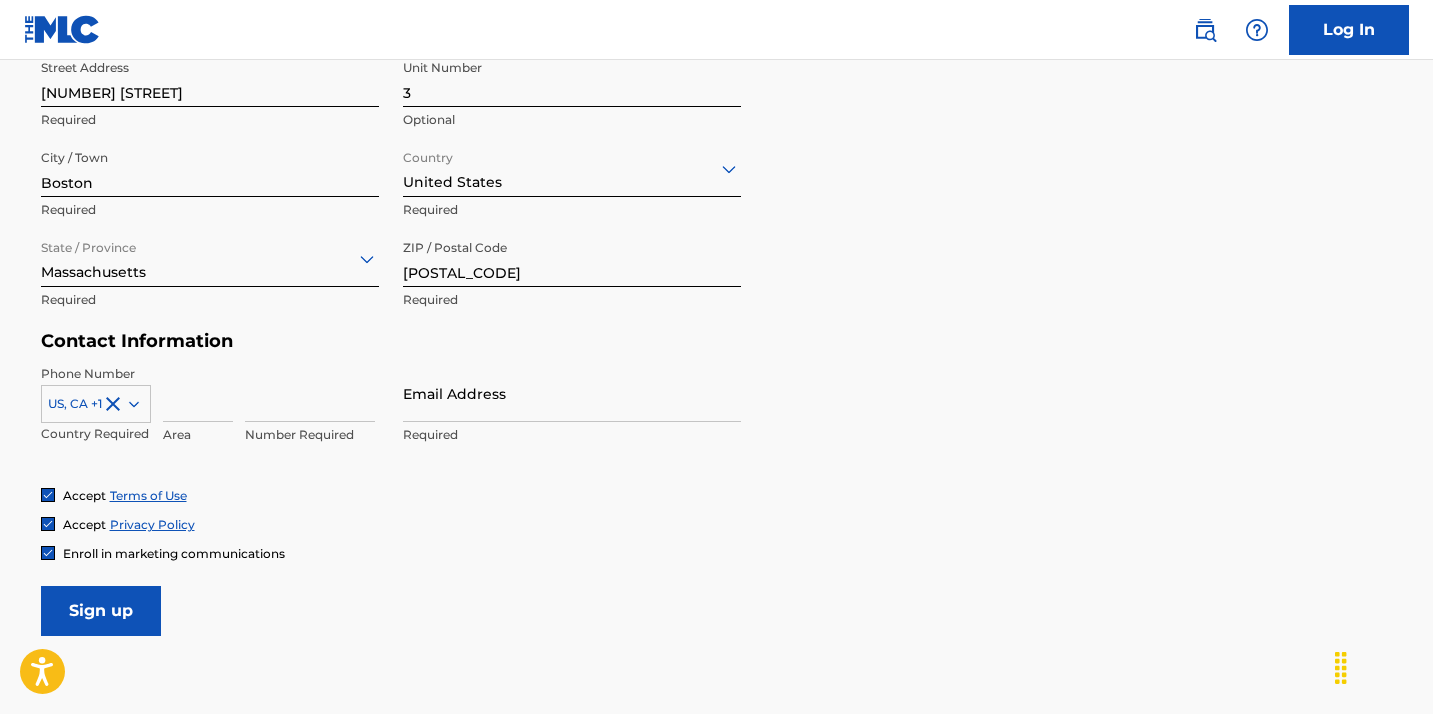 click at bounding box center [198, 393] 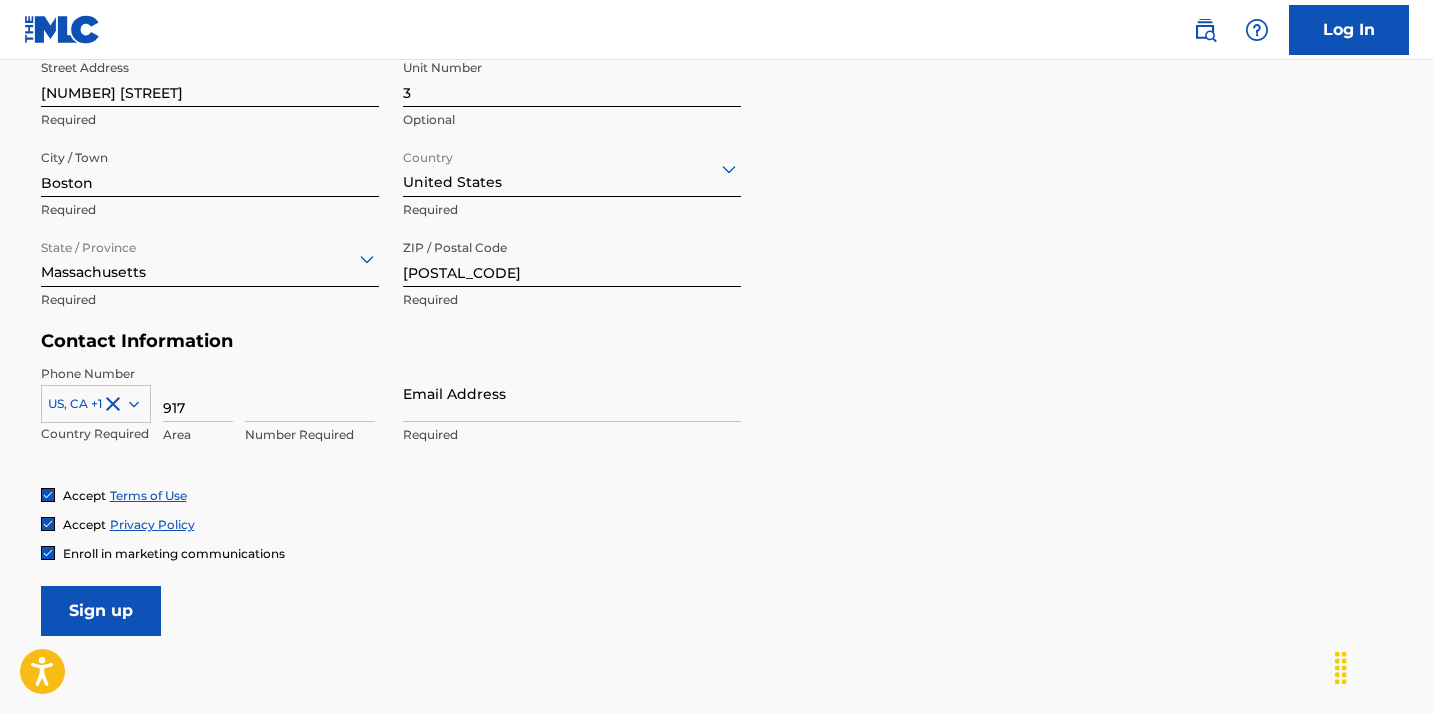 type on "917" 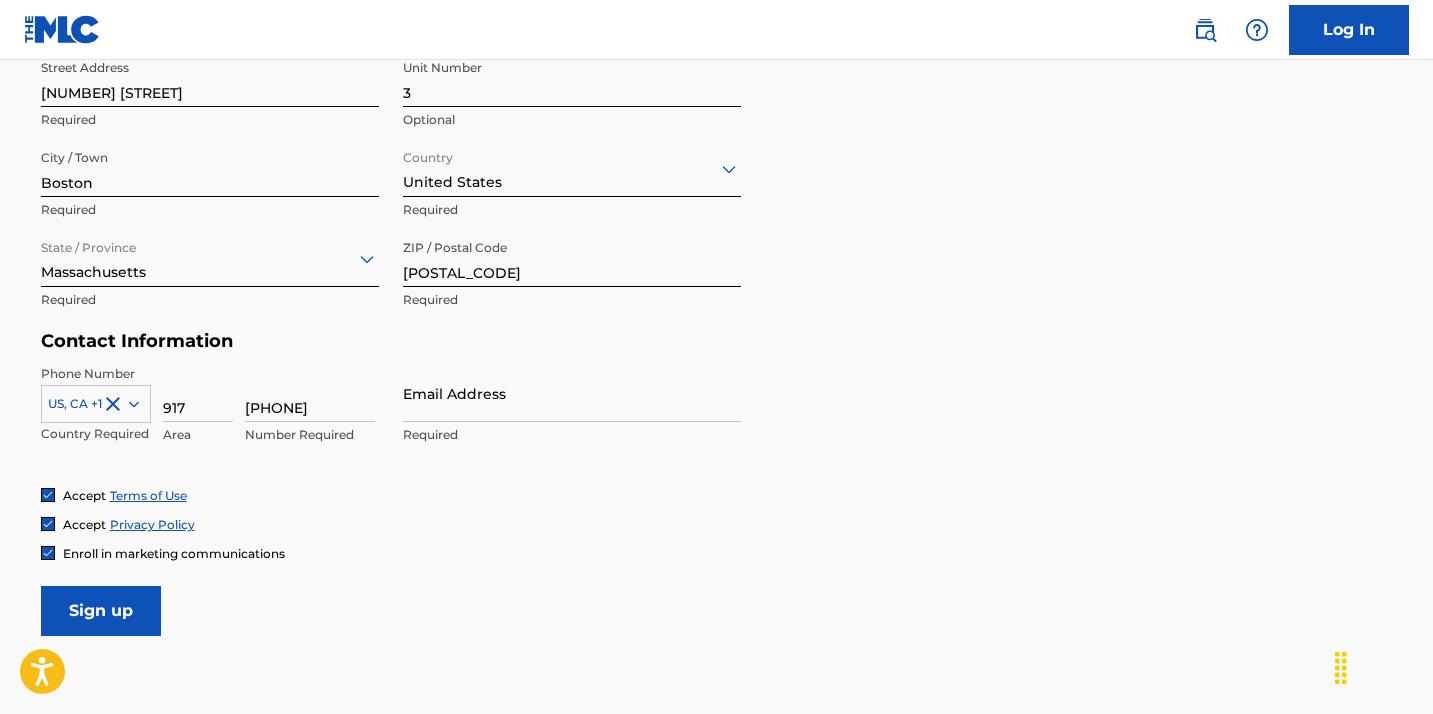 type on "[PHONE]" 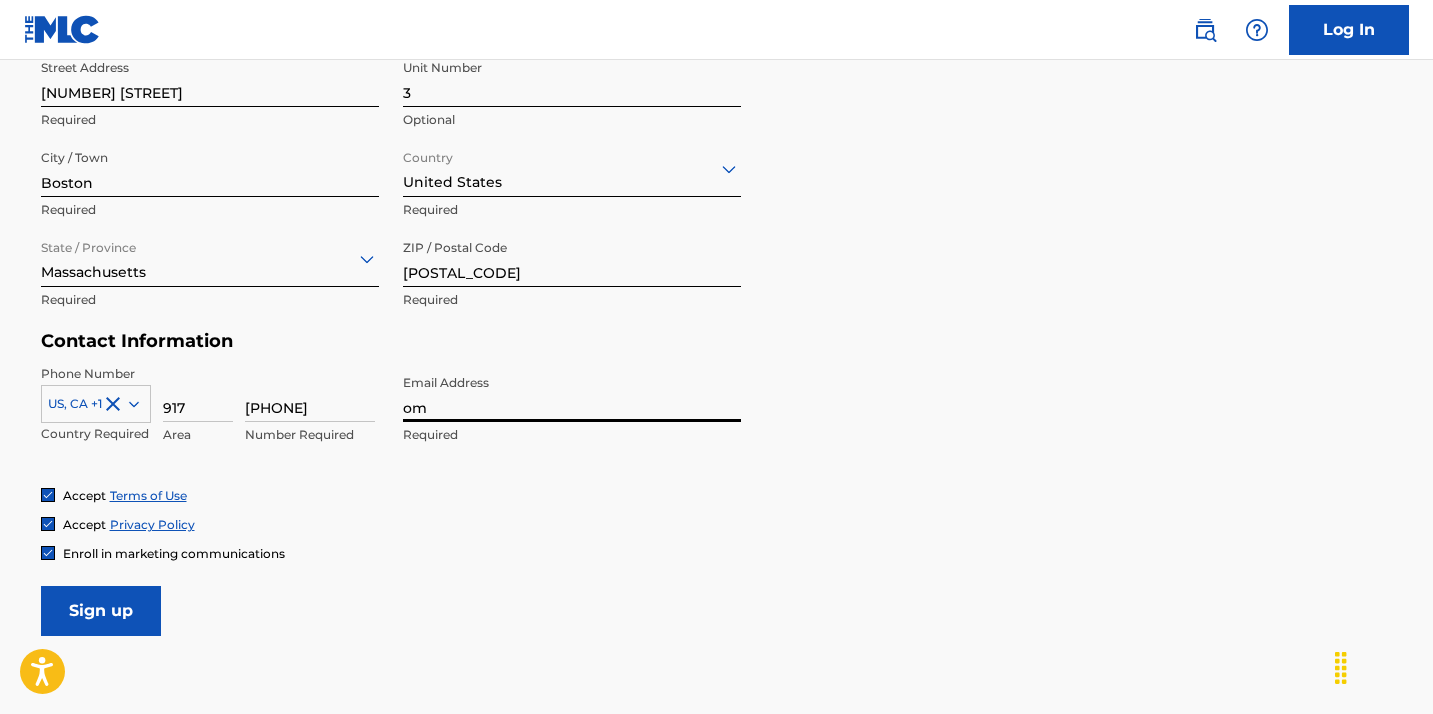 type on "o" 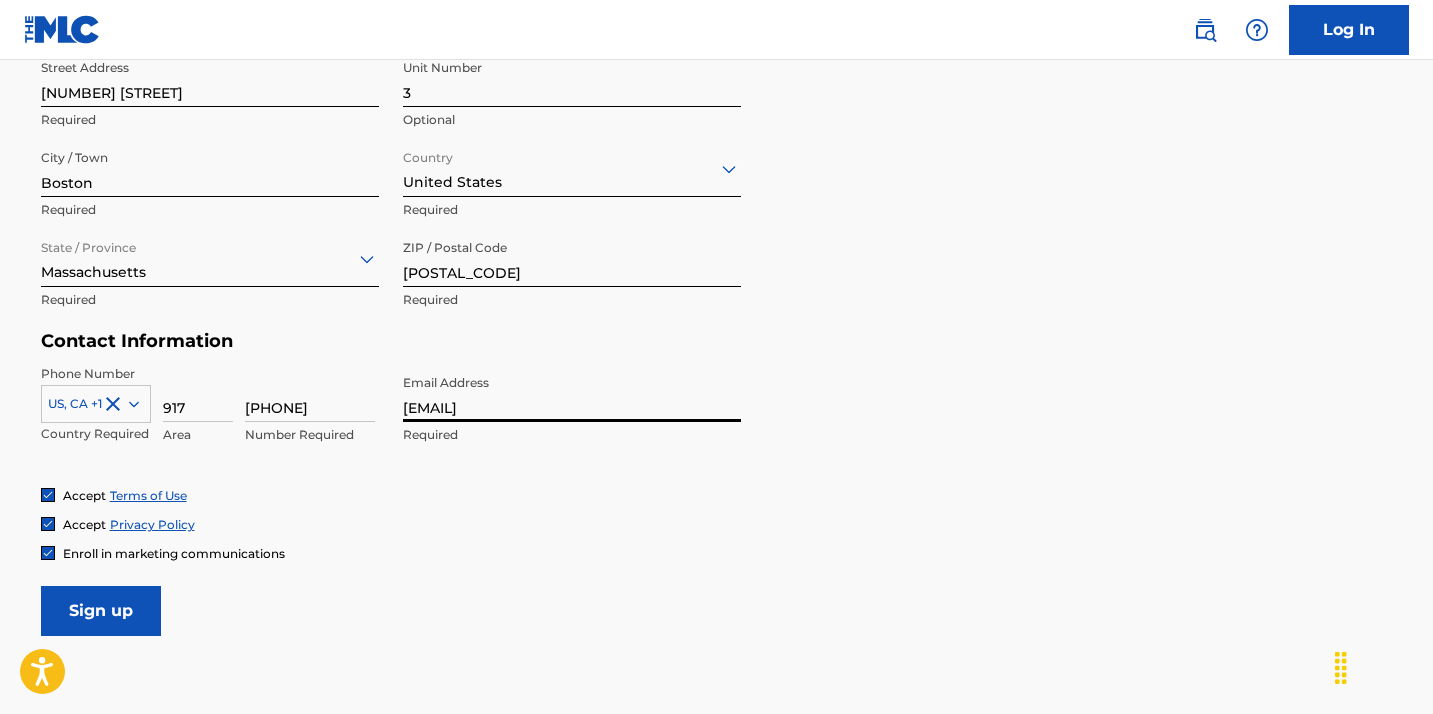 type on "[EMAIL]" 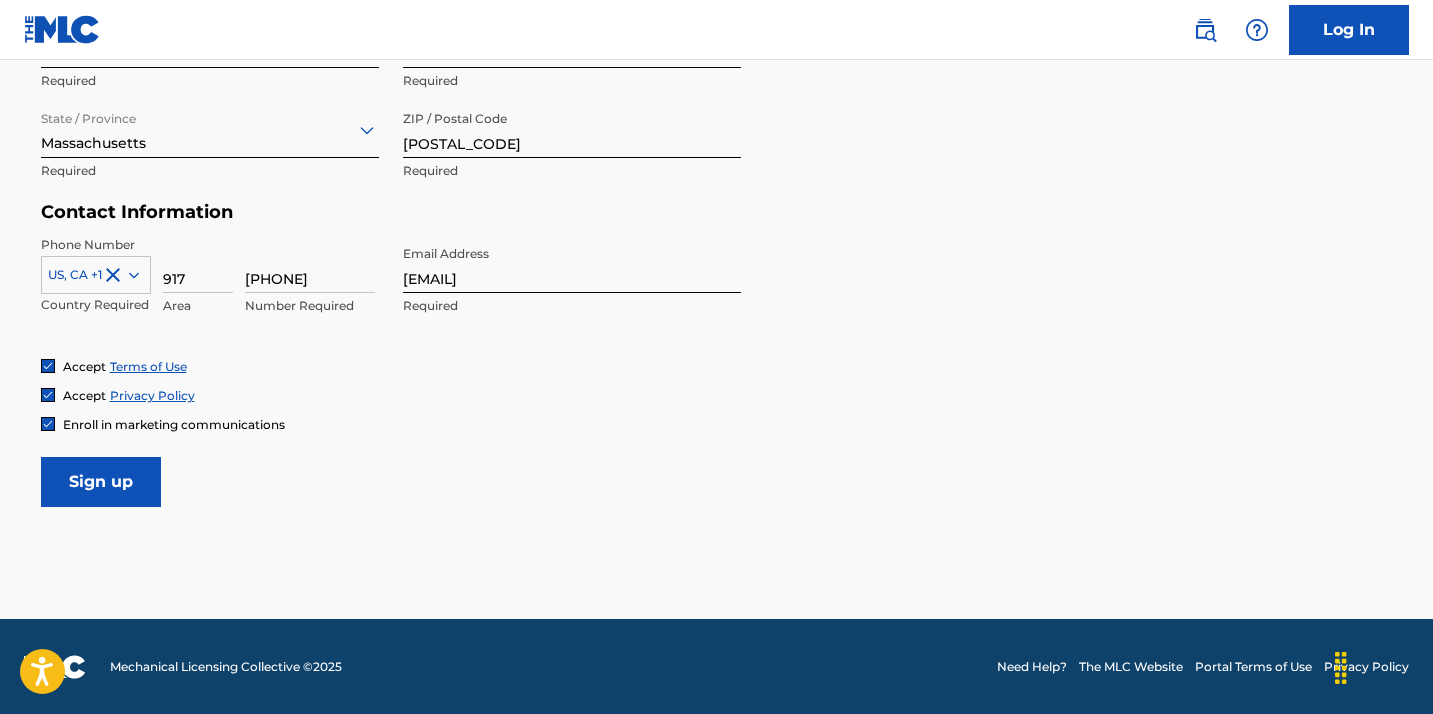 scroll, scrollTop: 848, scrollLeft: 0, axis: vertical 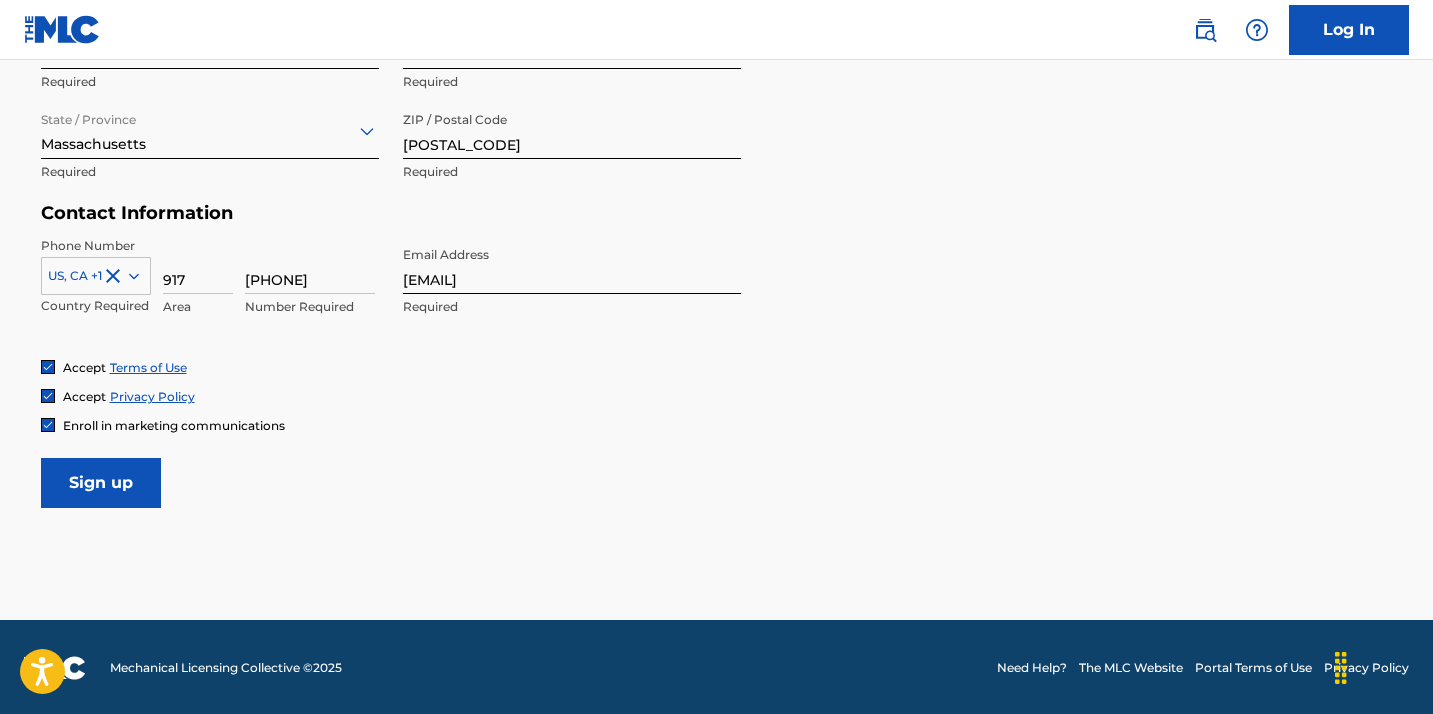 click at bounding box center (48, 425) 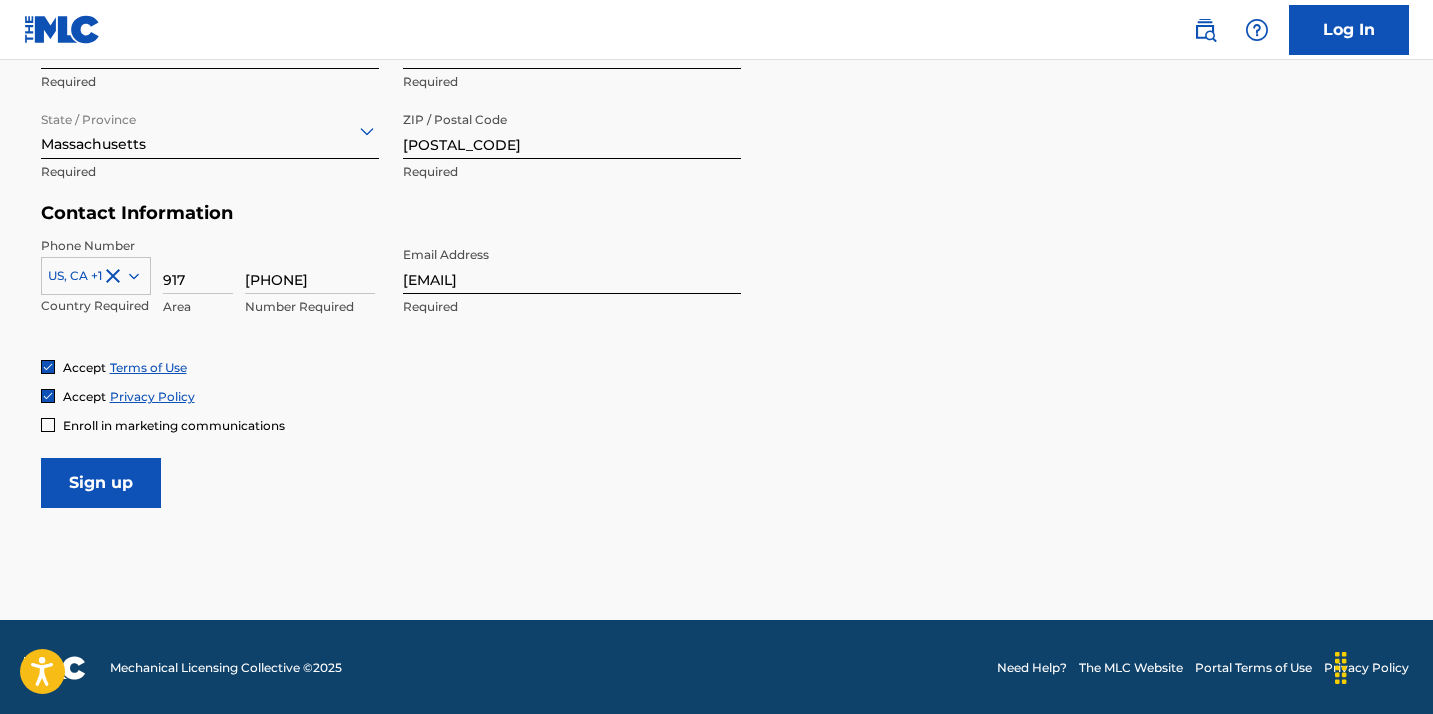 click on "Sign up" at bounding box center (101, 483) 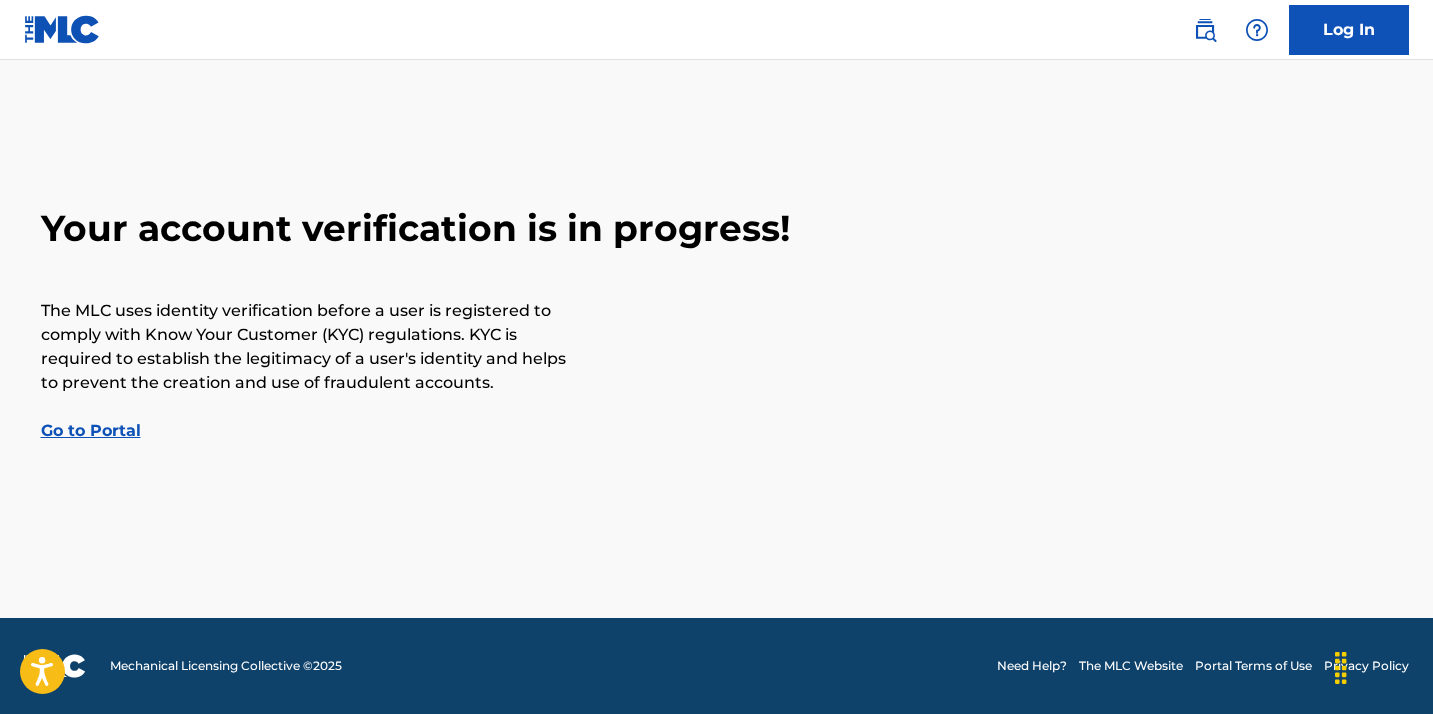 scroll, scrollTop: 0, scrollLeft: 0, axis: both 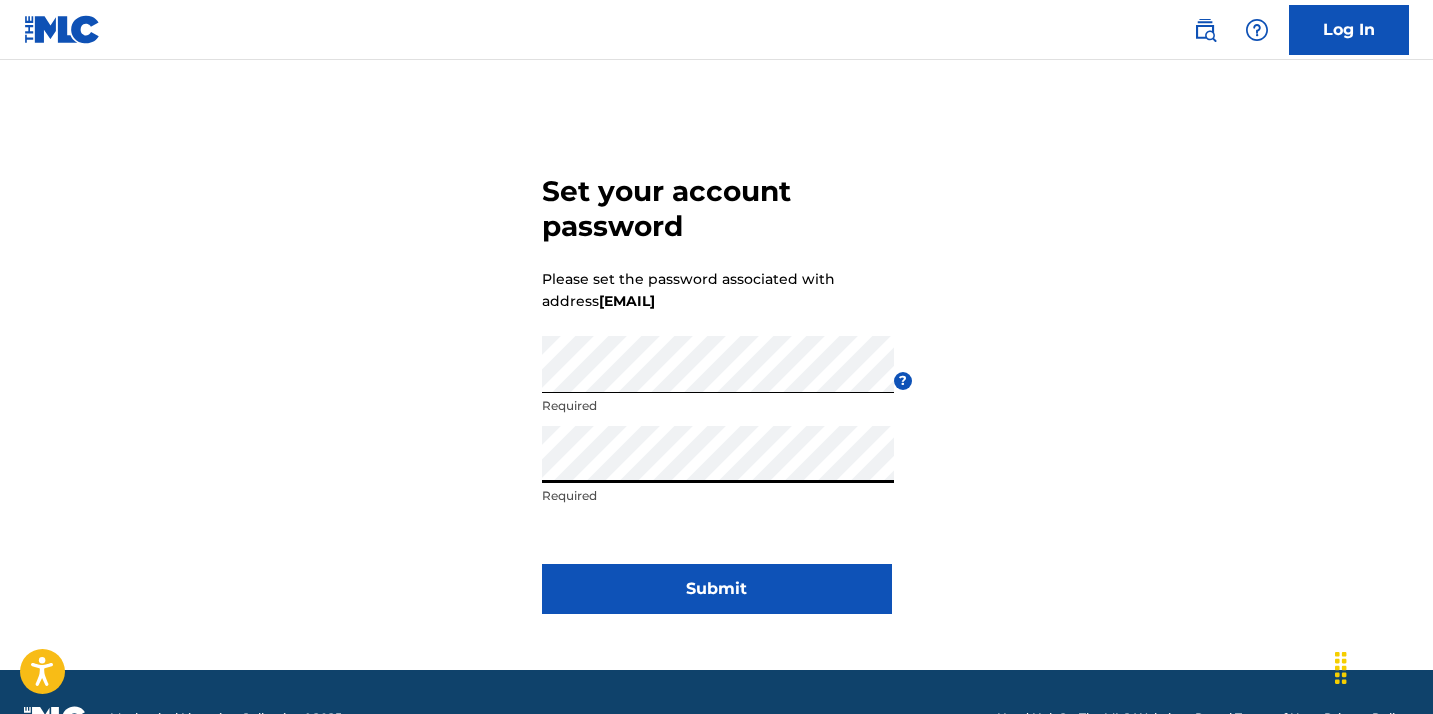 click on "Submit" at bounding box center [717, 589] 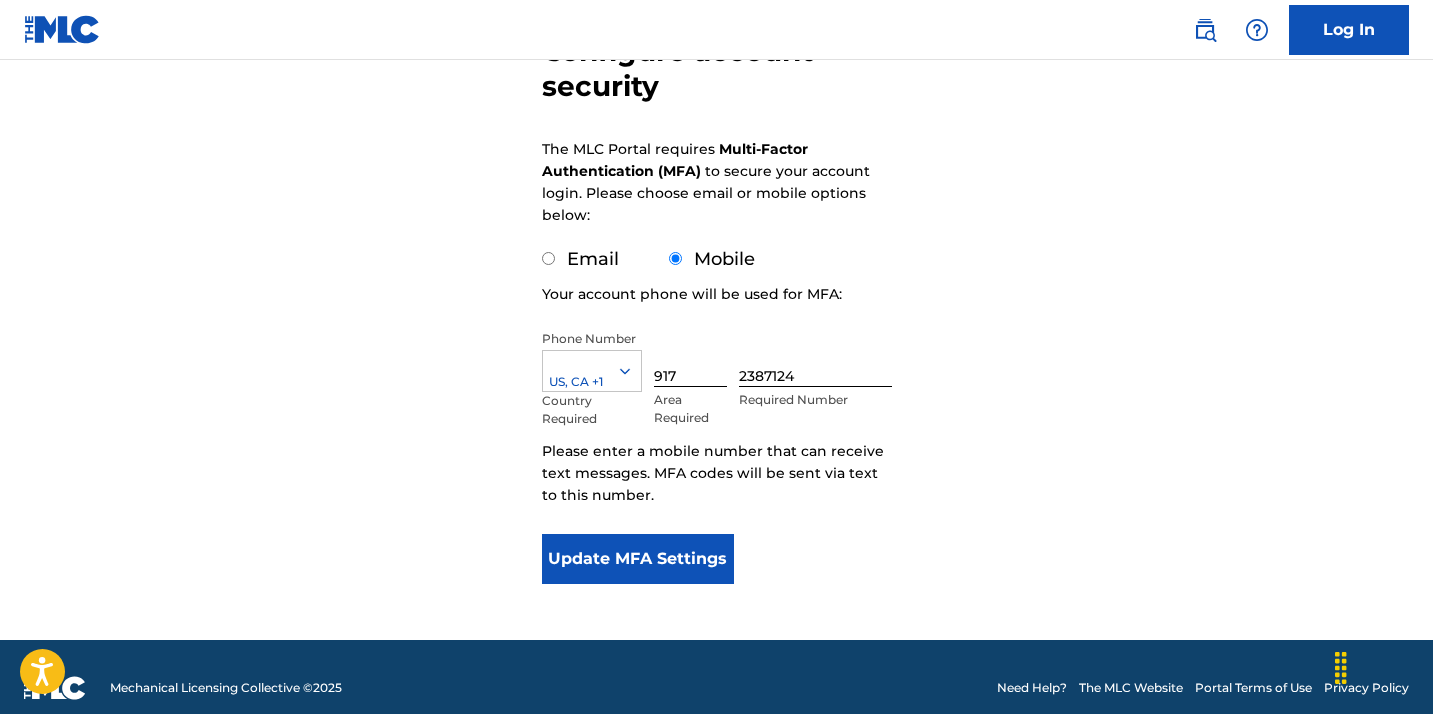 scroll, scrollTop: 224, scrollLeft: 0, axis: vertical 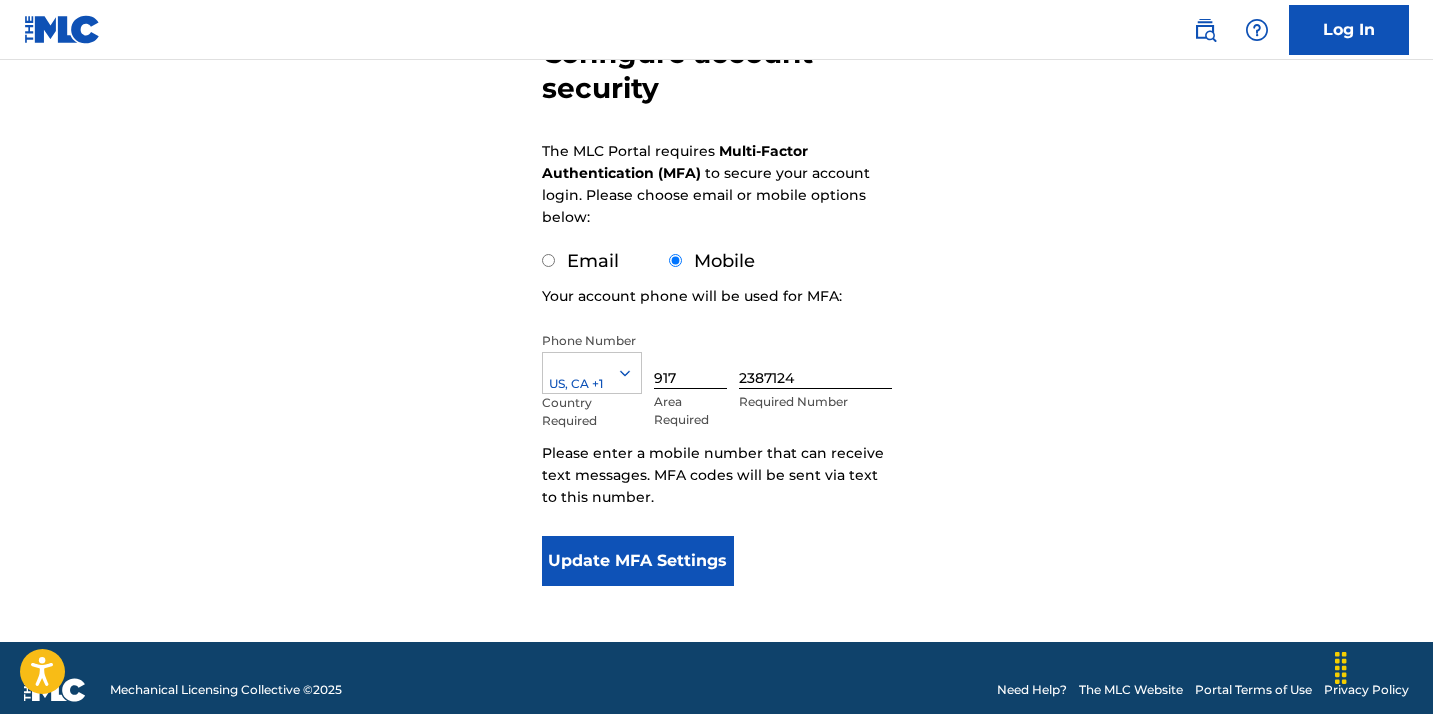 click on "Email" at bounding box center (593, 261) 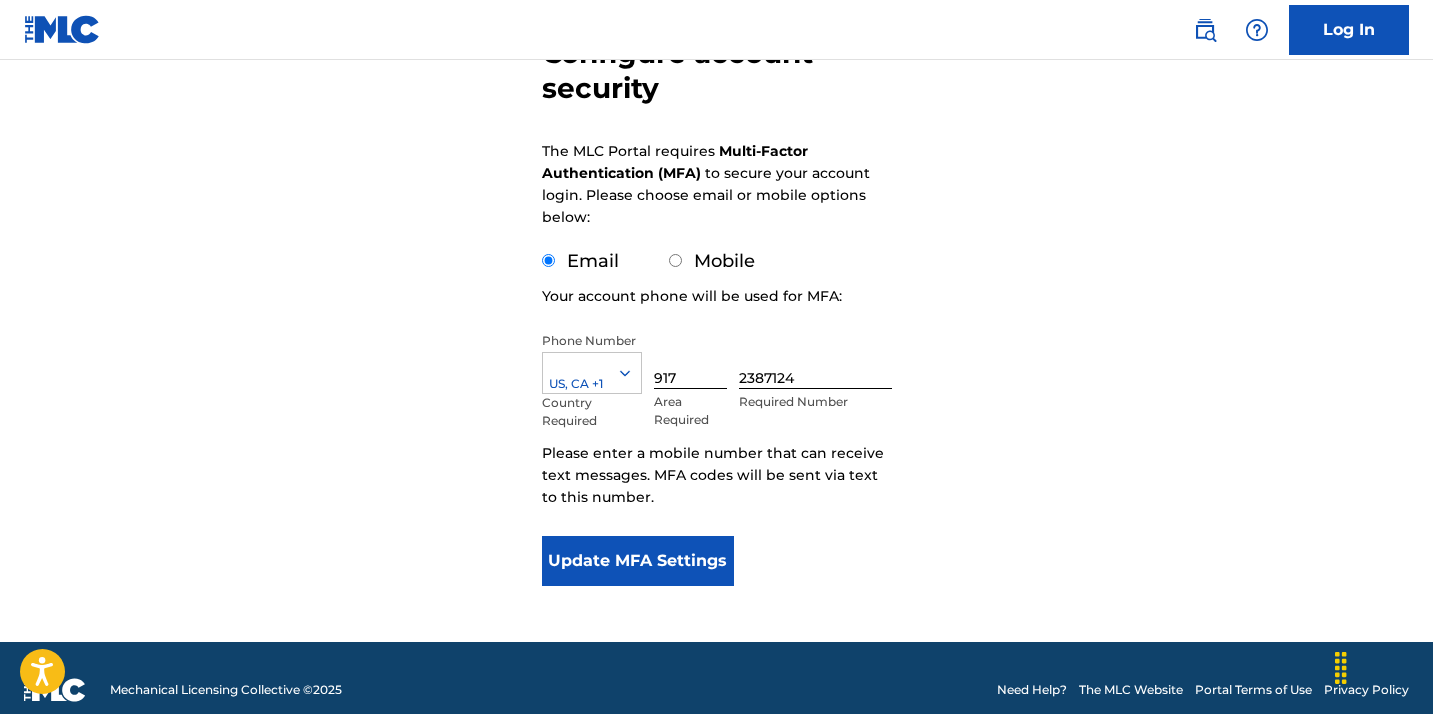 scroll, scrollTop: 69, scrollLeft: 0, axis: vertical 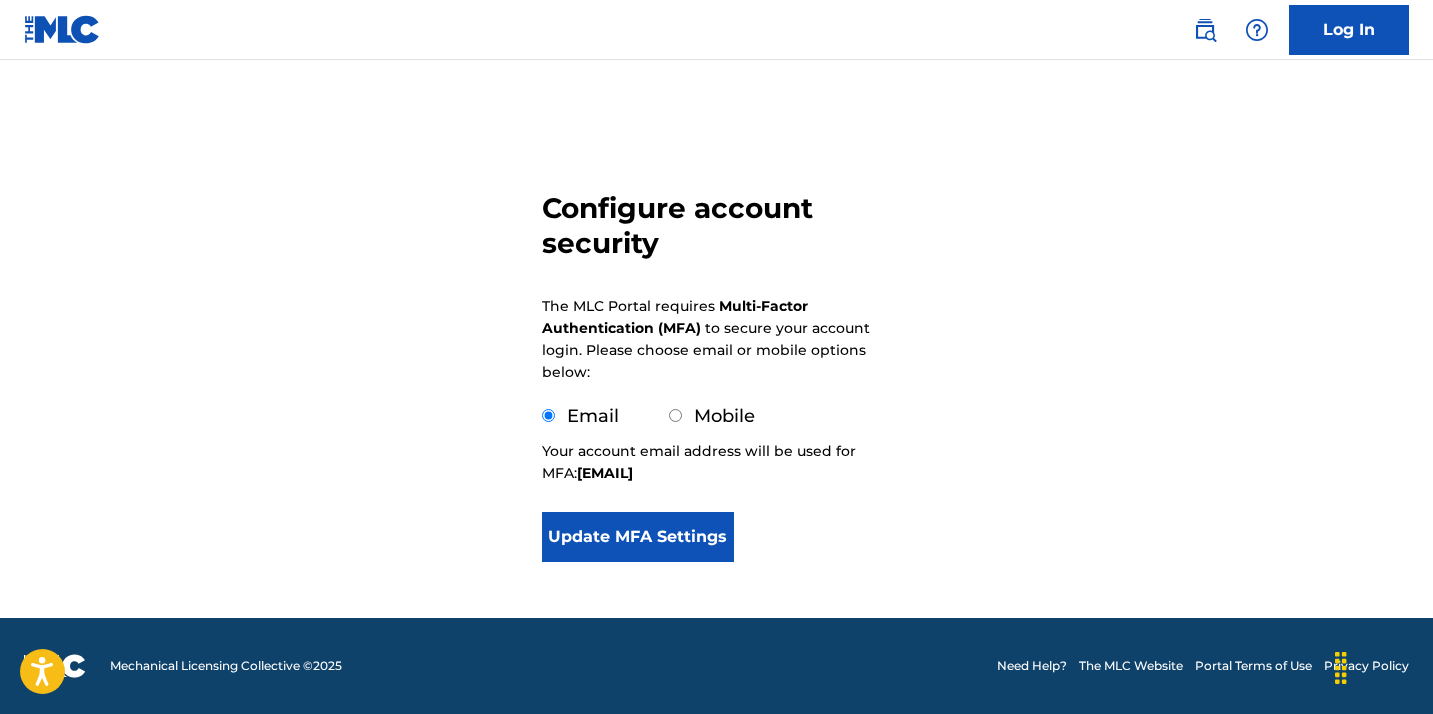 click on "Mobile" at bounding box center [675, 415] 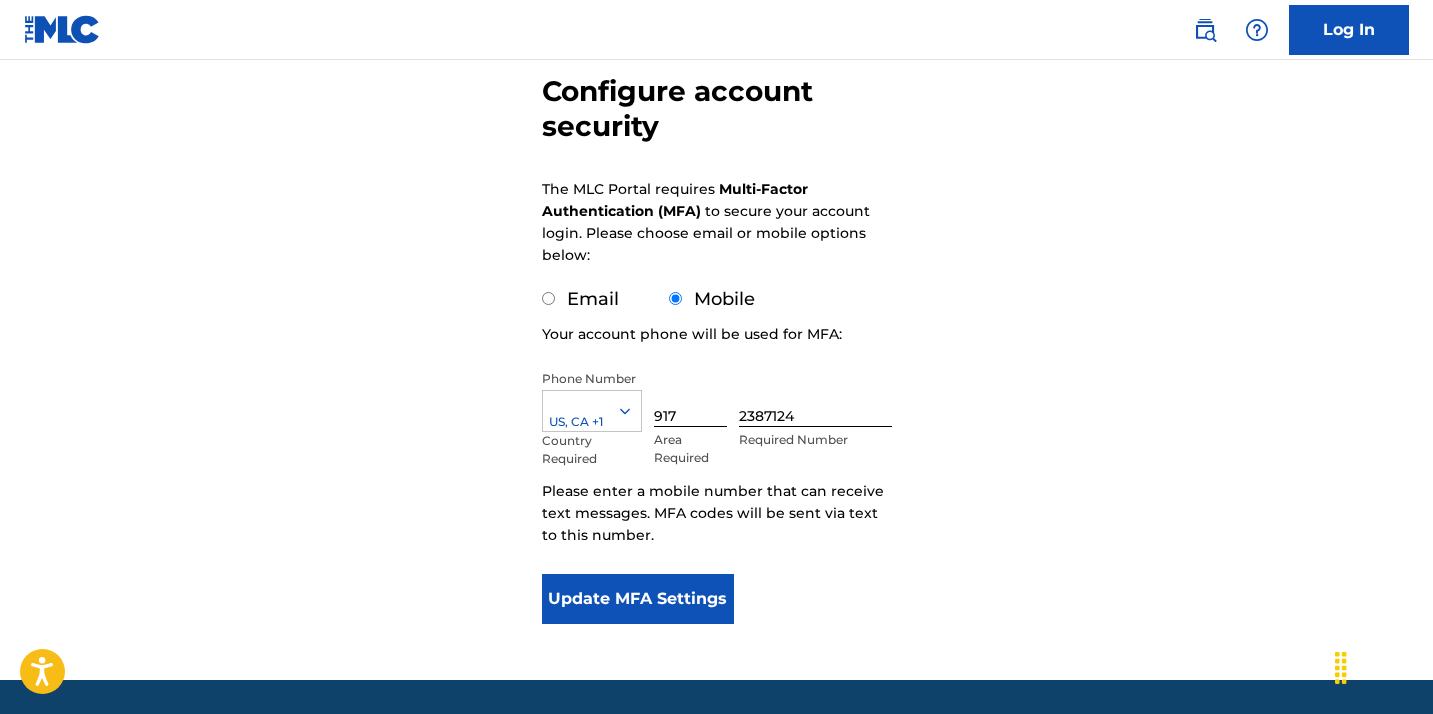 scroll, scrollTop: 188, scrollLeft: 0, axis: vertical 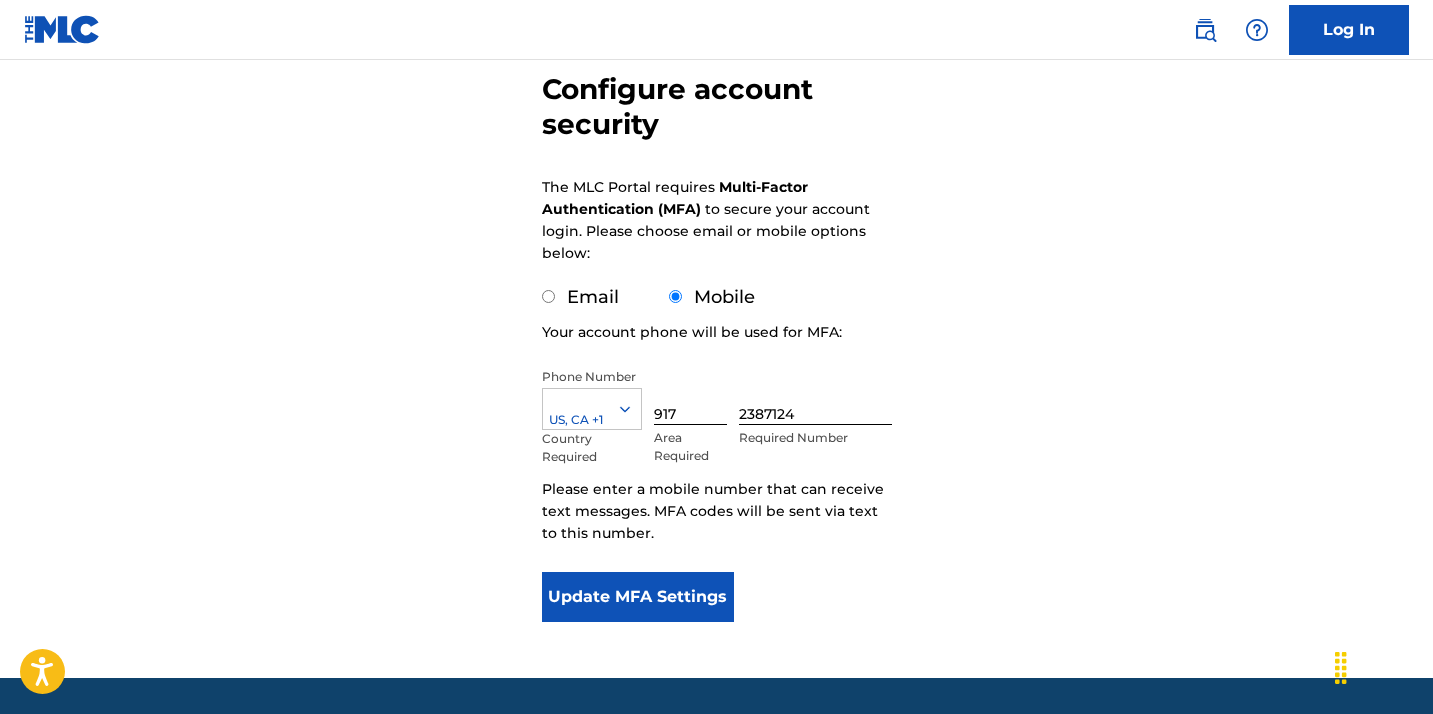 click on "Update MFA Settings" at bounding box center (638, 597) 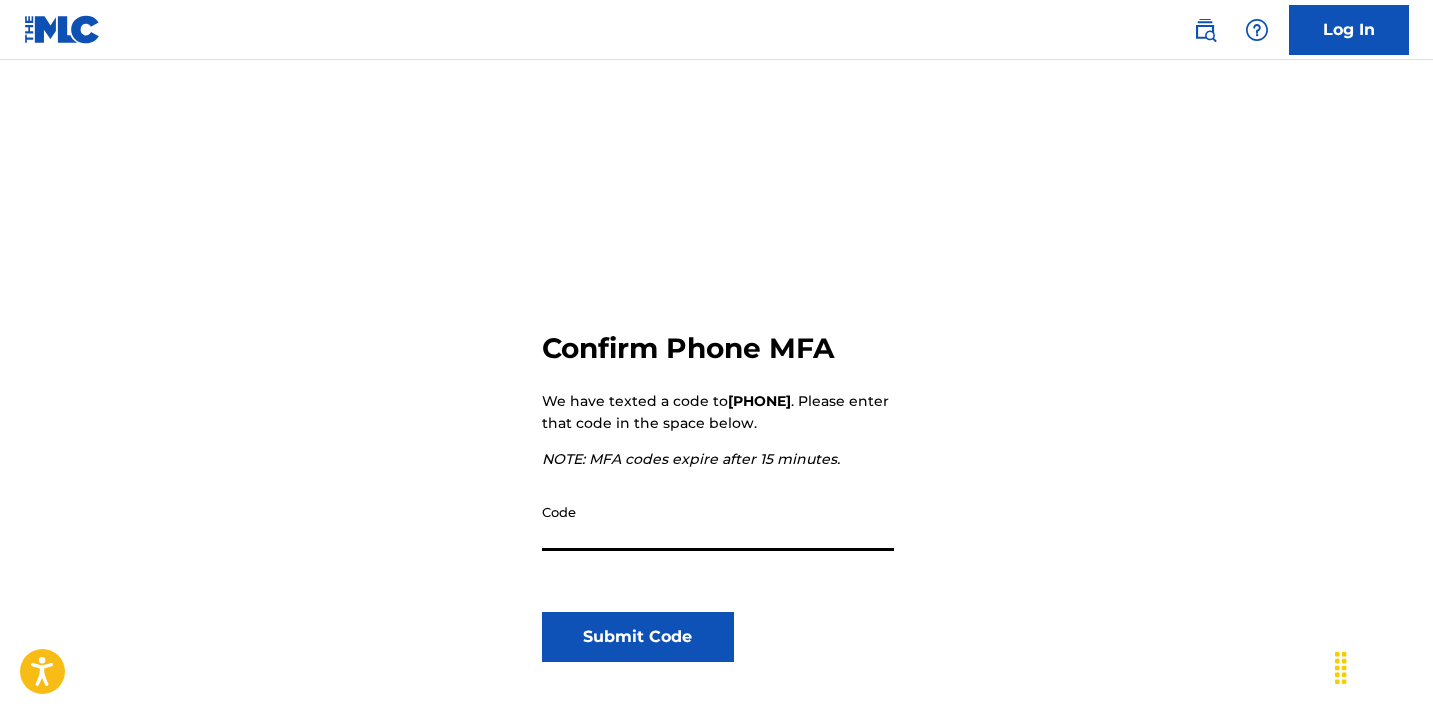 scroll, scrollTop: 30, scrollLeft: 0, axis: vertical 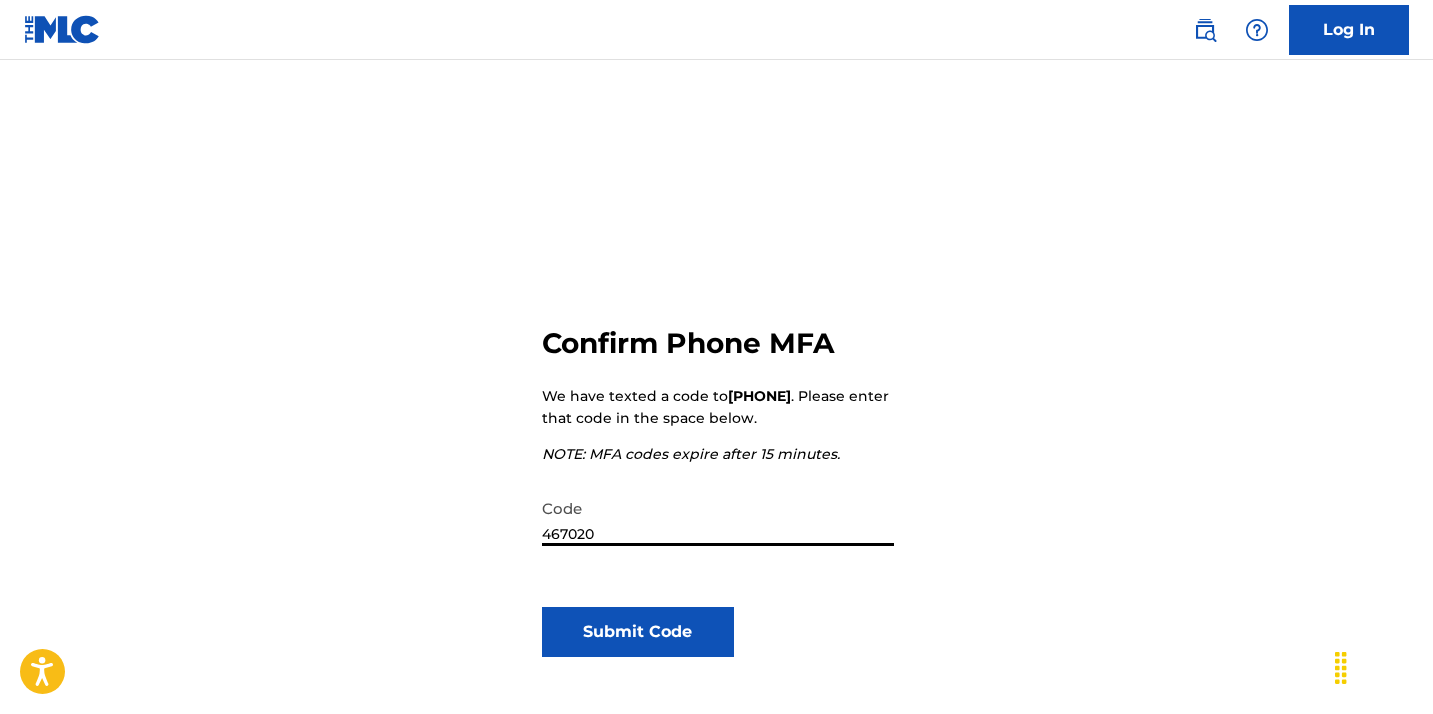 type on "467020" 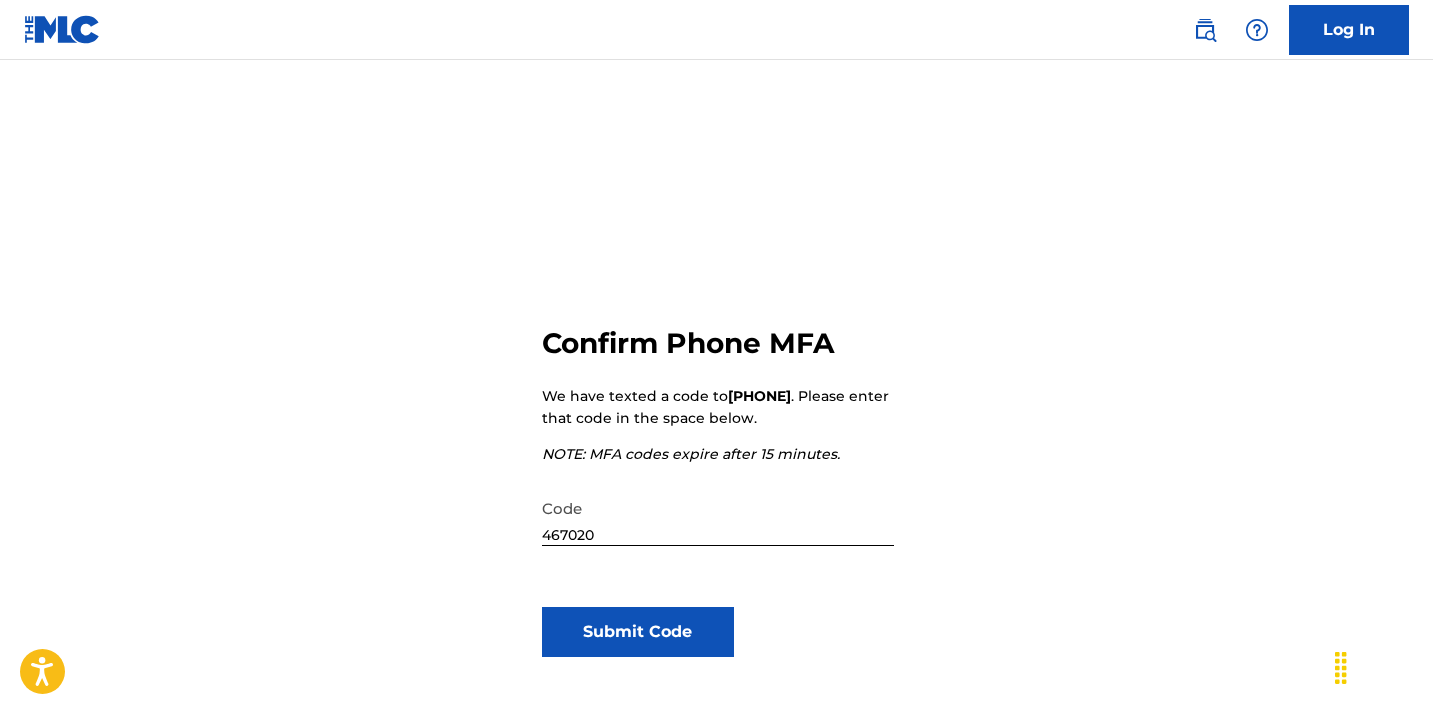 click on "Submit Code" at bounding box center (638, 632) 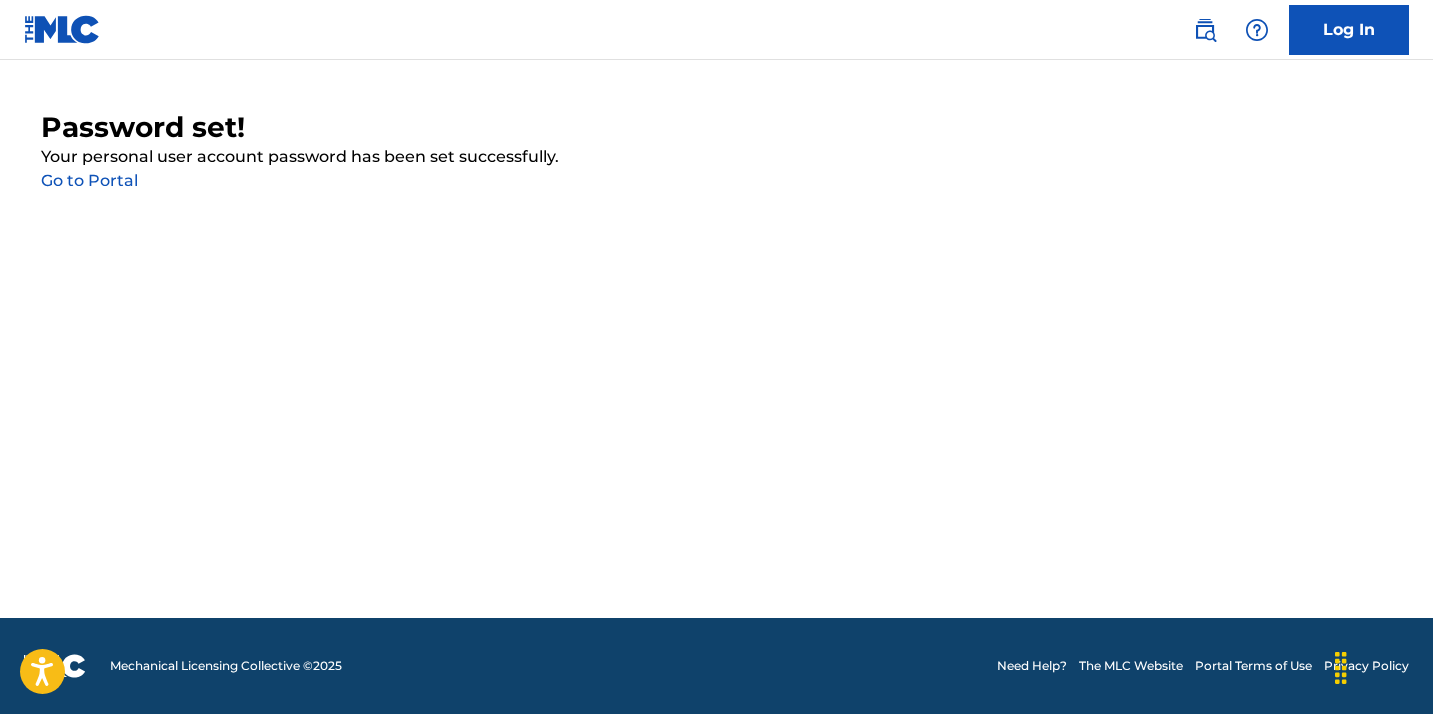 click on "Go to Portal" at bounding box center [89, 180] 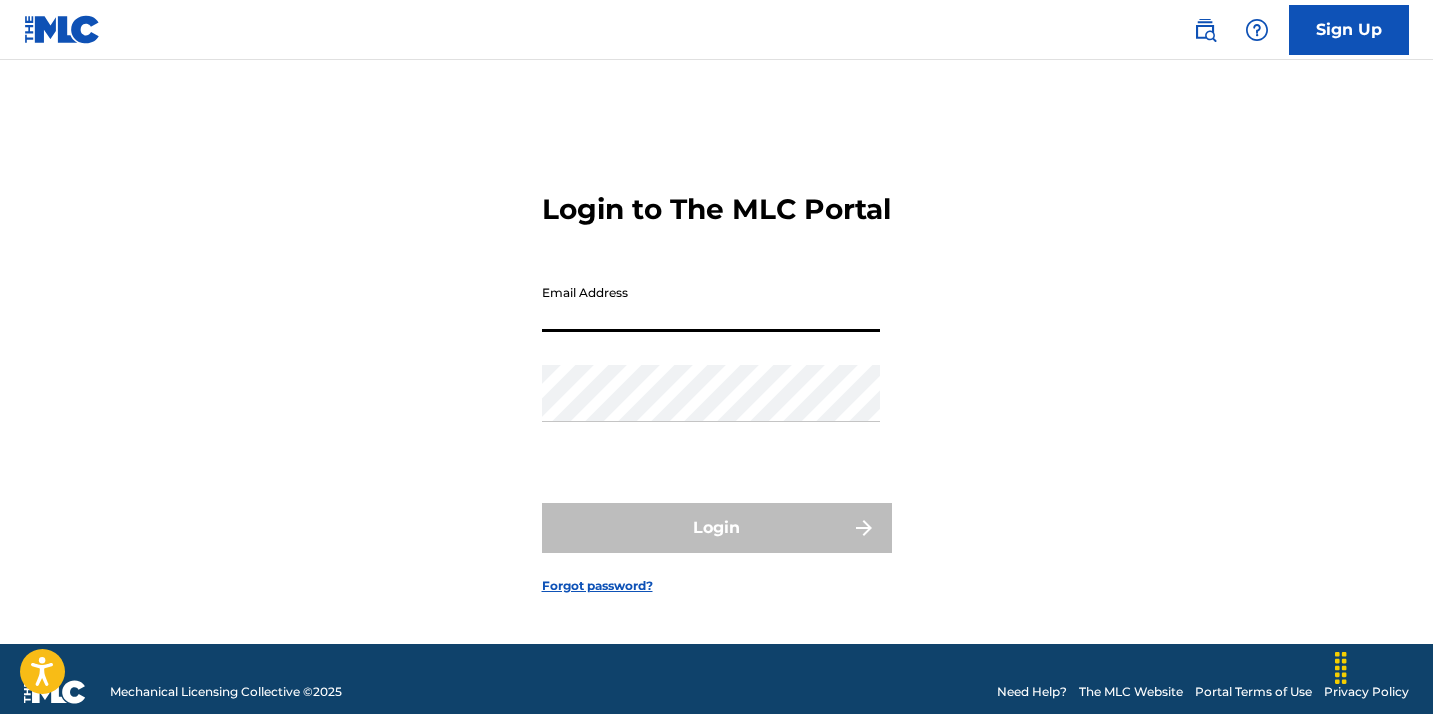 type on "[EMAIL]" 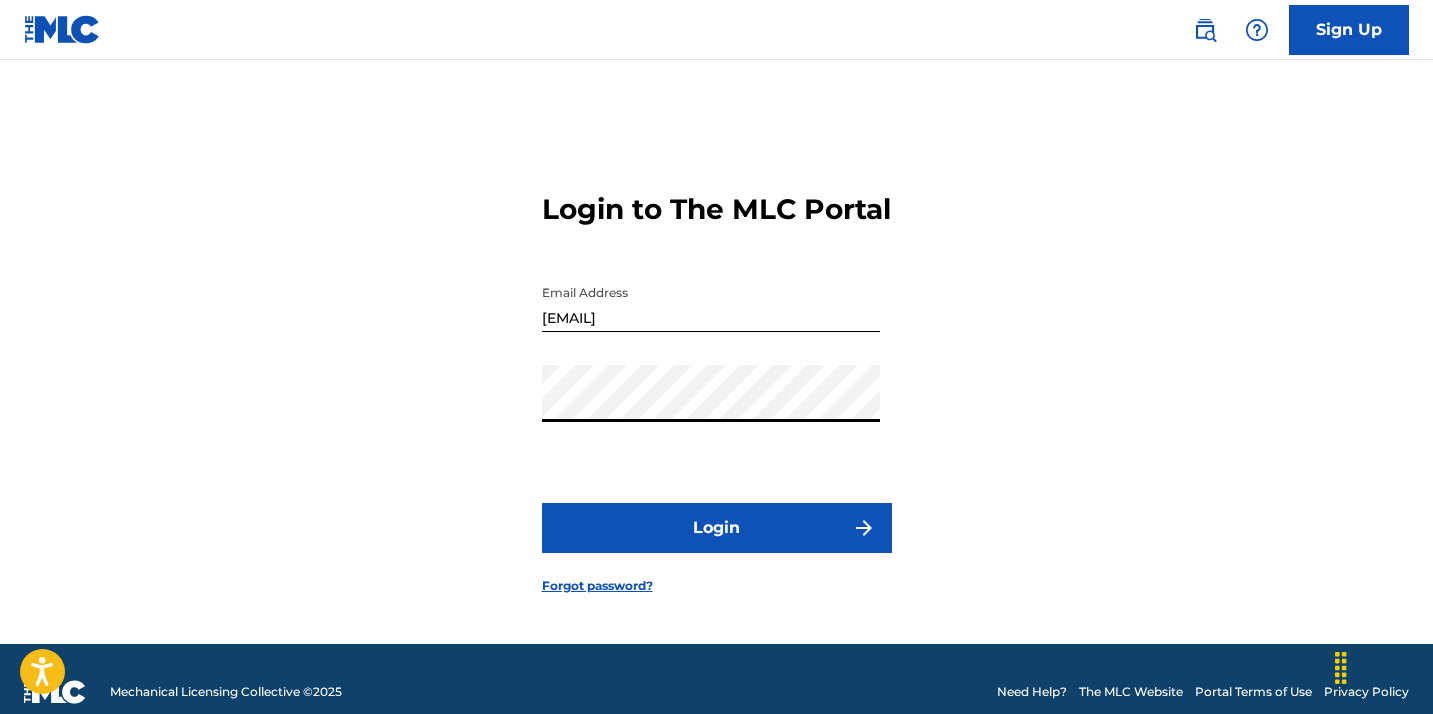 click on "Login" at bounding box center [717, 528] 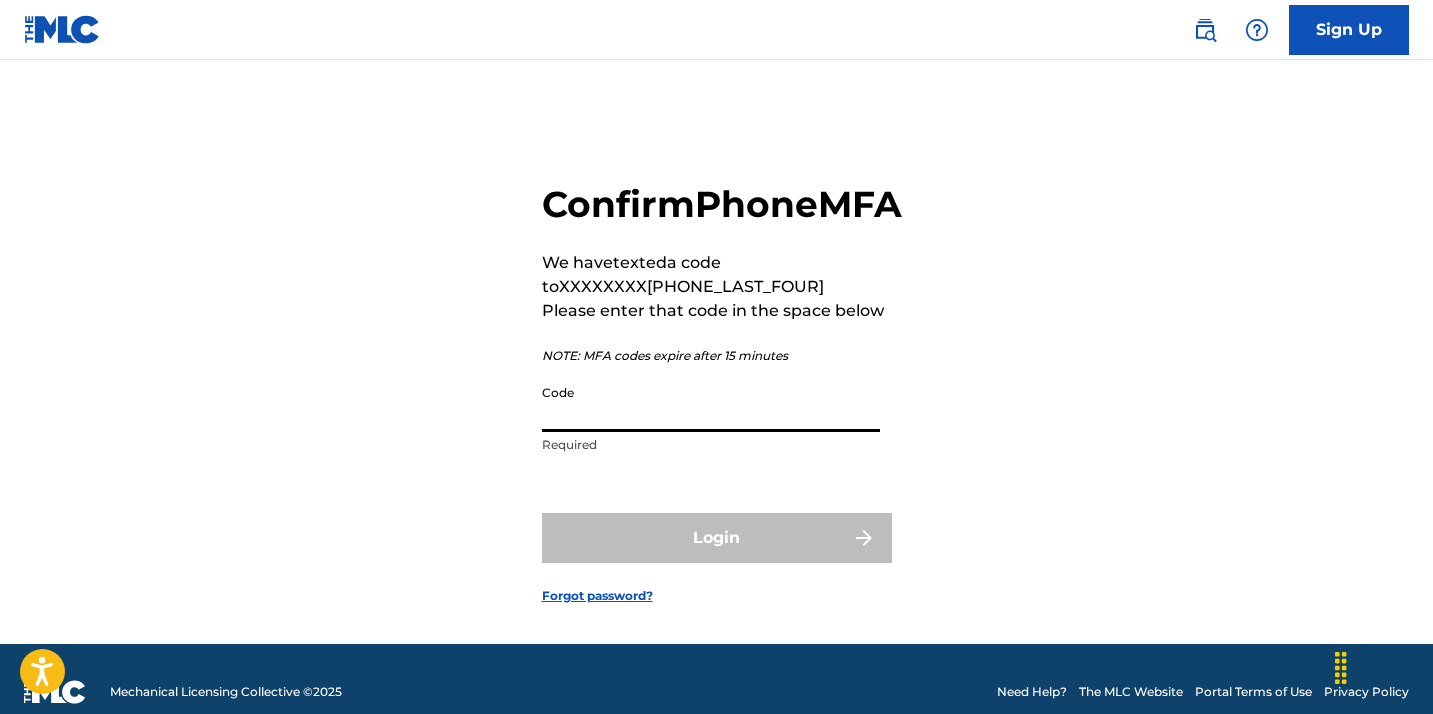 click on "Code" at bounding box center (711, 403) 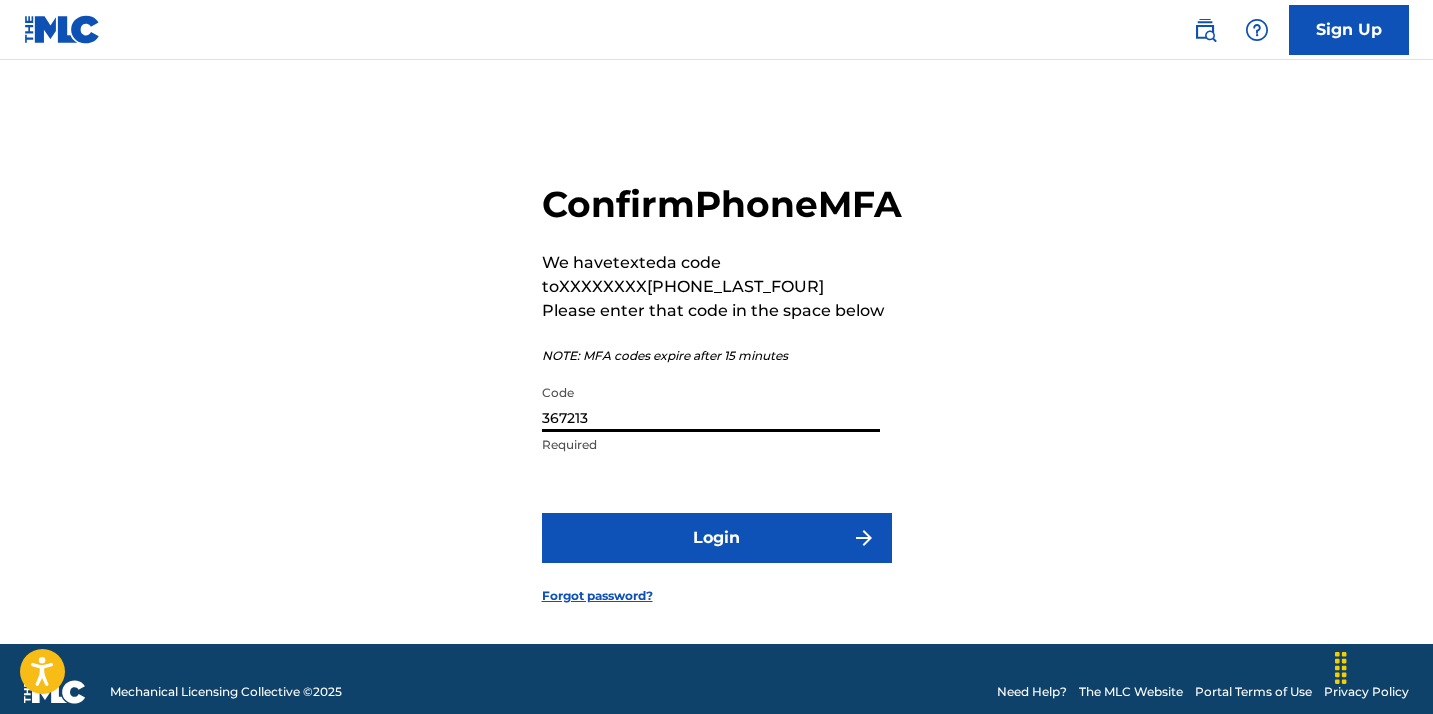 type on "367213" 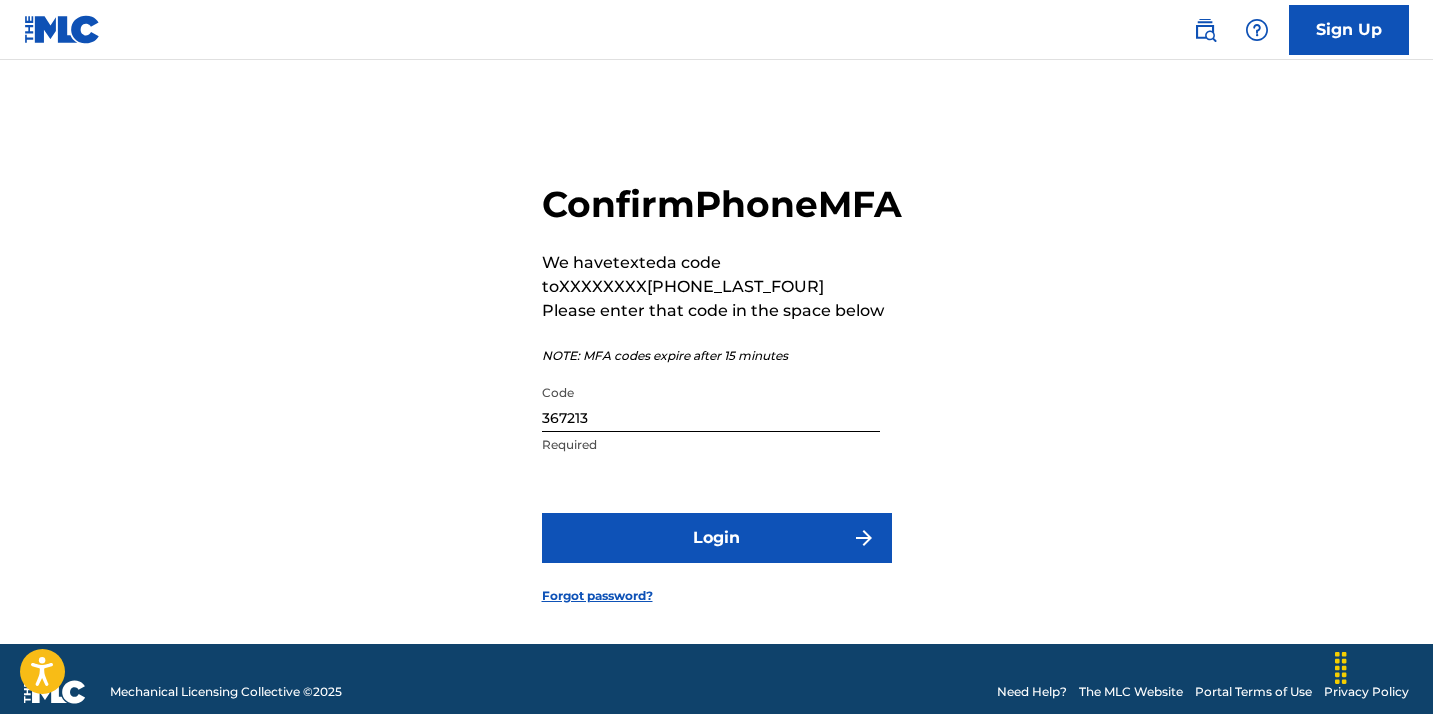 click on "Login" at bounding box center (717, 538) 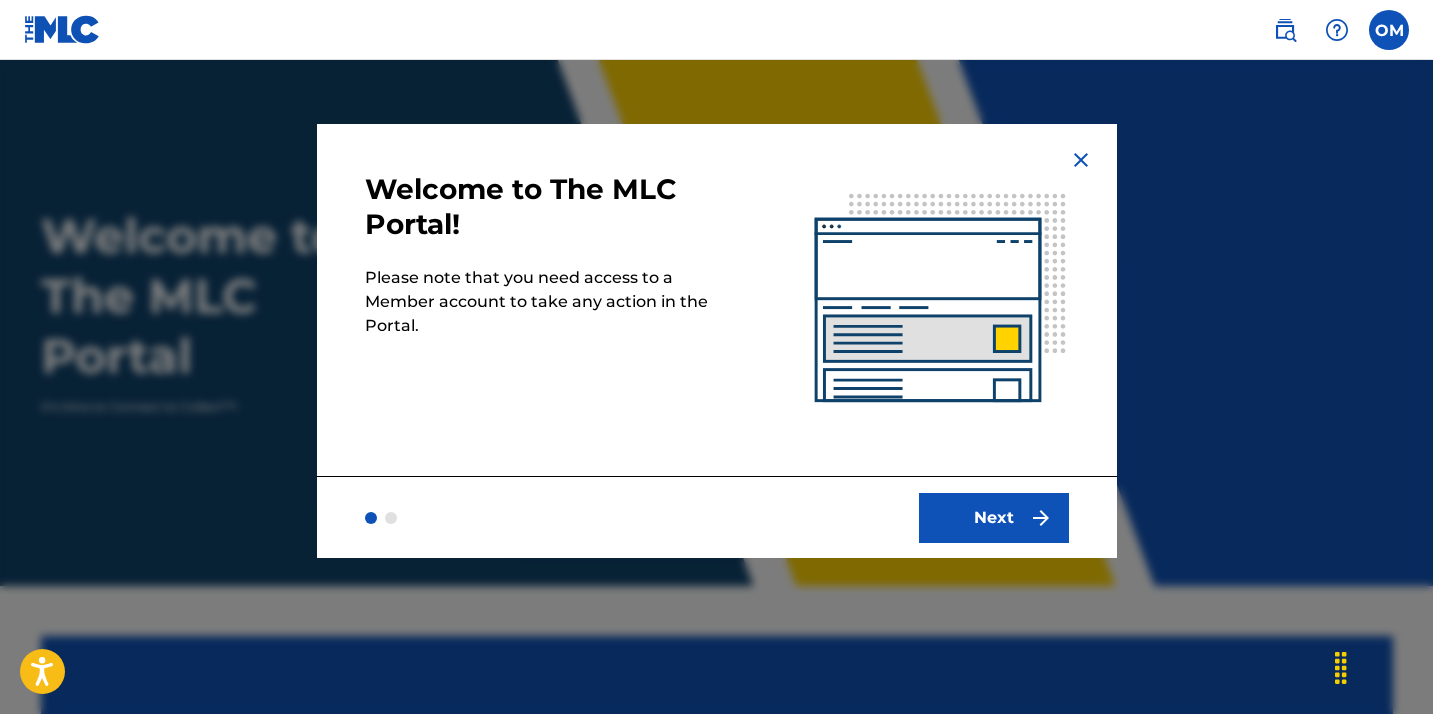 scroll, scrollTop: 0, scrollLeft: 0, axis: both 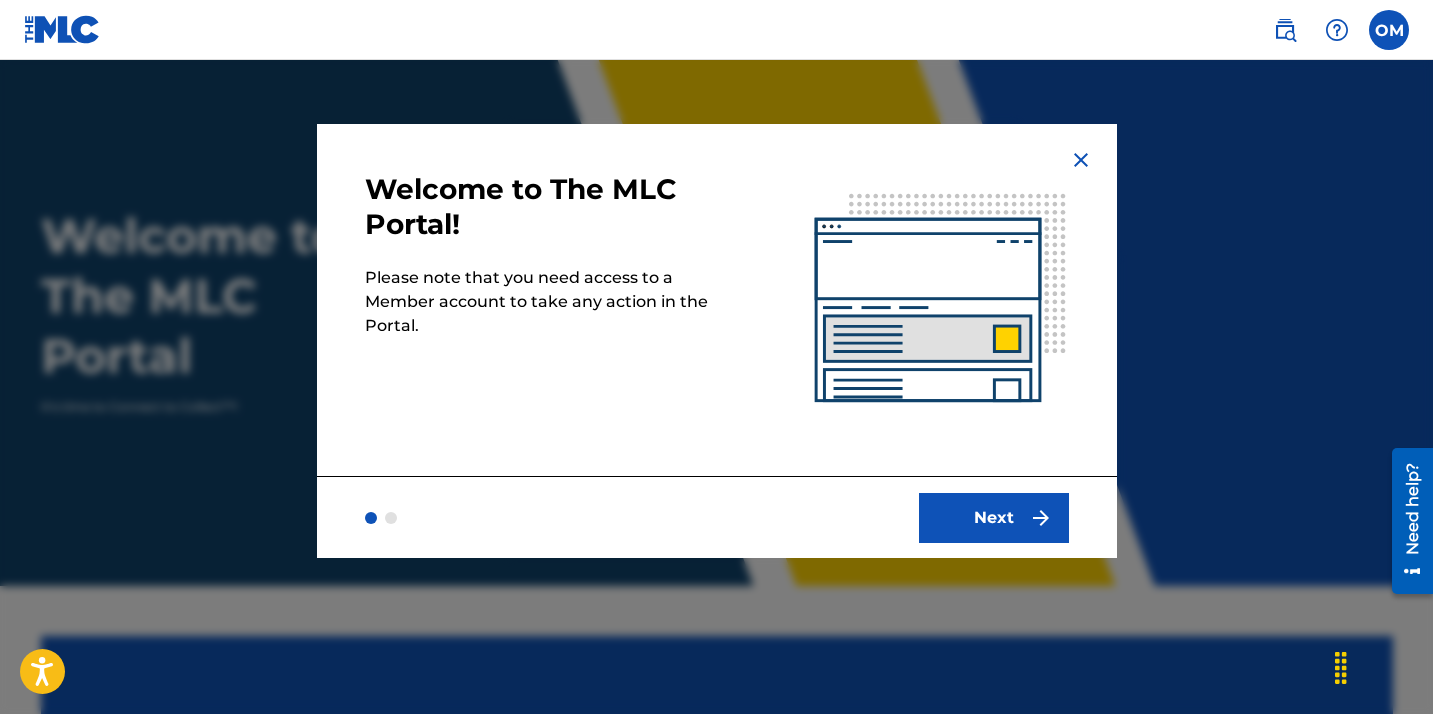 click at bounding box center [385, 518] 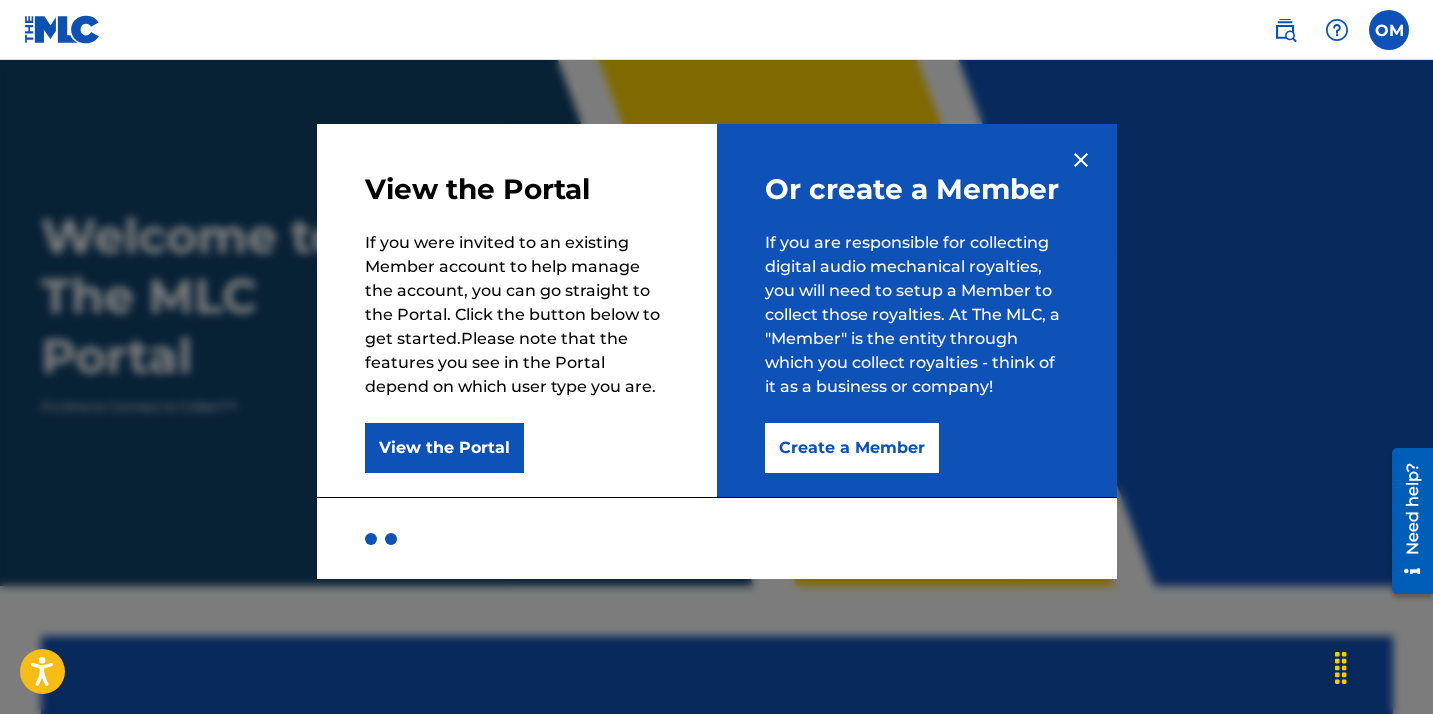 click on "Create a Member" at bounding box center (852, 448) 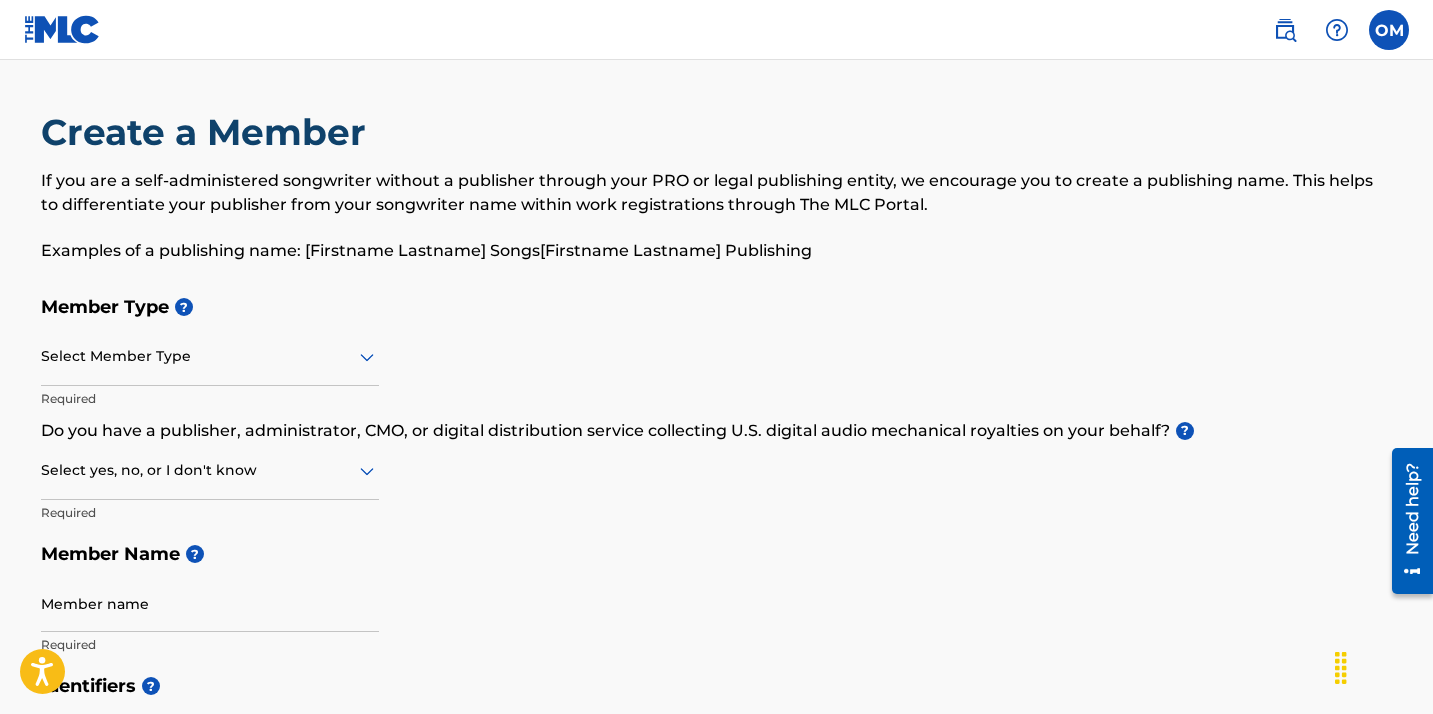 click at bounding box center (210, 356) 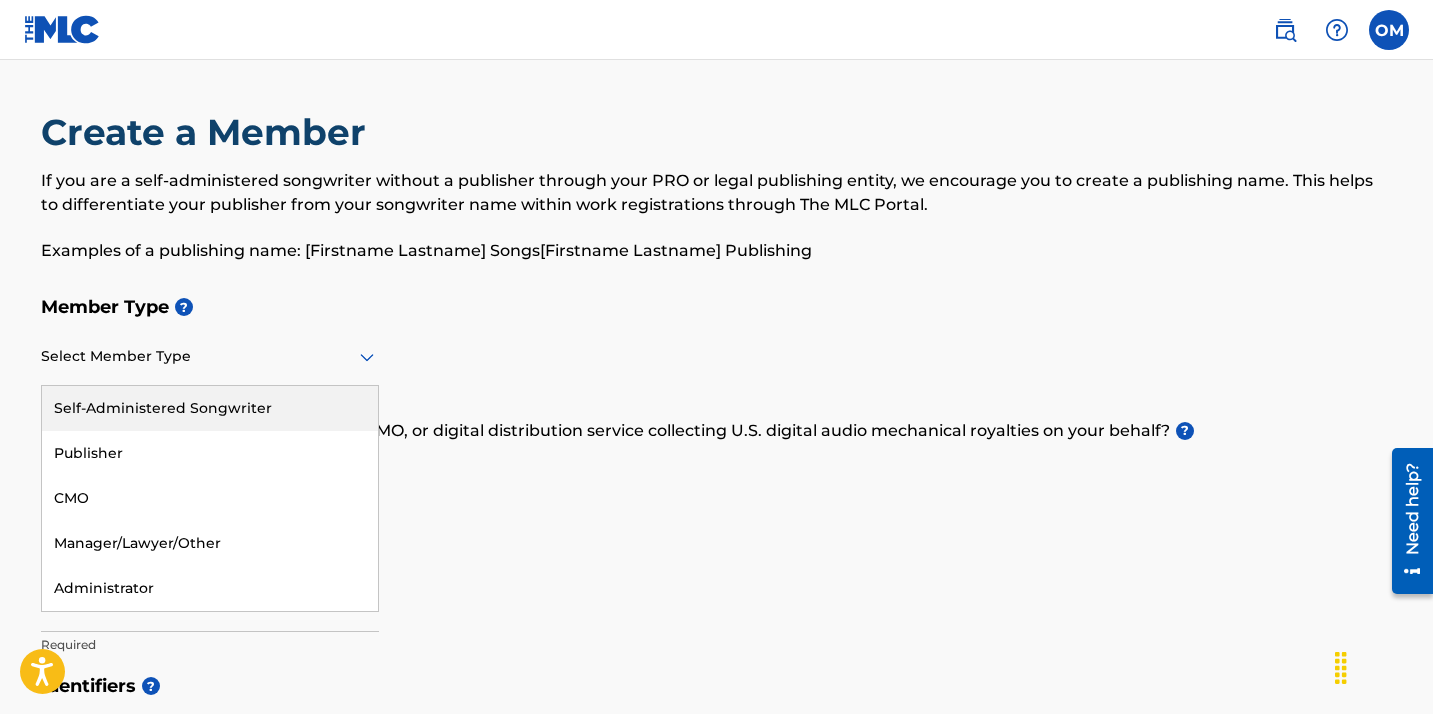 click on "Self-Administered Songwriter" at bounding box center (210, 408) 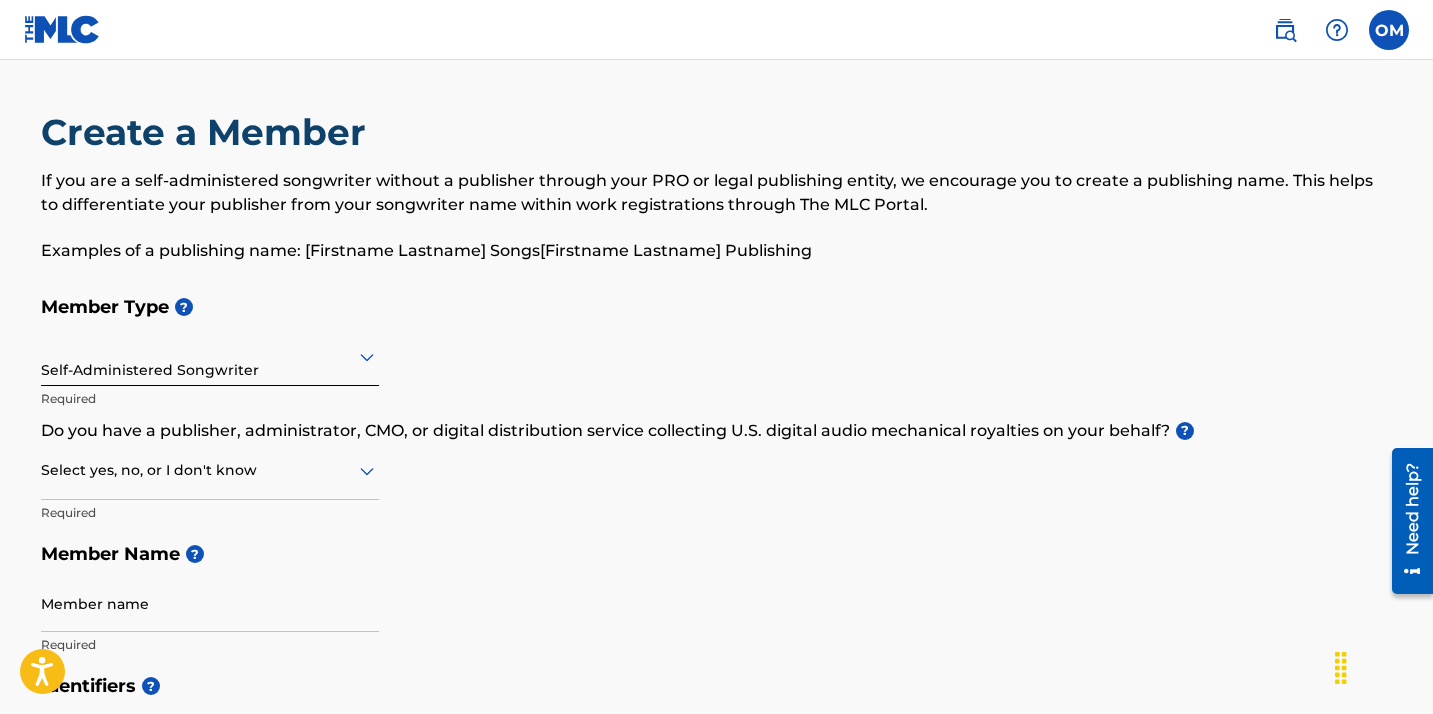 click on "Self-Administered Songwriter" at bounding box center (210, 356) 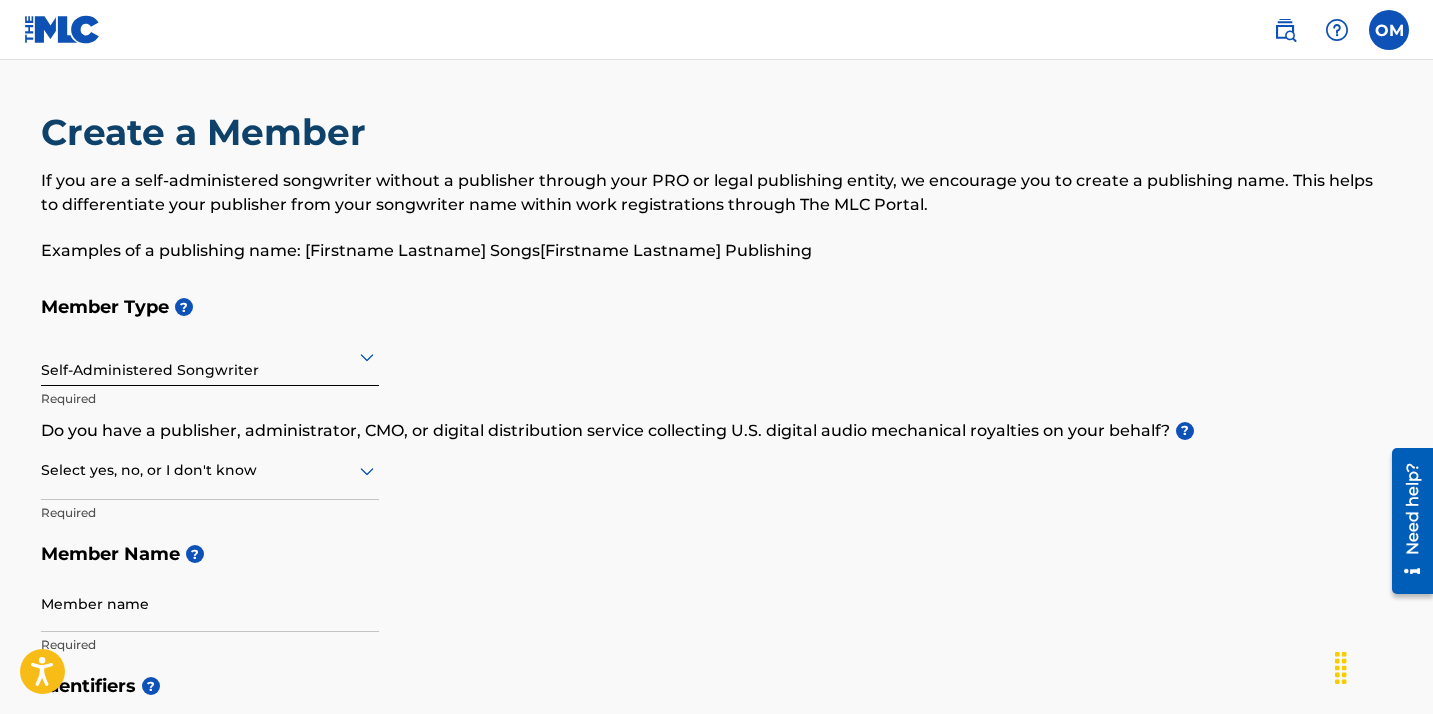click on "Self-Administered Songwriter" at bounding box center (210, 356) 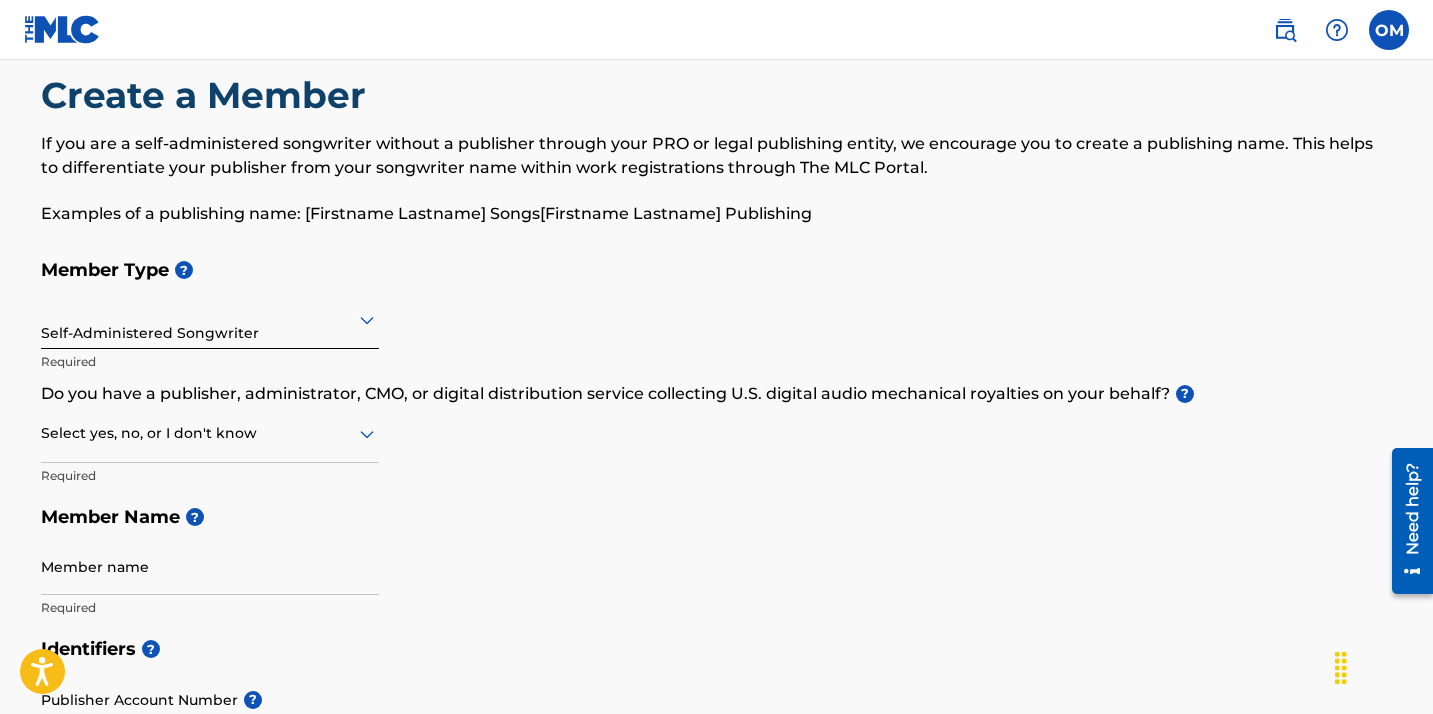 scroll, scrollTop: 38, scrollLeft: 0, axis: vertical 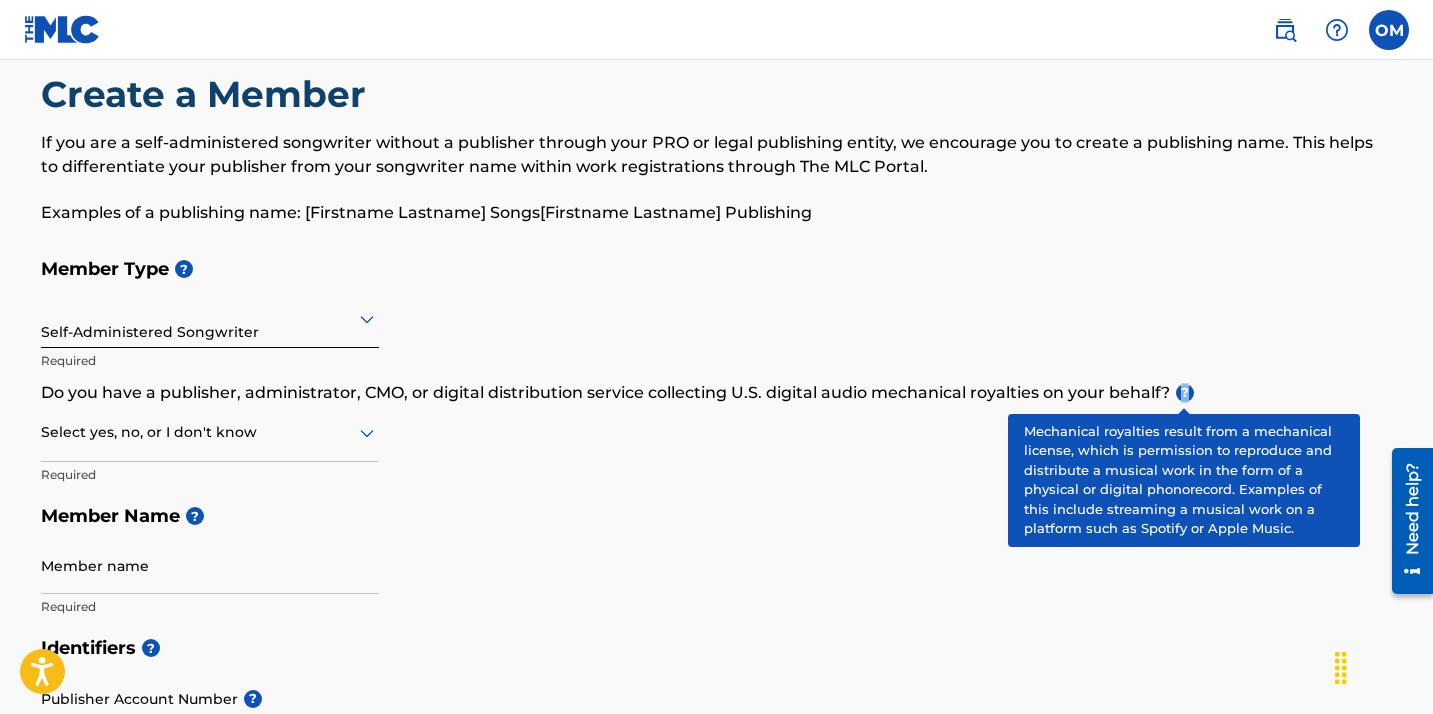 click on "?" at bounding box center [1185, 393] 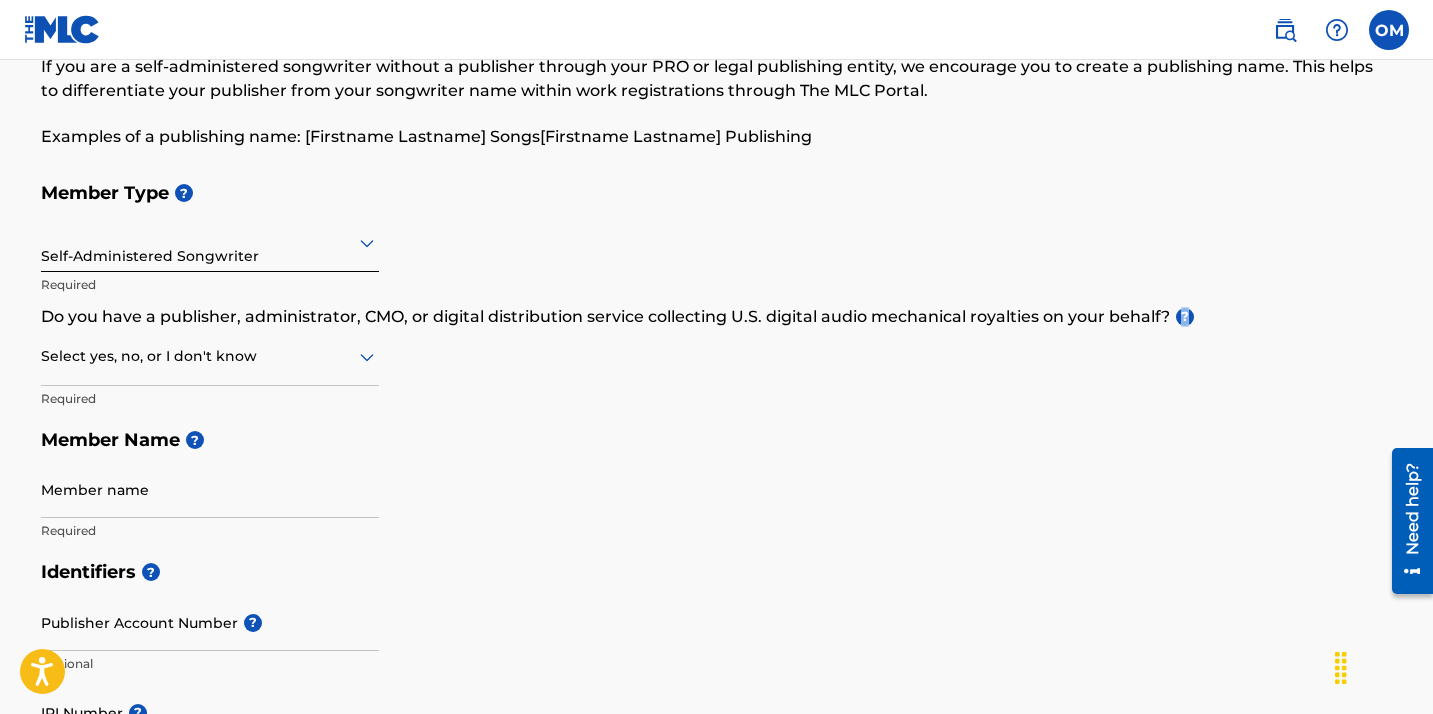 scroll, scrollTop: 114, scrollLeft: 0, axis: vertical 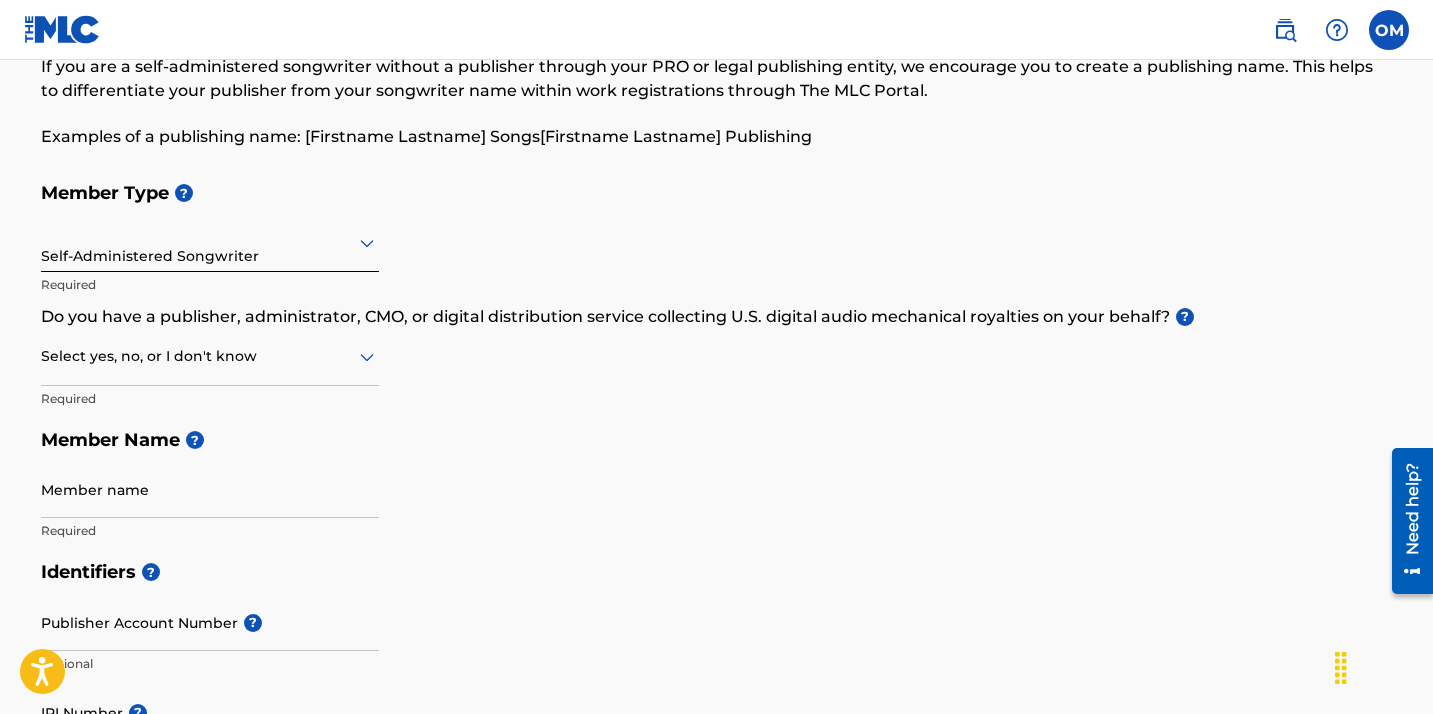 click at bounding box center [210, 356] 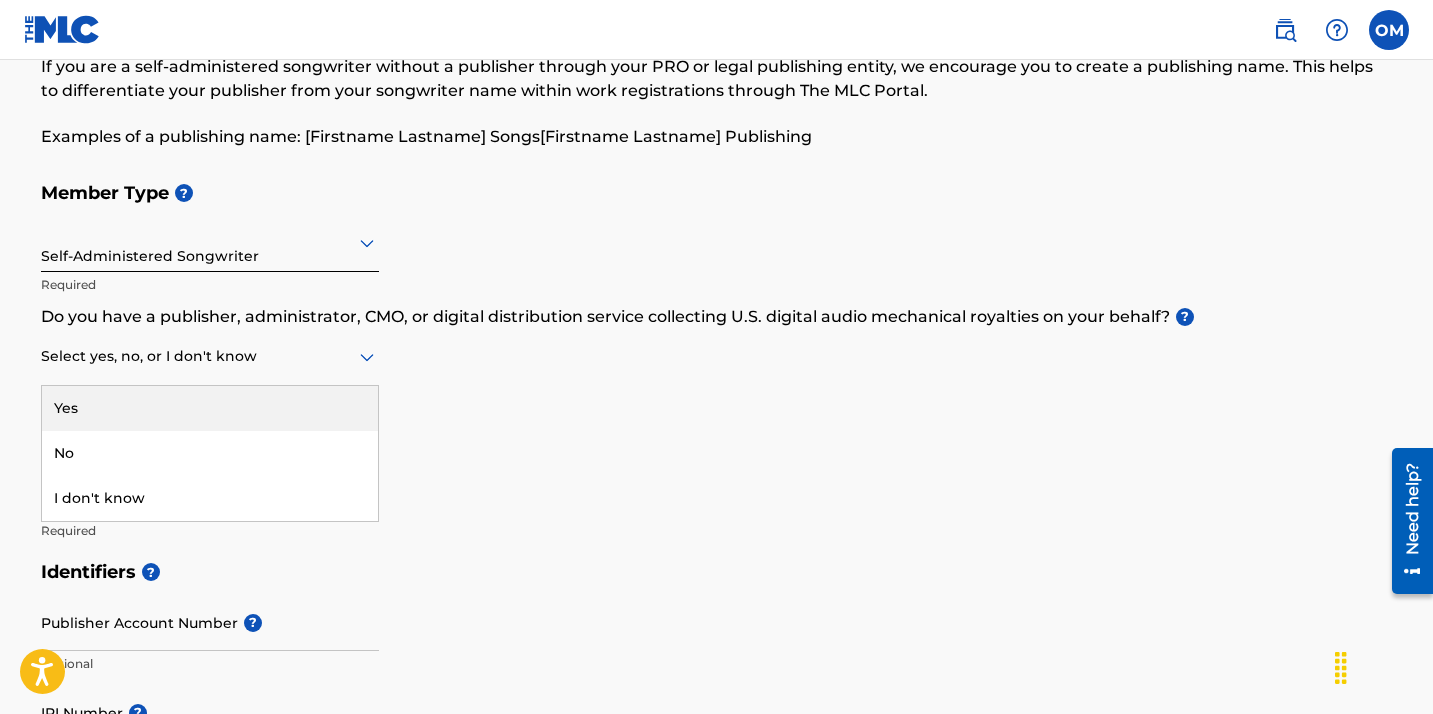 click on "Yes" at bounding box center [210, 408] 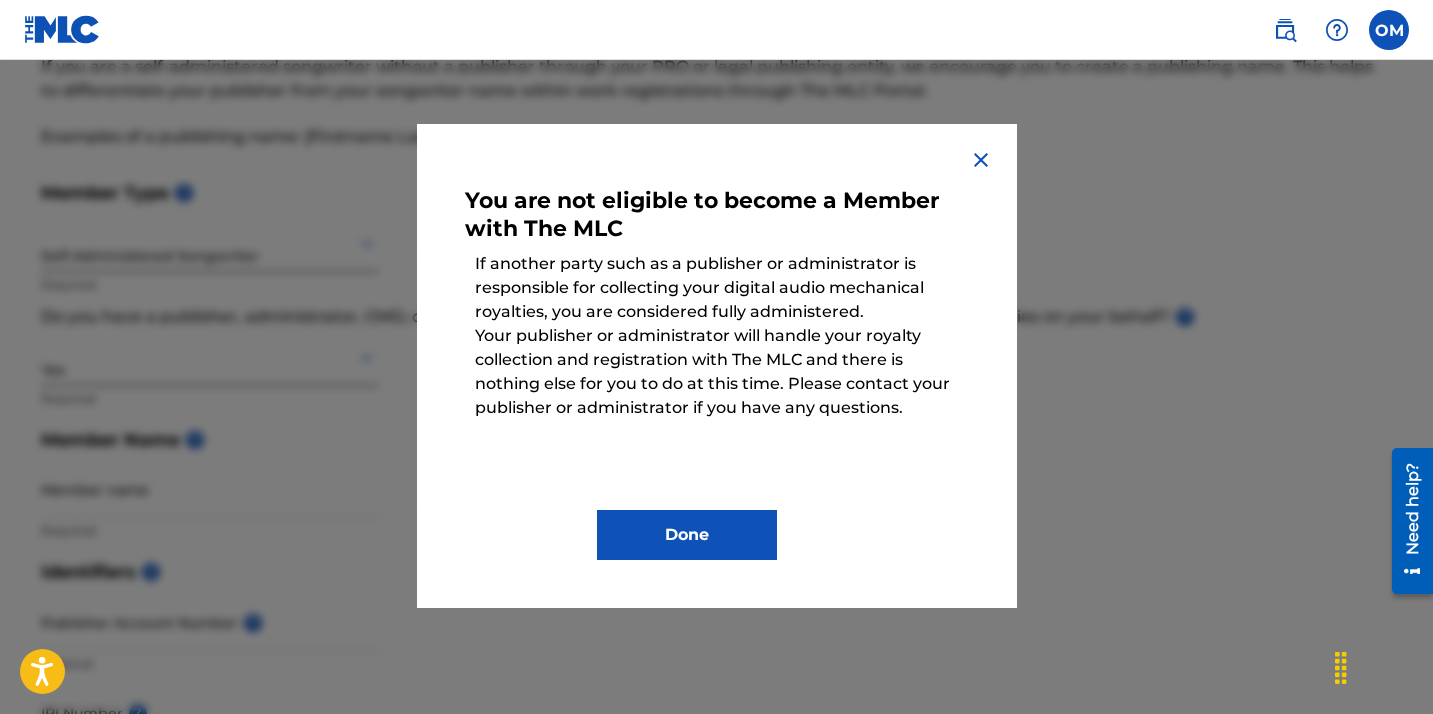 click at bounding box center [981, 160] 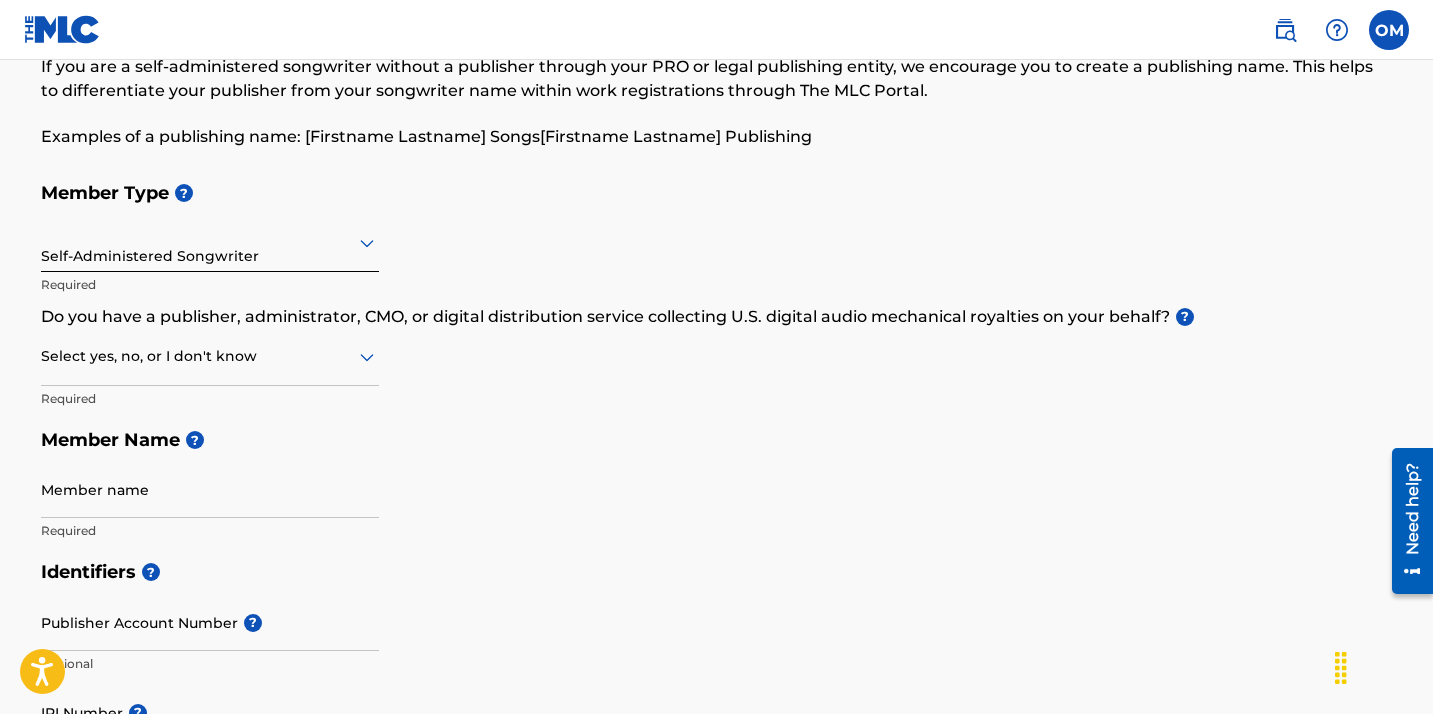 click at bounding box center [210, 356] 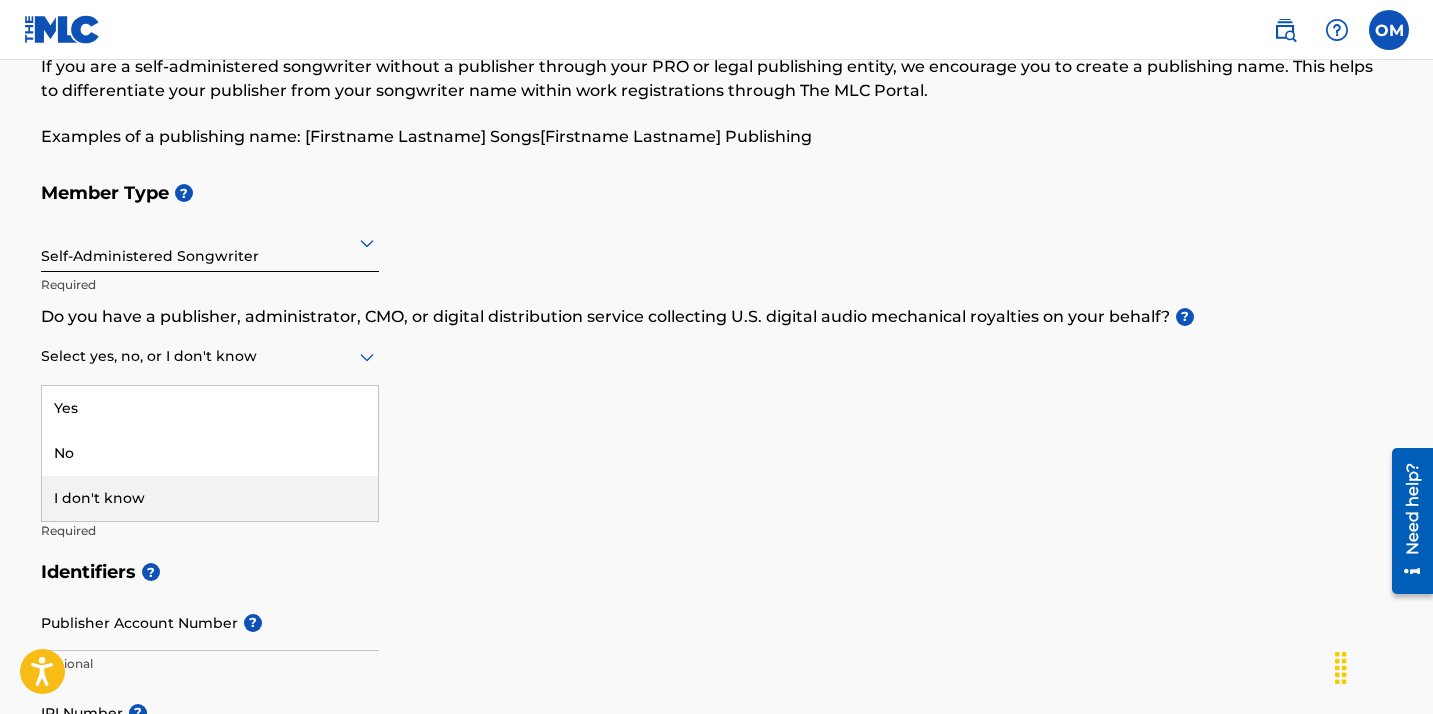 click on "I don't know" at bounding box center (210, 498) 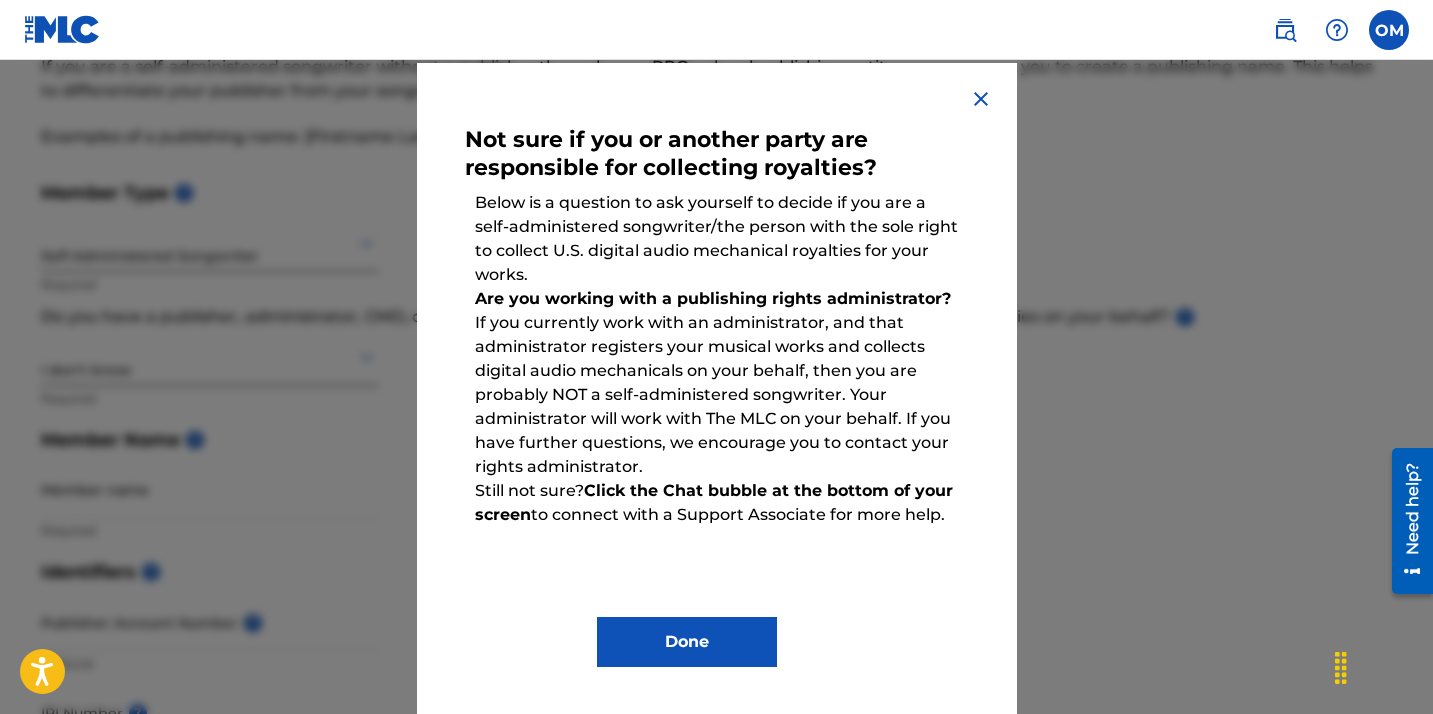scroll, scrollTop: 61, scrollLeft: 0, axis: vertical 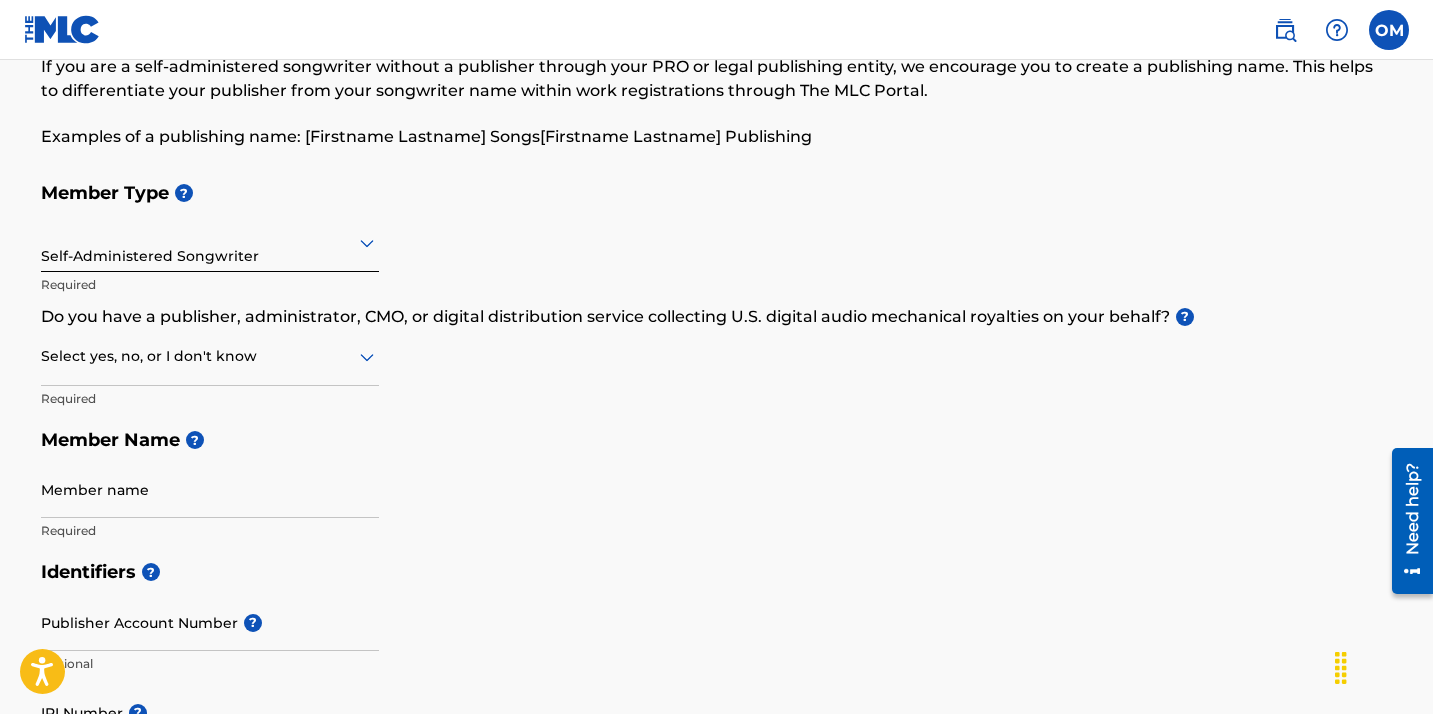 click at bounding box center (210, 356) 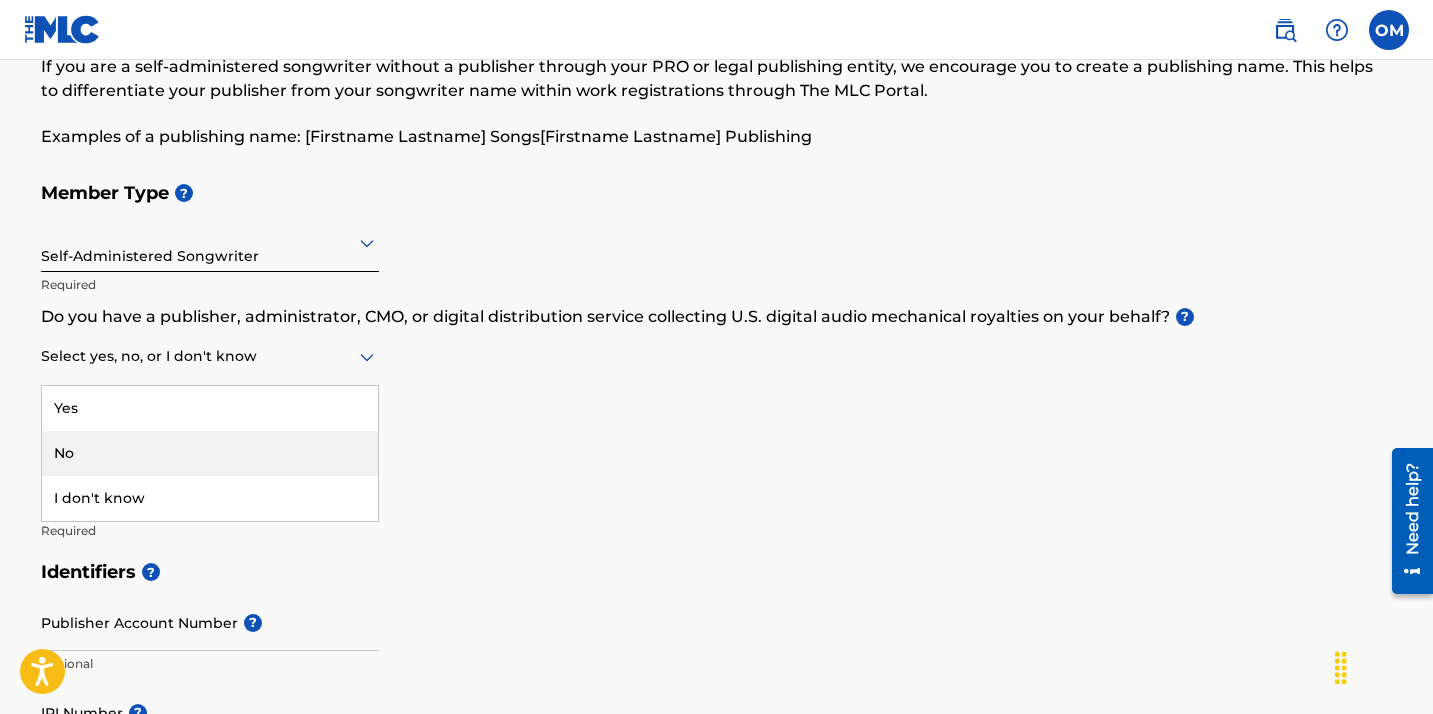 click on "No" at bounding box center (210, 453) 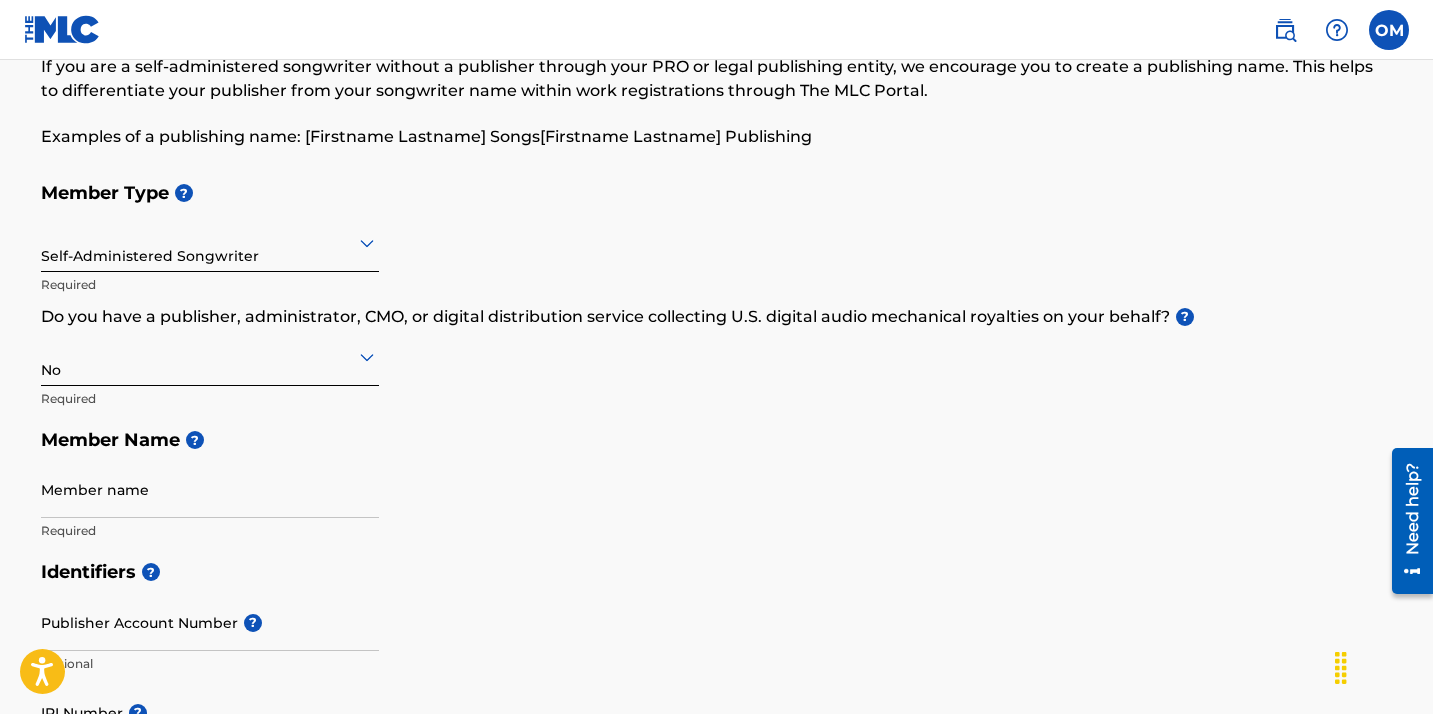 click 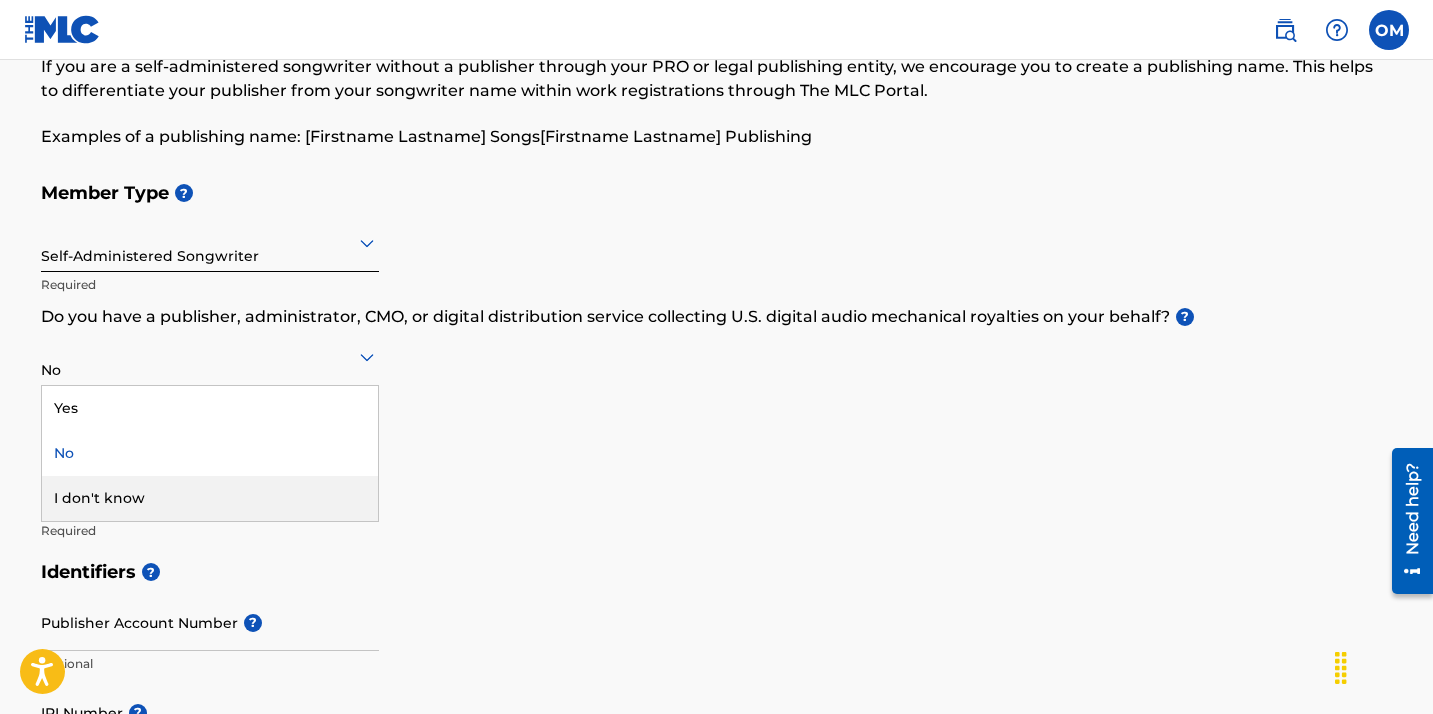 click on "I don't know" at bounding box center (210, 498) 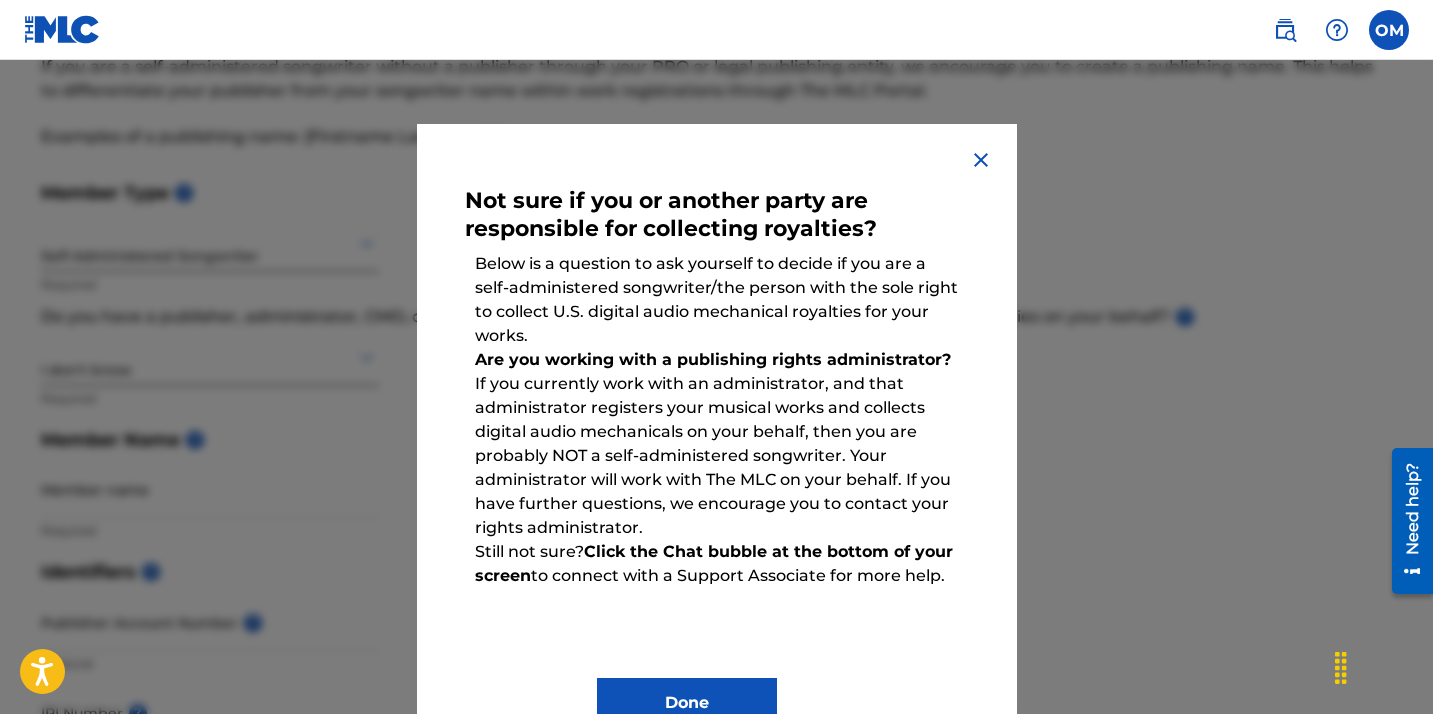 click at bounding box center (981, 160) 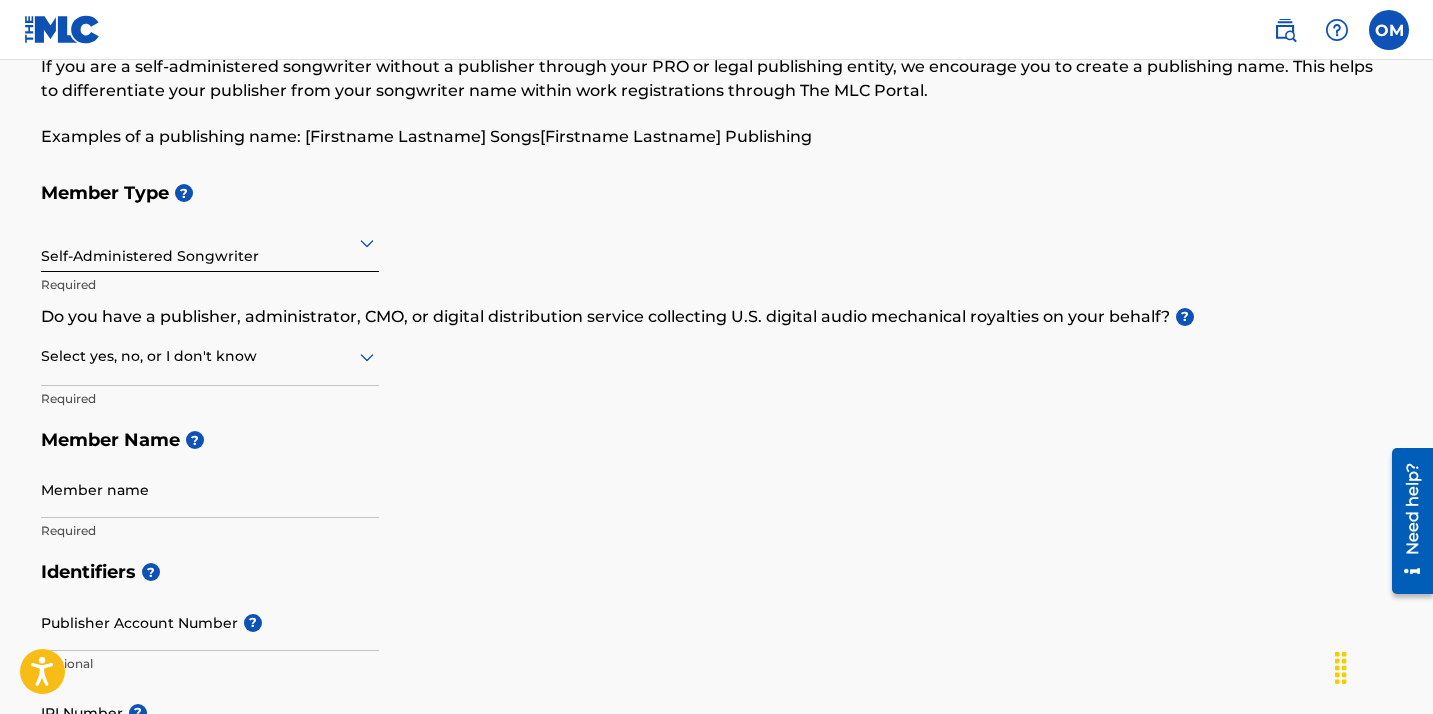 click on "Select yes, no, or I don't know" at bounding box center [210, 357] 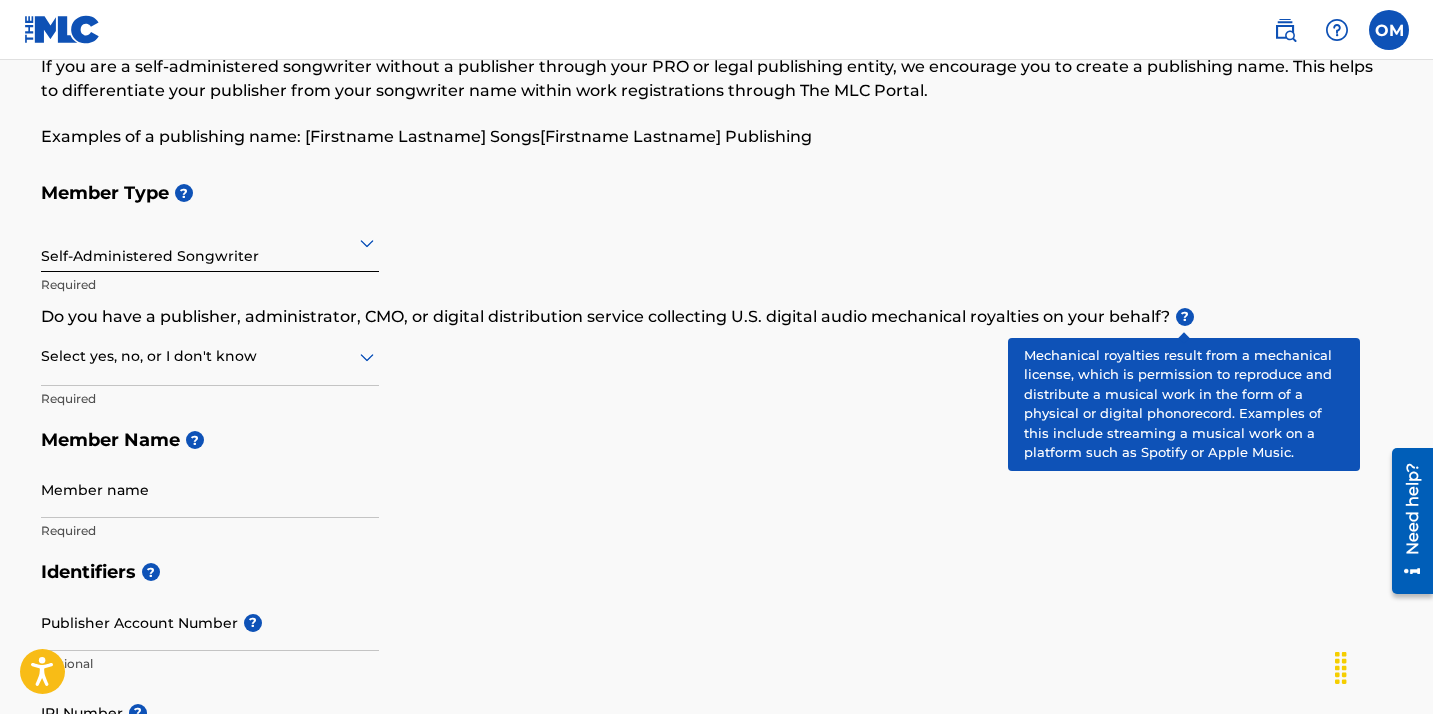 click on "?" at bounding box center [1185, 317] 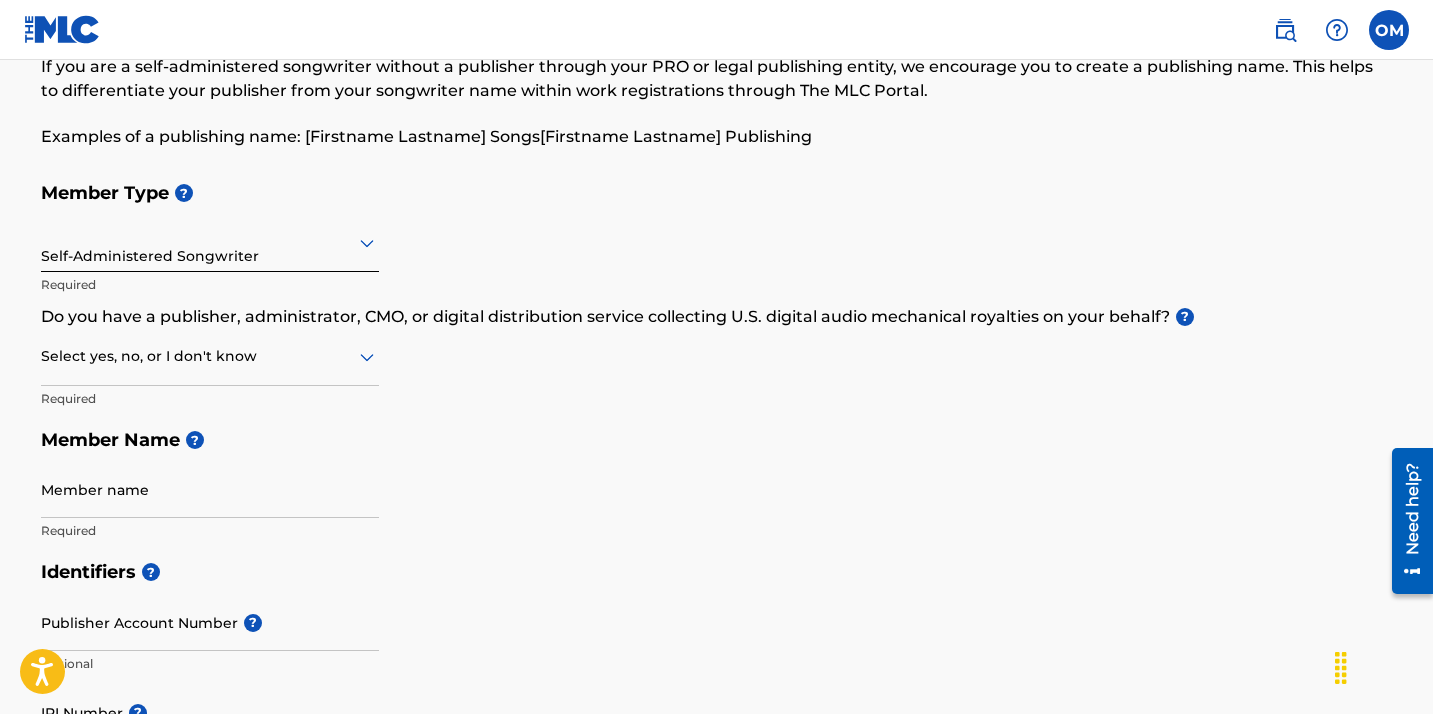 click on "Member Type ?" at bounding box center [717, 193] 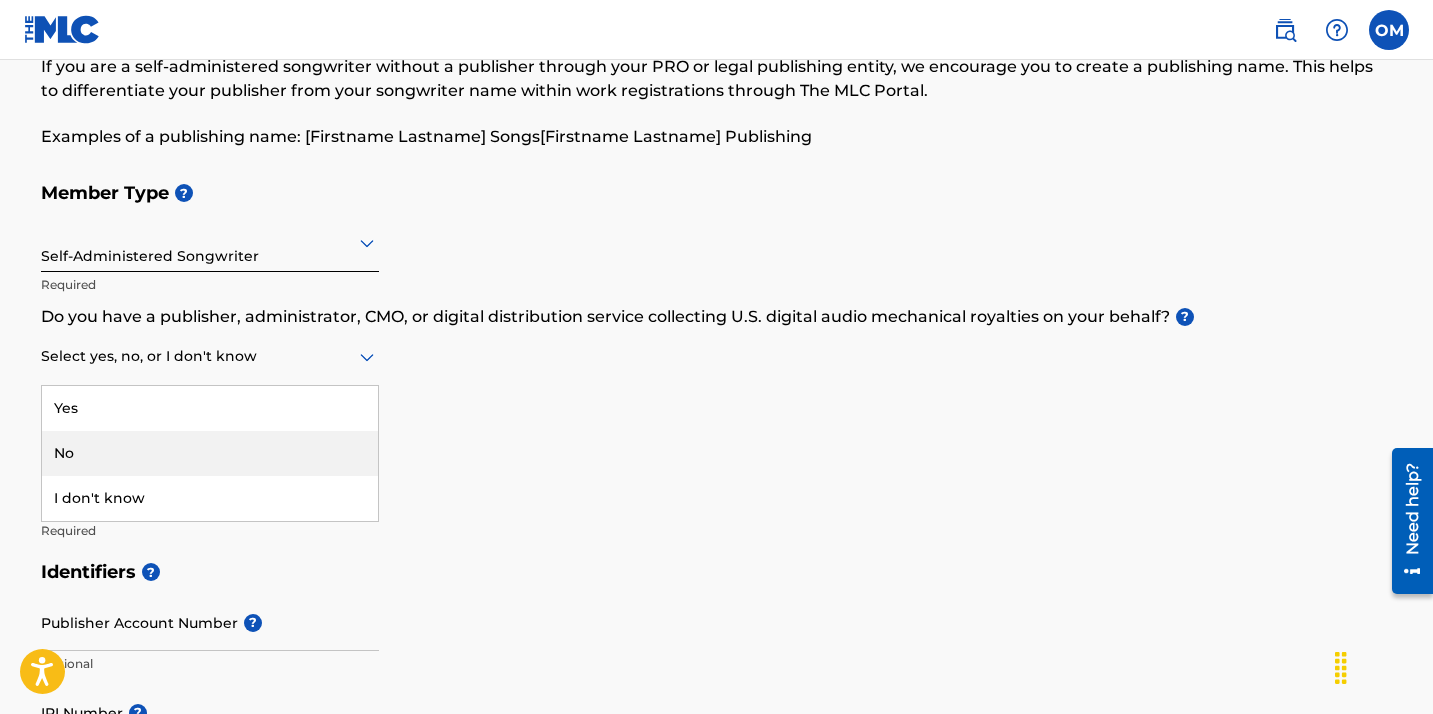 click on "No" at bounding box center (210, 453) 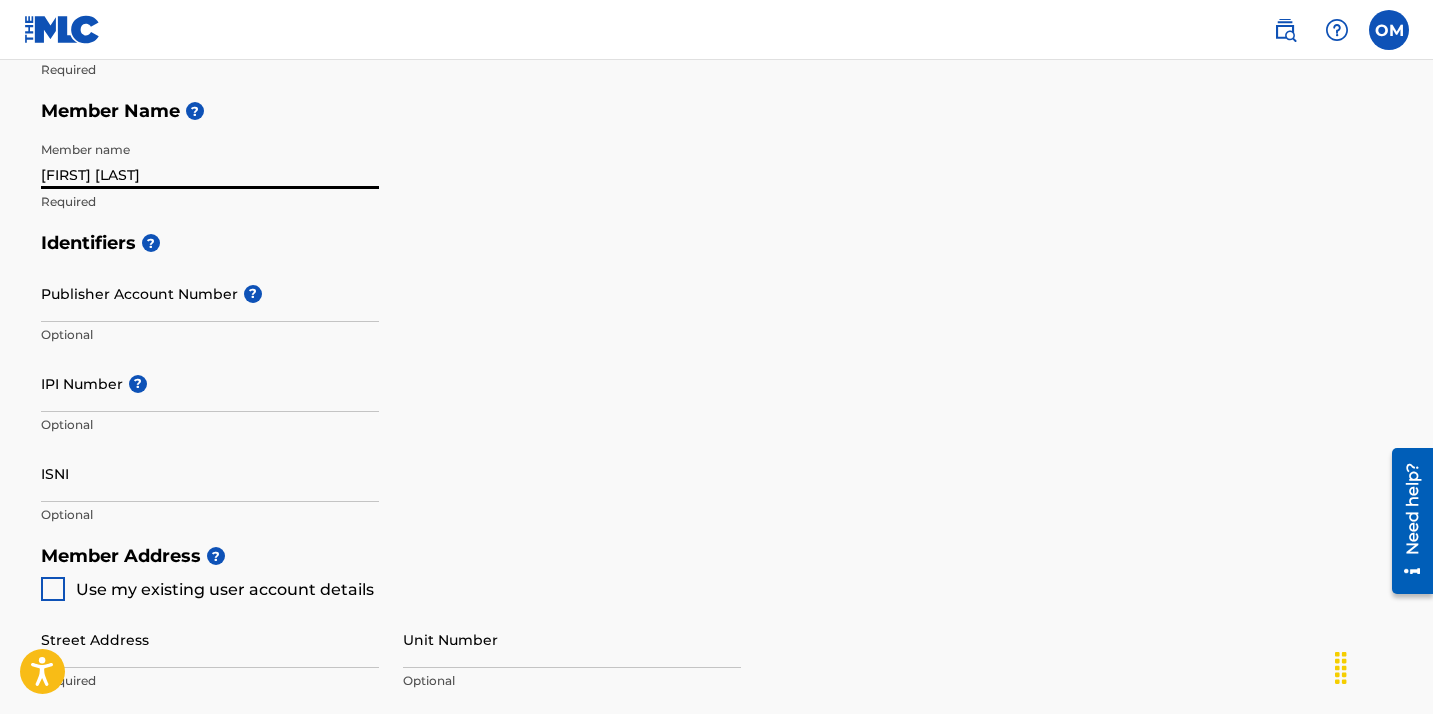 scroll, scrollTop: 490, scrollLeft: 0, axis: vertical 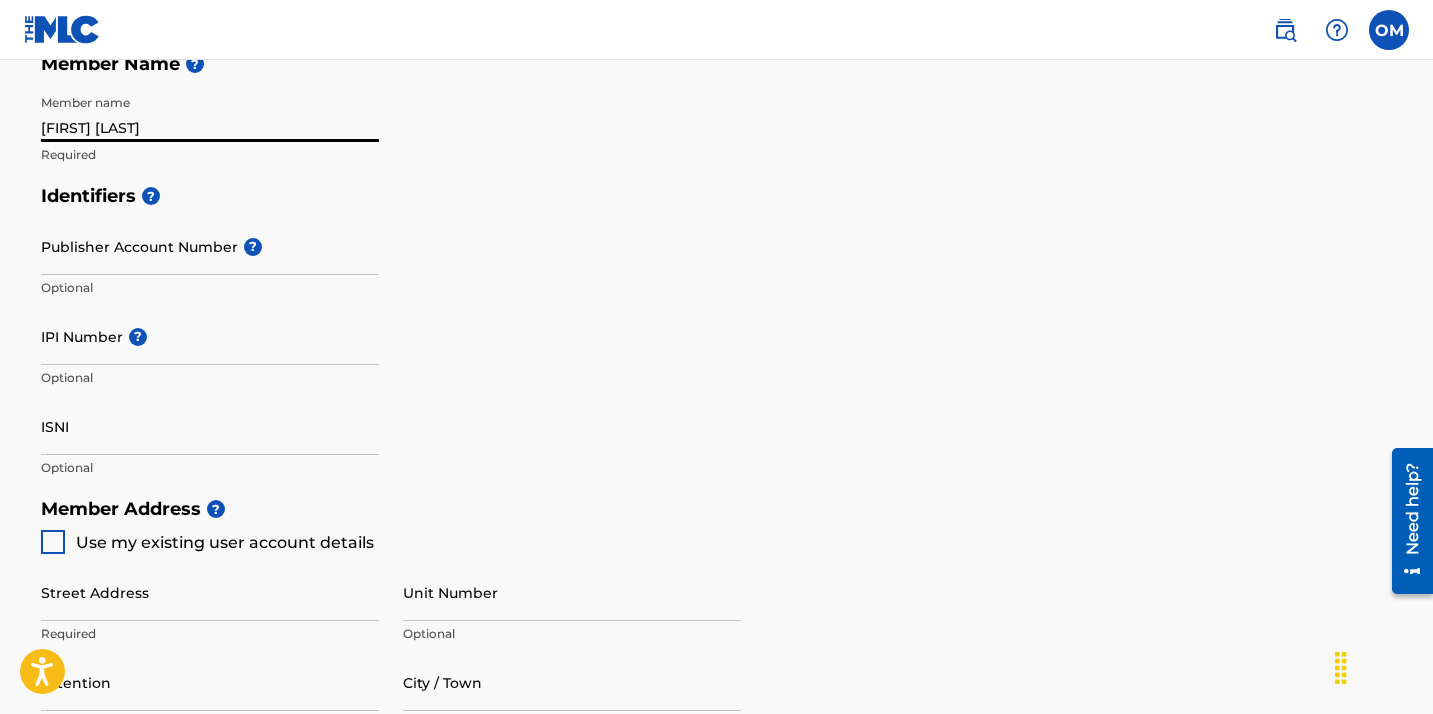 type on "Billy Dean Thomas" 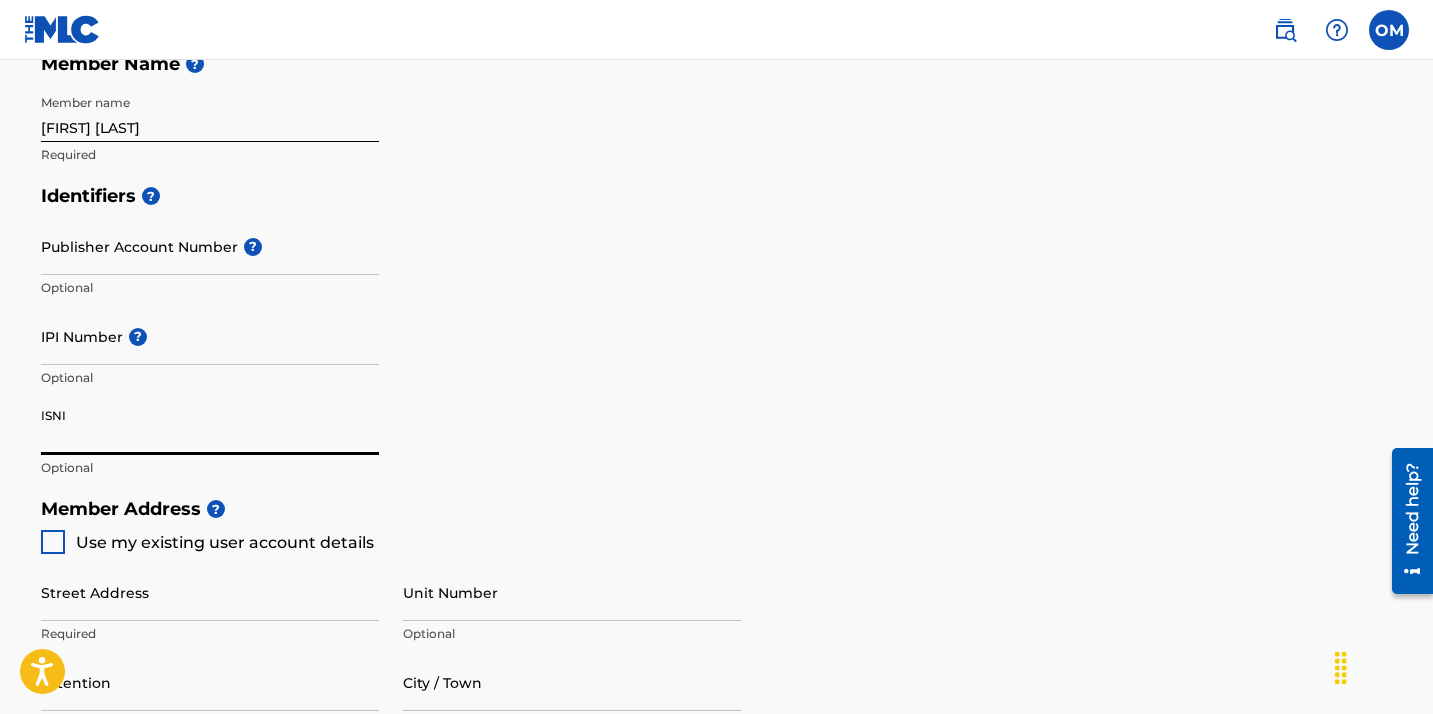 click on "ISNI" at bounding box center [210, 426] 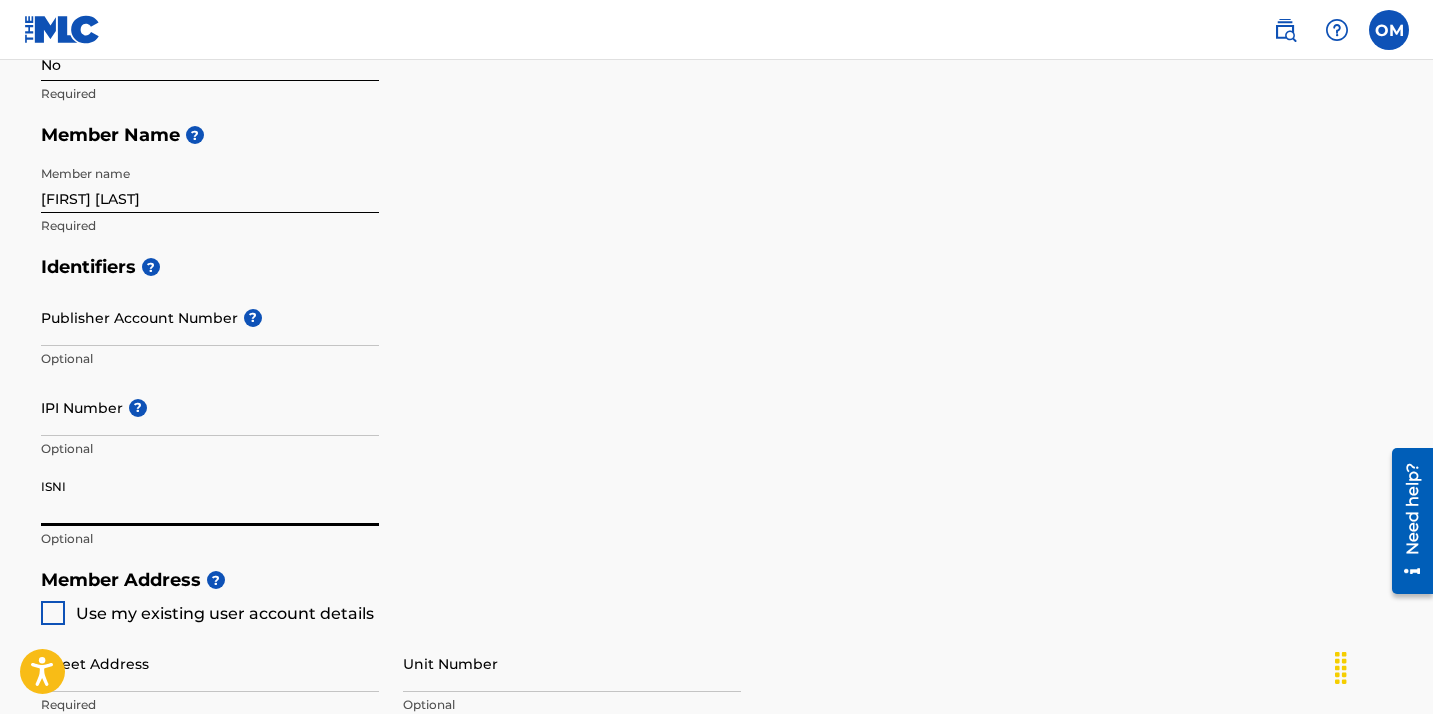 scroll, scrollTop: 419, scrollLeft: 0, axis: vertical 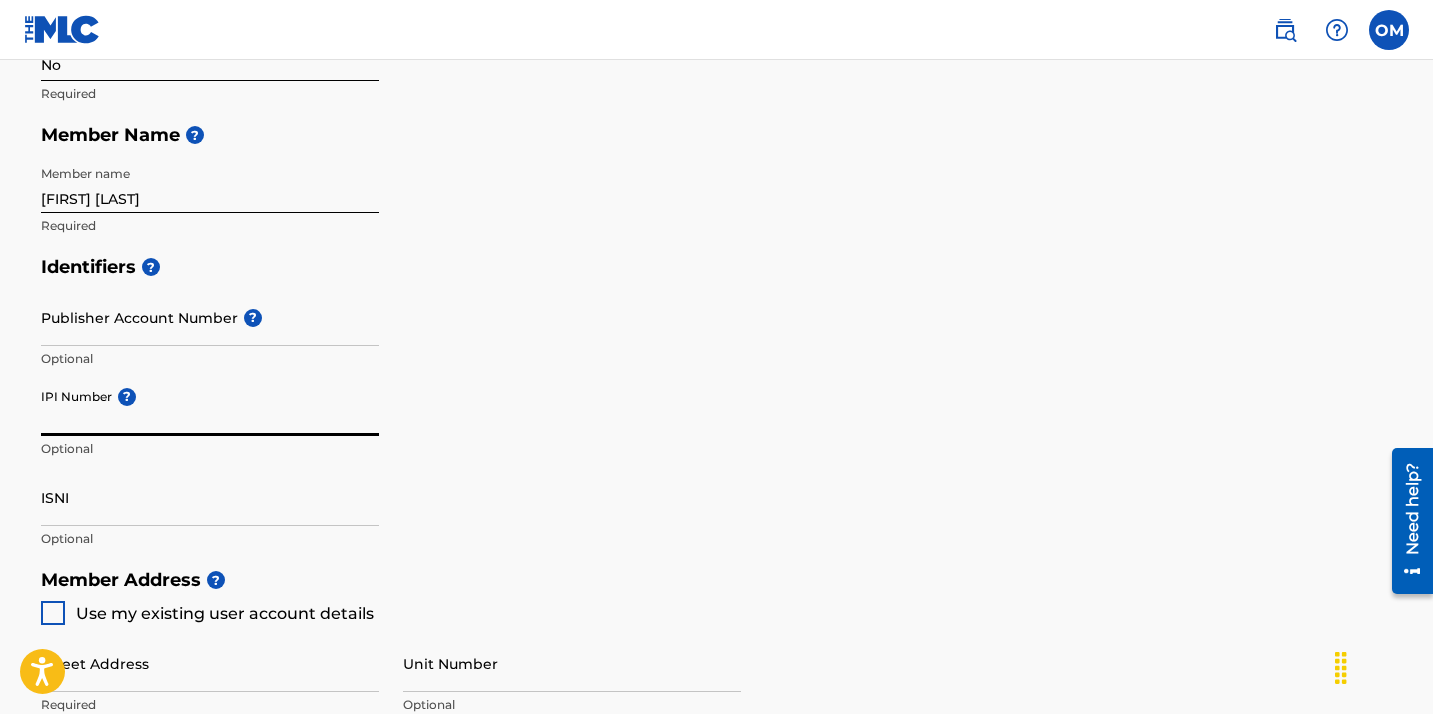 paste on "00768278683" 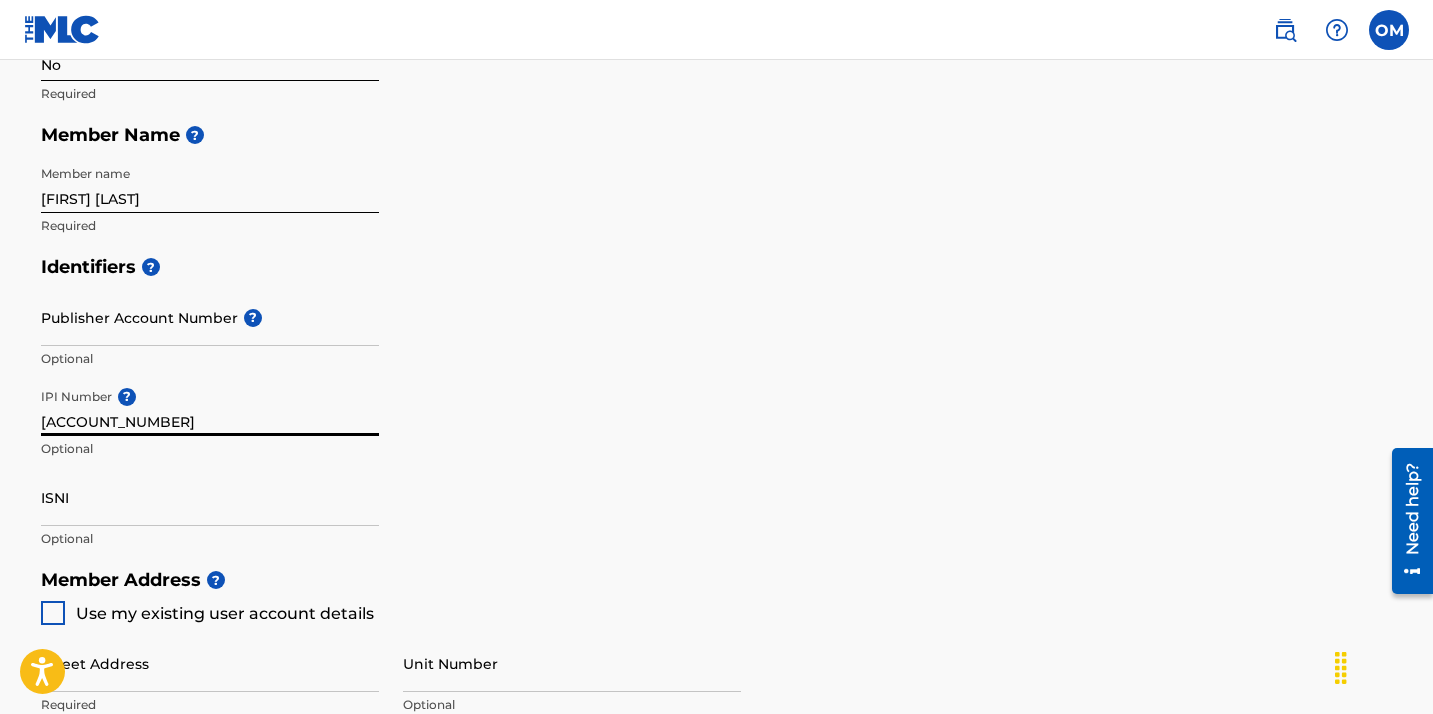 type on "00768278683" 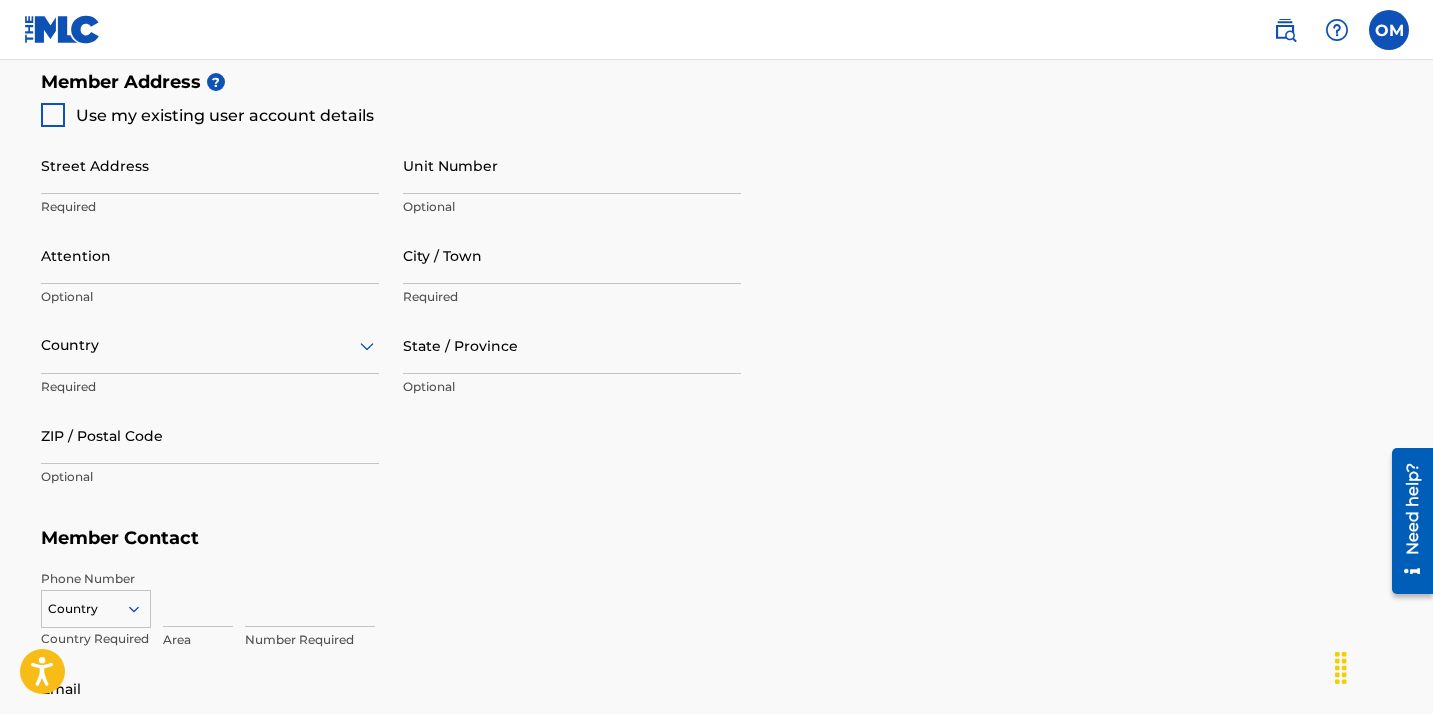scroll, scrollTop: 845, scrollLeft: 0, axis: vertical 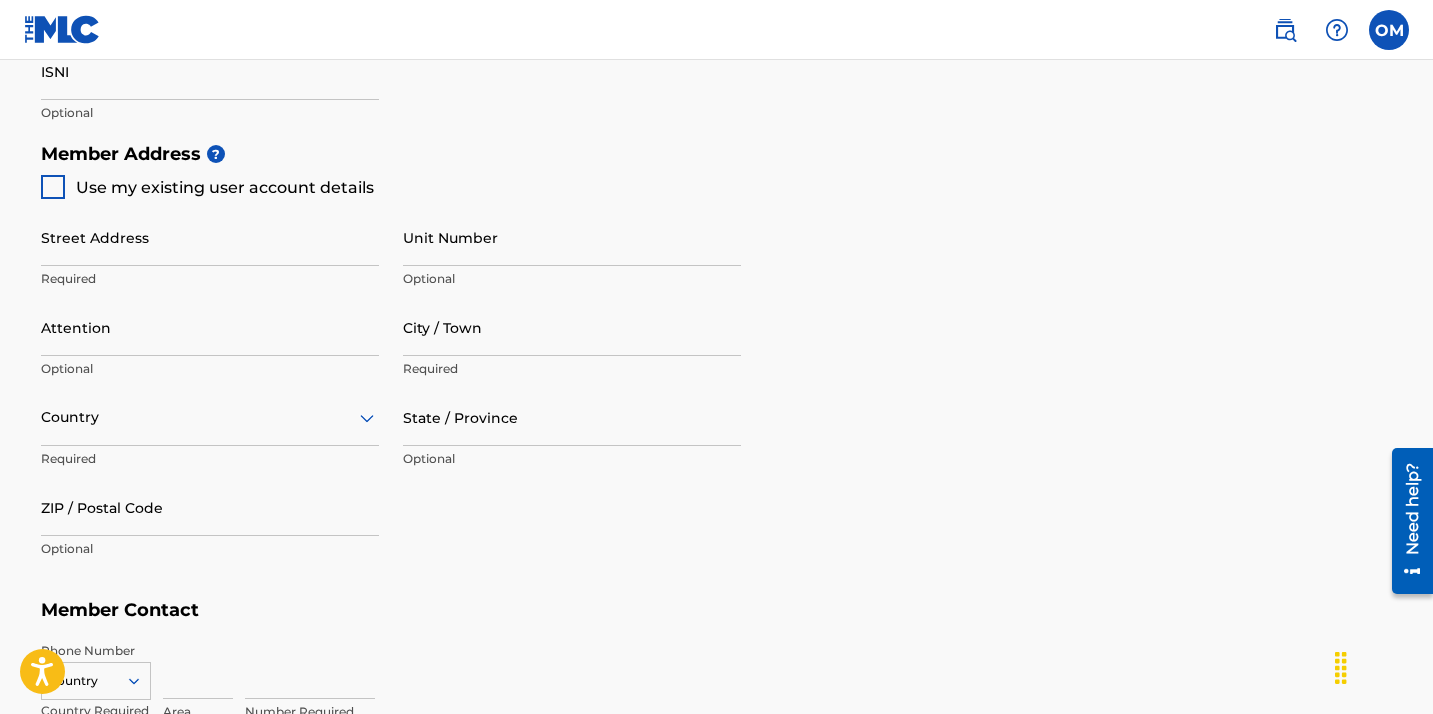 click on "Use my existing user account details" at bounding box center (225, 187) 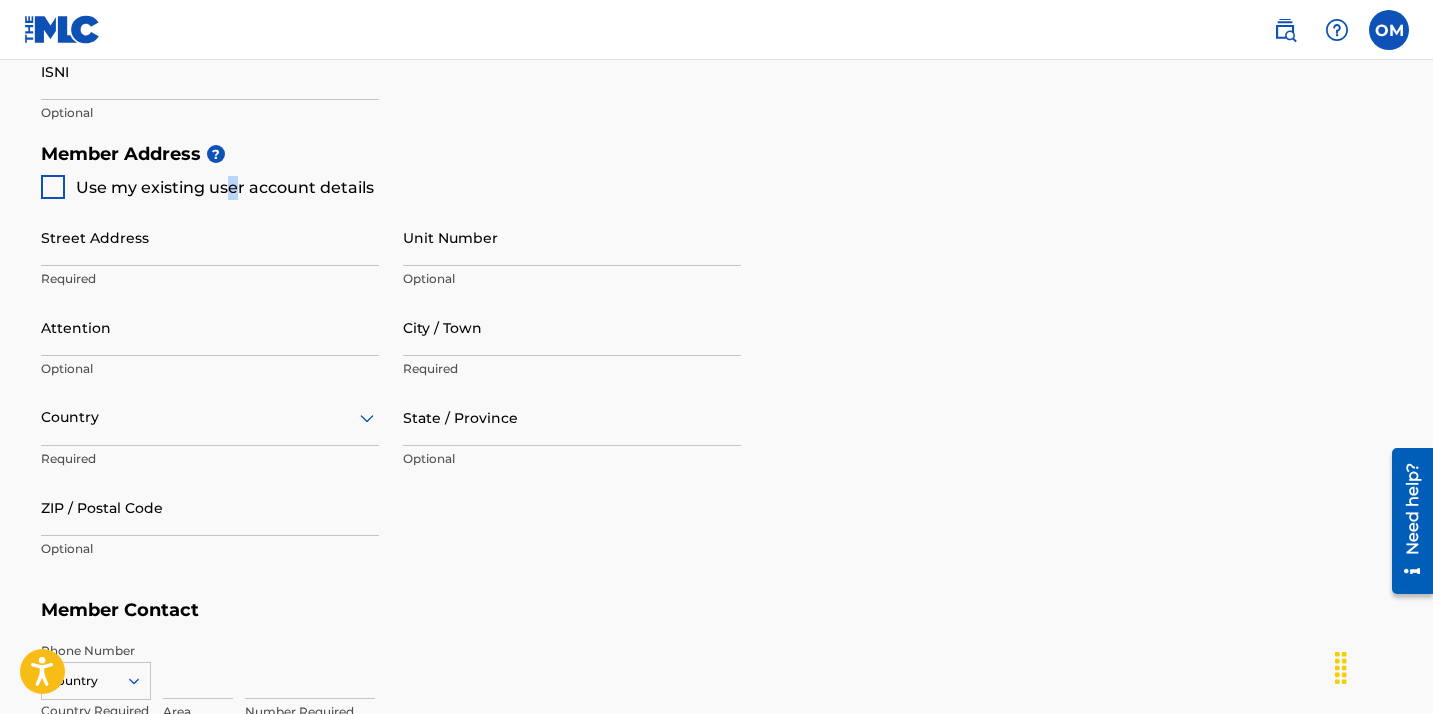 type on "[NUMBER] [STREET]" 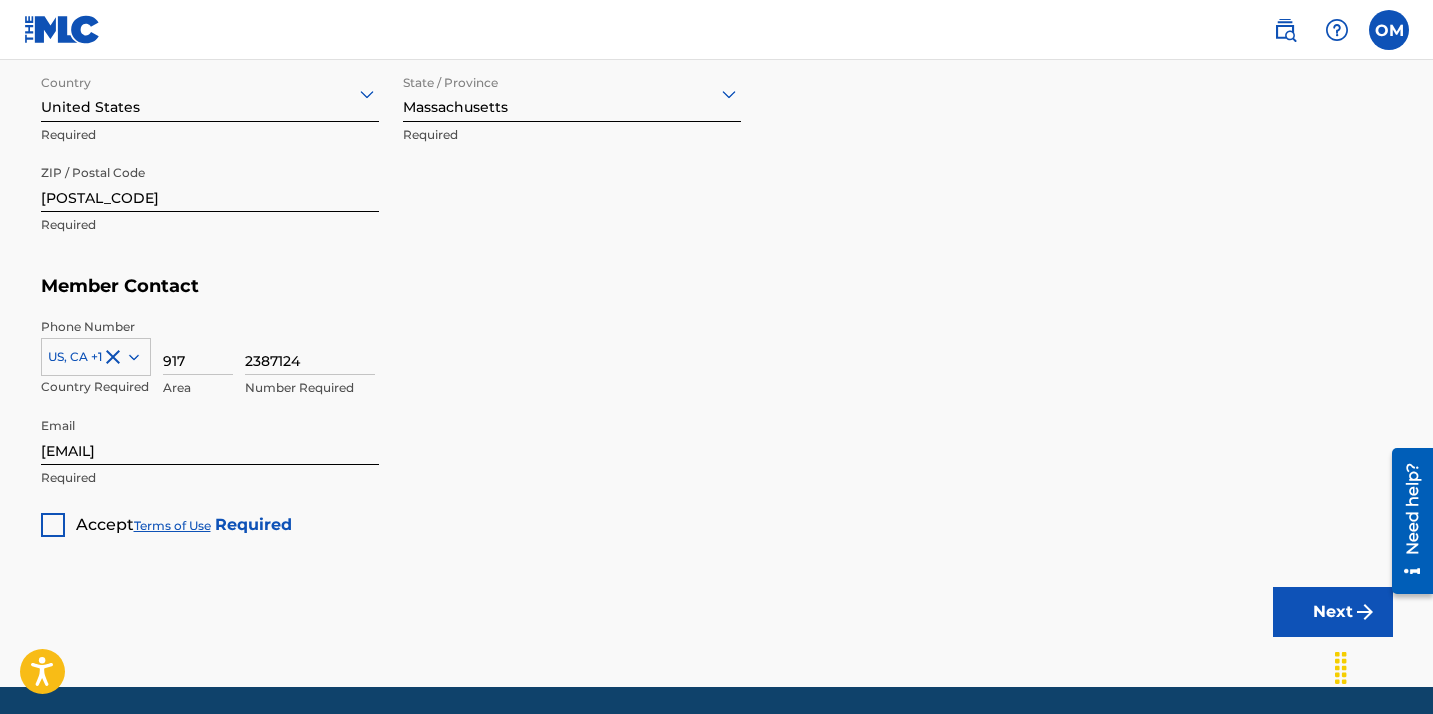 scroll, scrollTop: 1170, scrollLeft: 0, axis: vertical 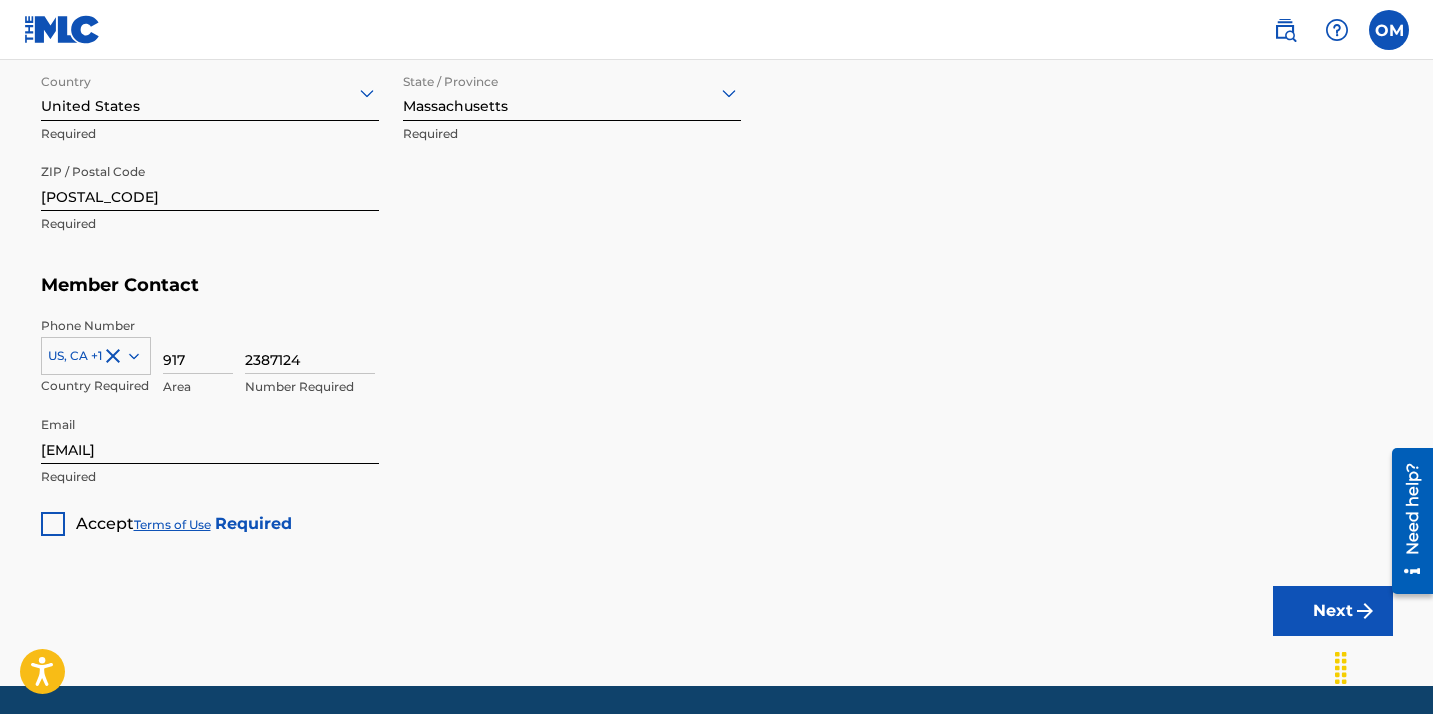 click at bounding box center [53, 524] 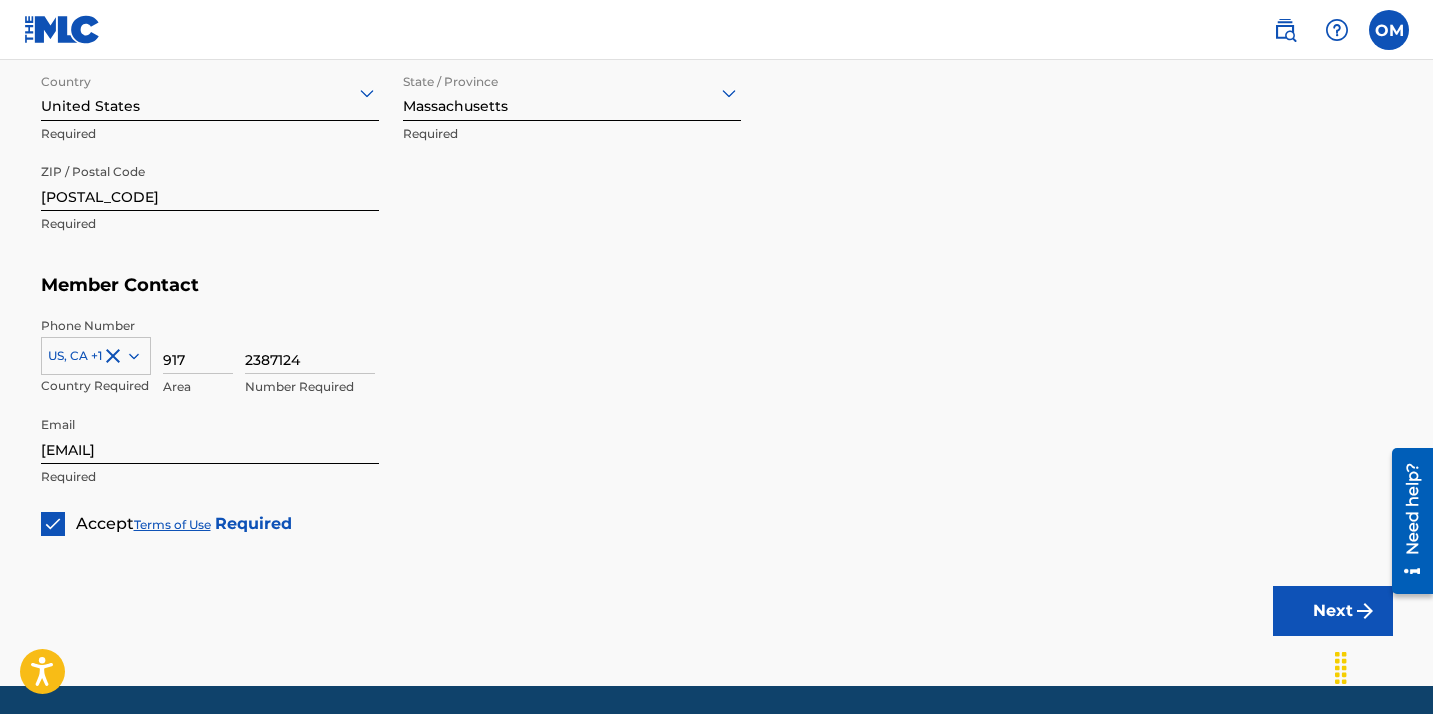 click on "Next" at bounding box center [1333, 611] 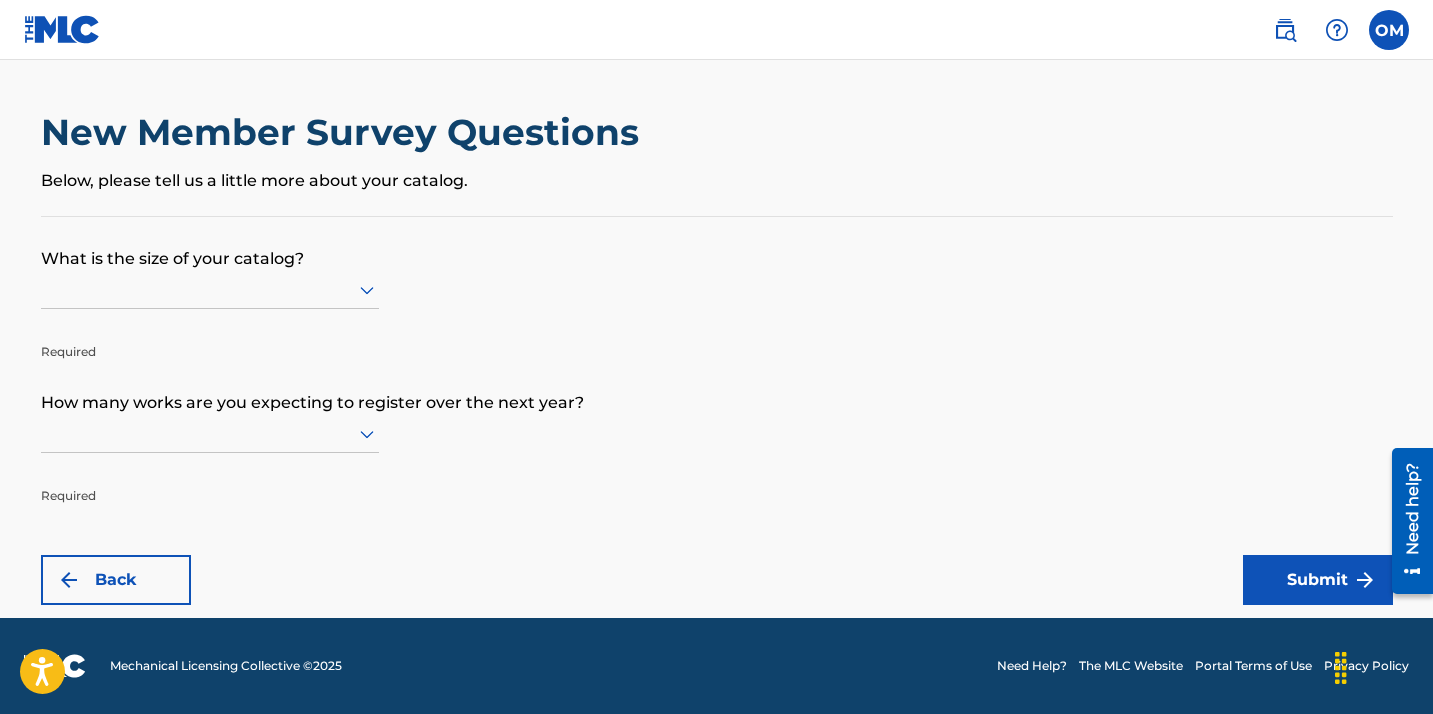 click at bounding box center [210, 289] 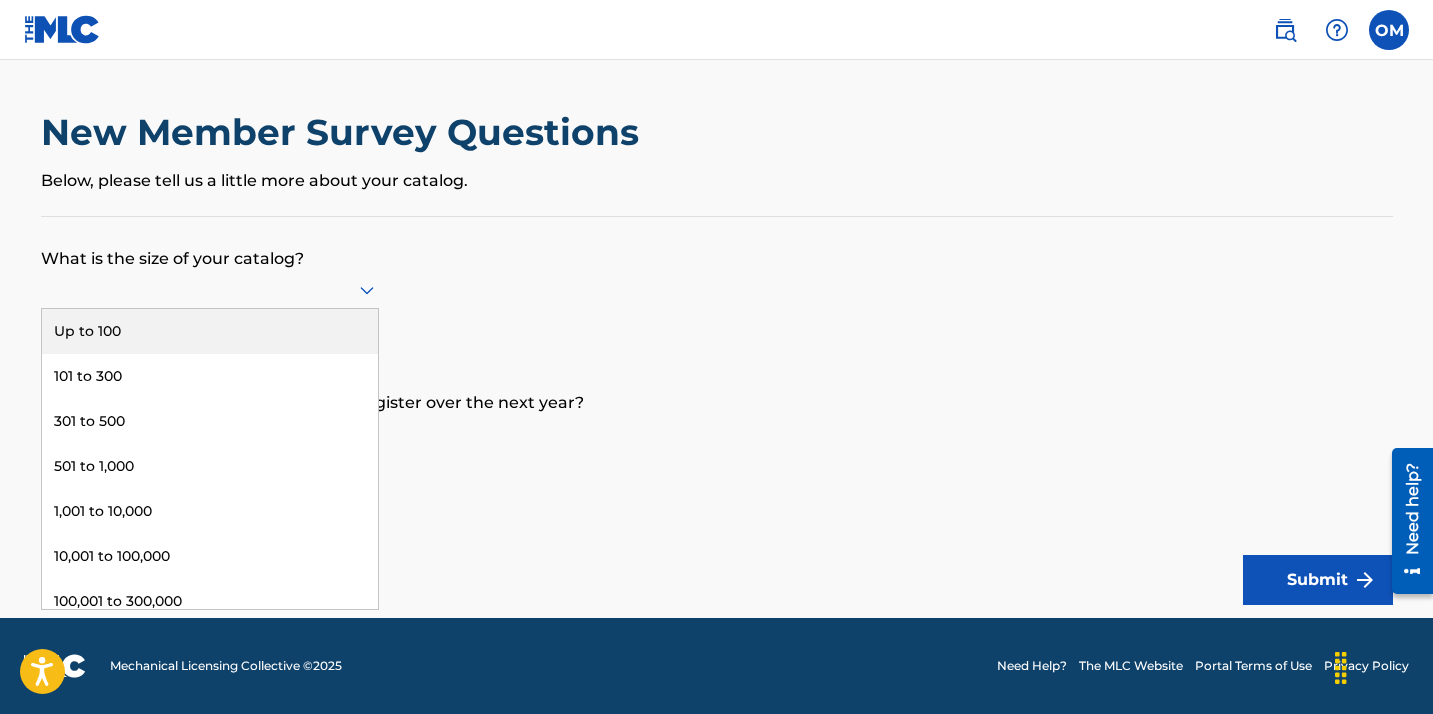 click on "Up to 100" at bounding box center [210, 331] 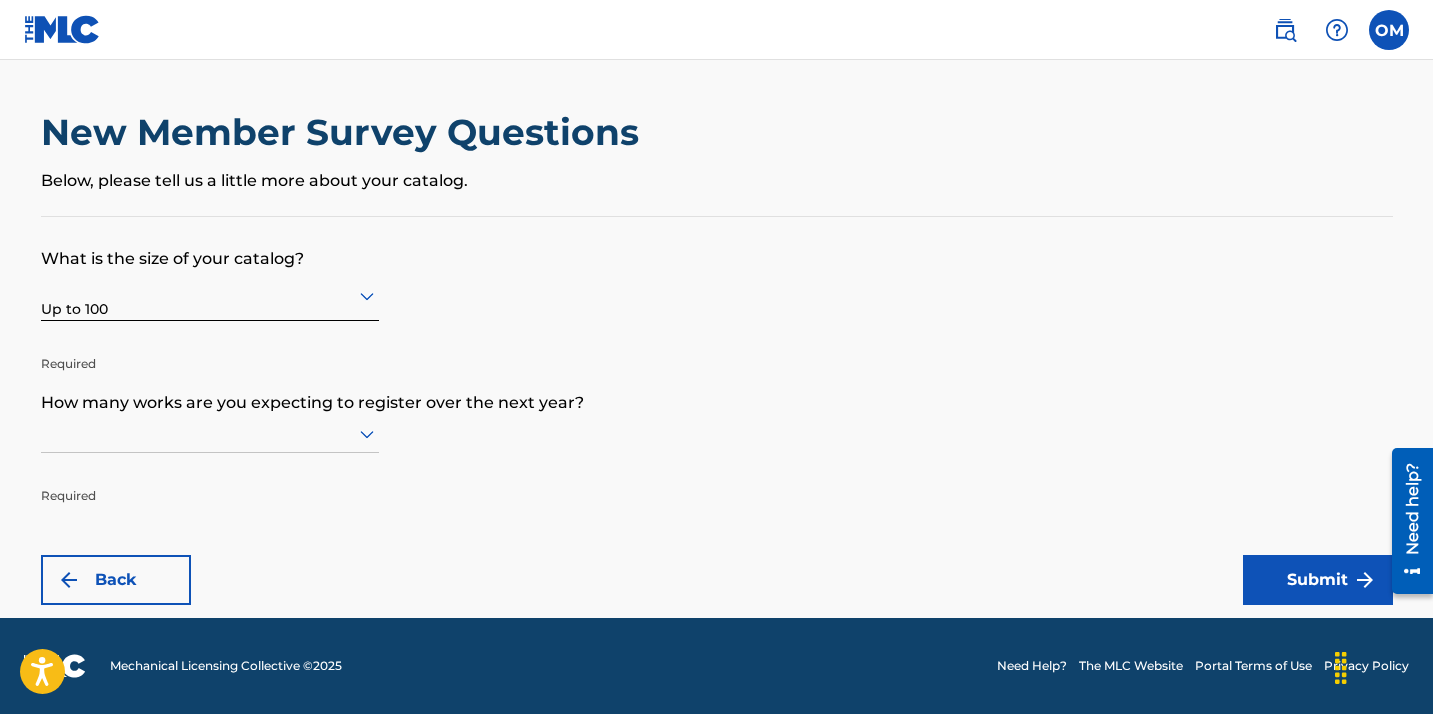 scroll, scrollTop: 0, scrollLeft: 0, axis: both 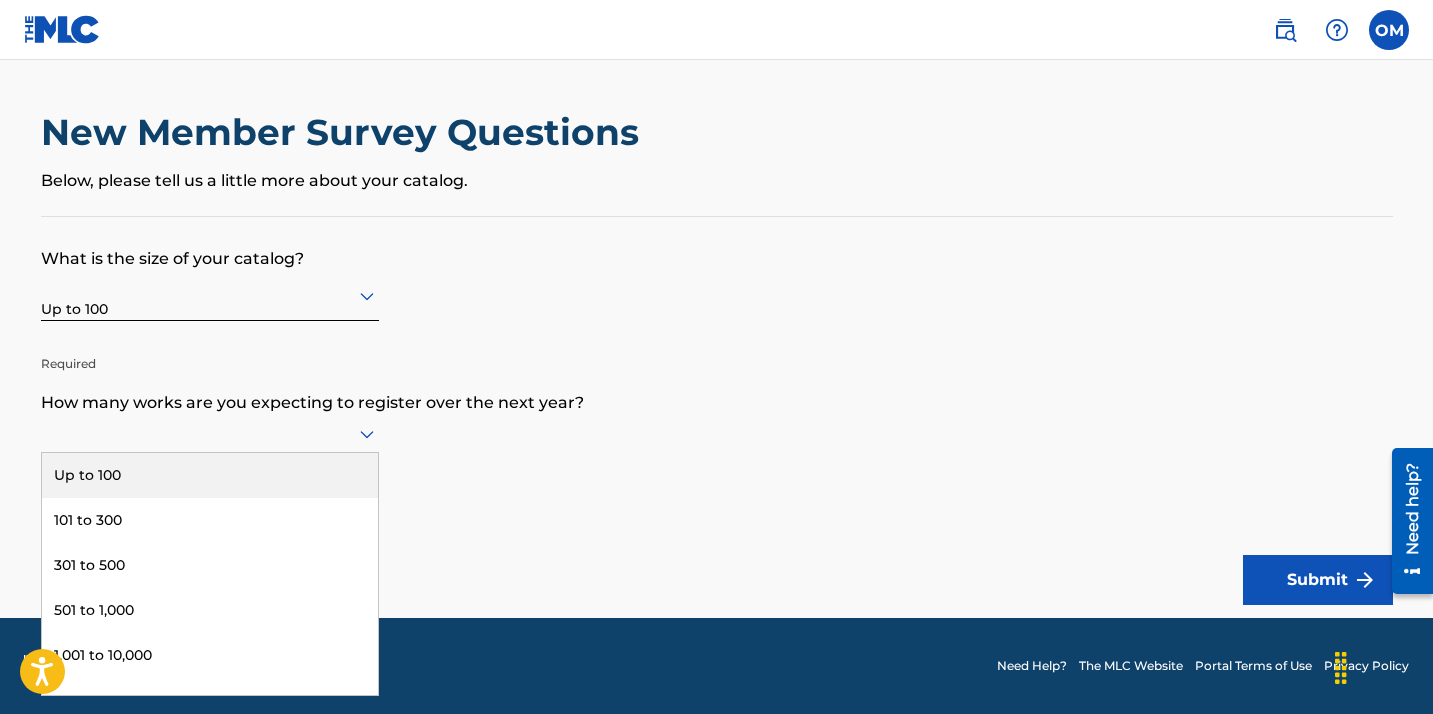 click on "Up to 100" at bounding box center (210, 475) 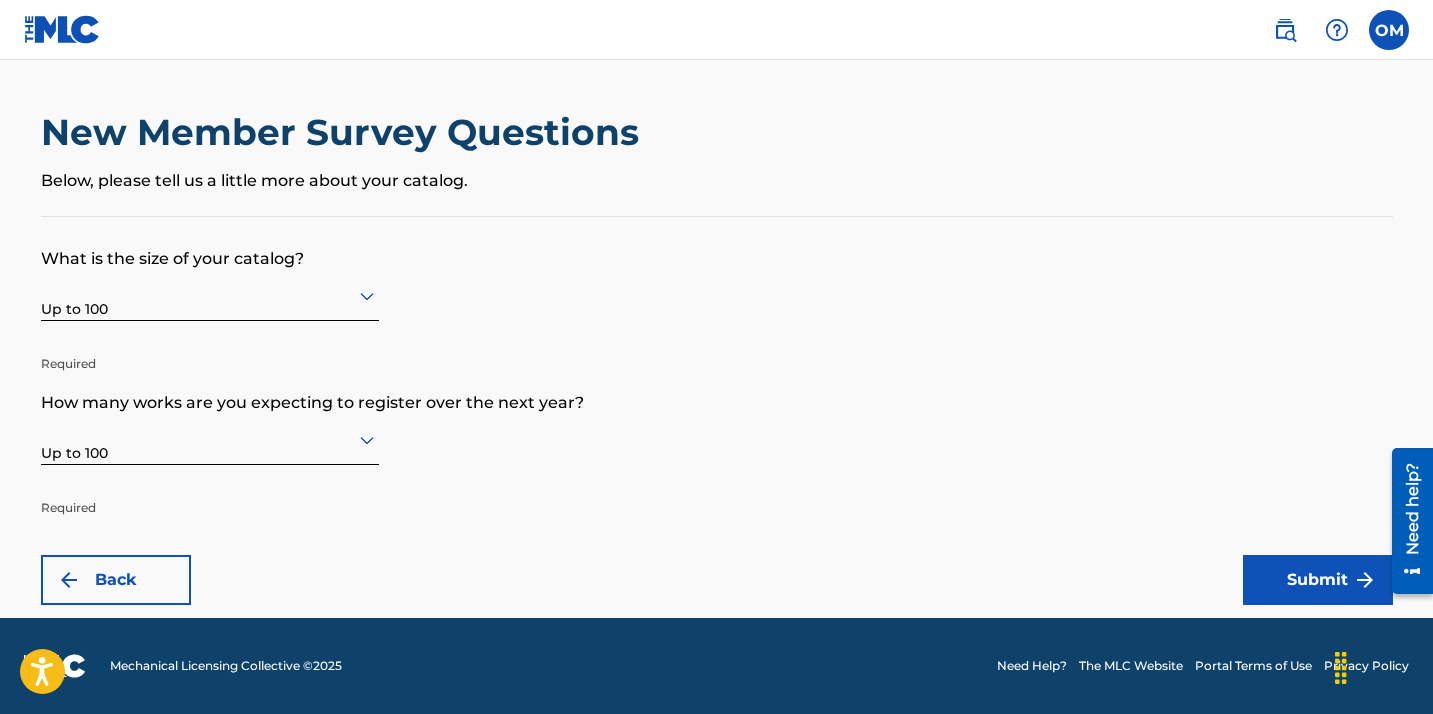 scroll, scrollTop: 0, scrollLeft: 0, axis: both 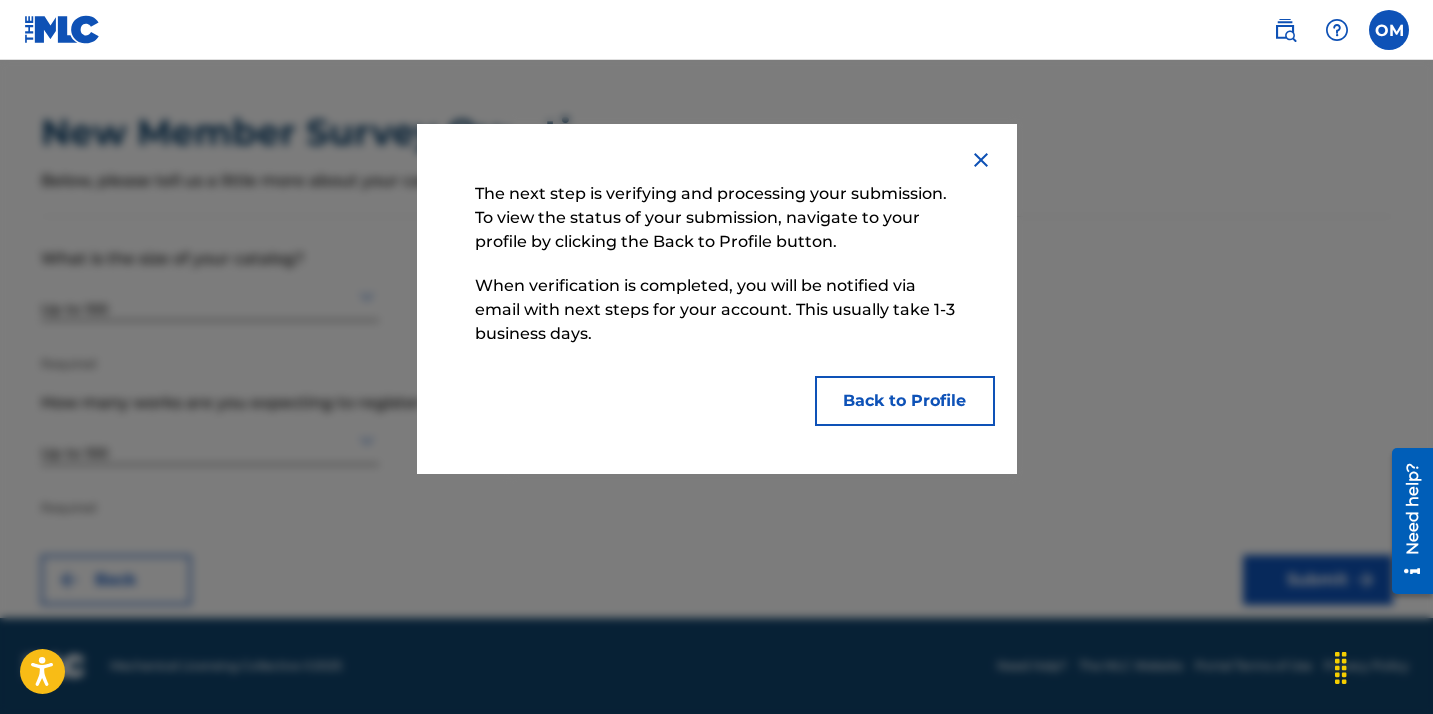 click on "Back to Profile" at bounding box center (905, 401) 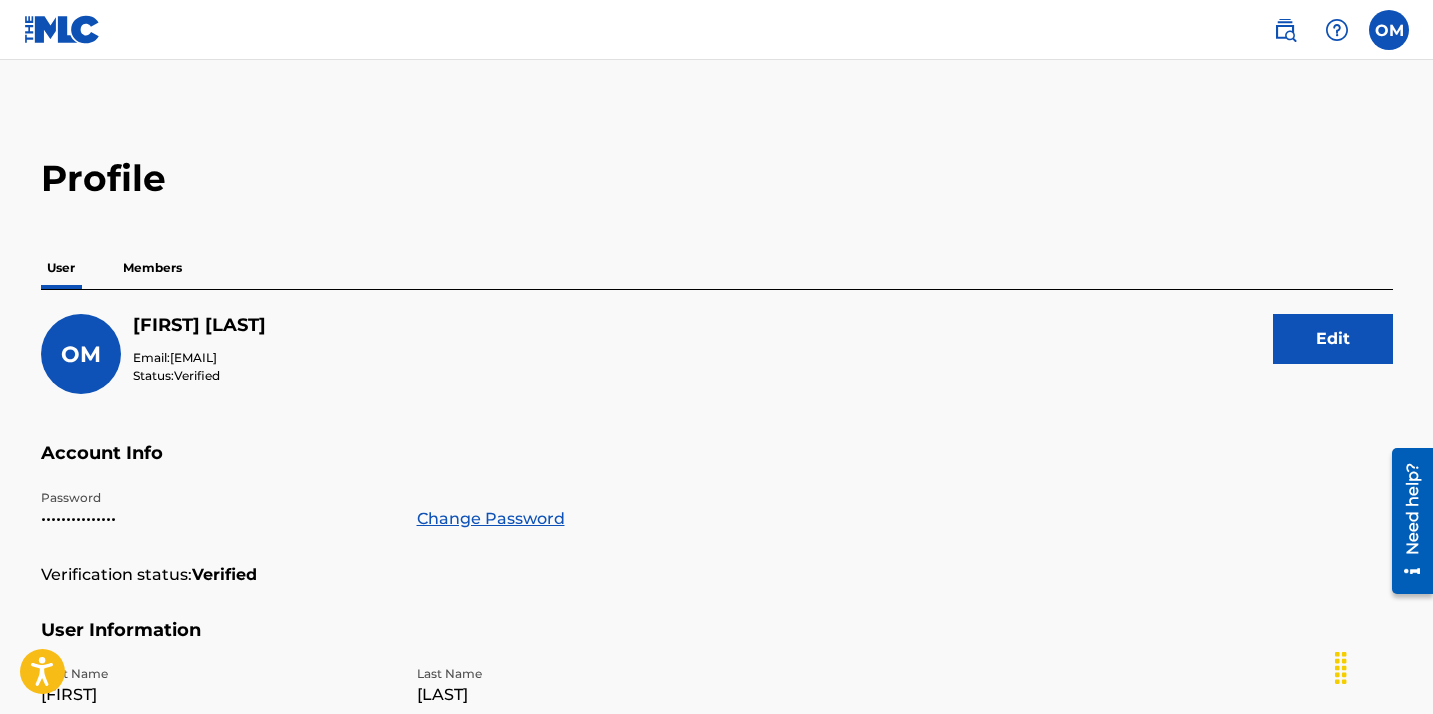 scroll, scrollTop: 0, scrollLeft: 0, axis: both 